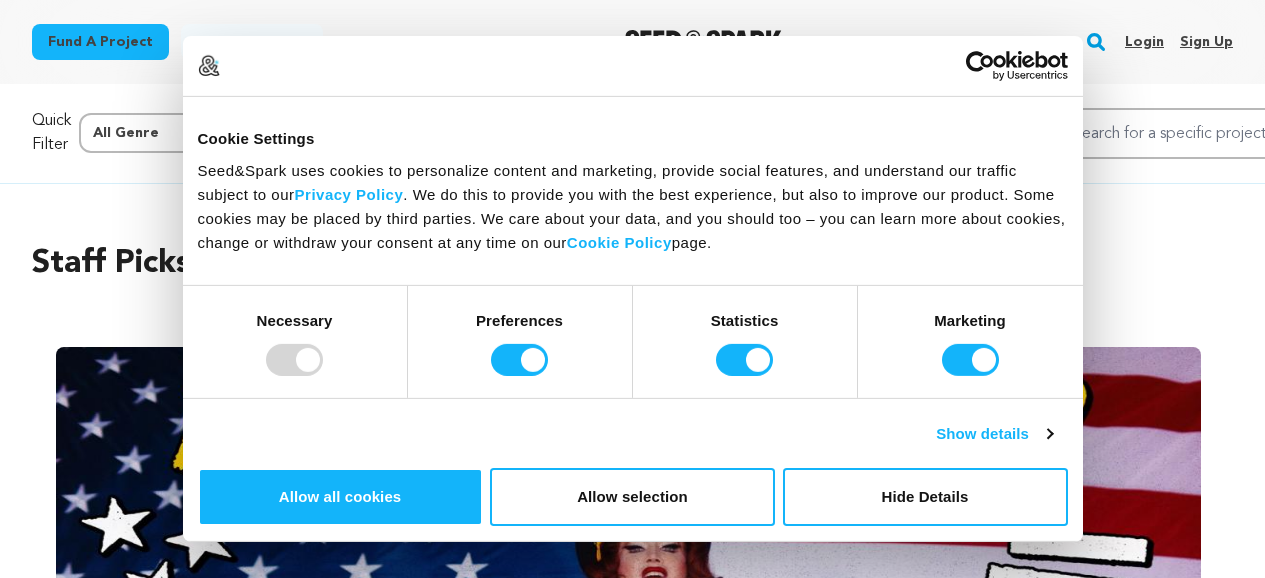 scroll, scrollTop: 0, scrollLeft: 0, axis: both 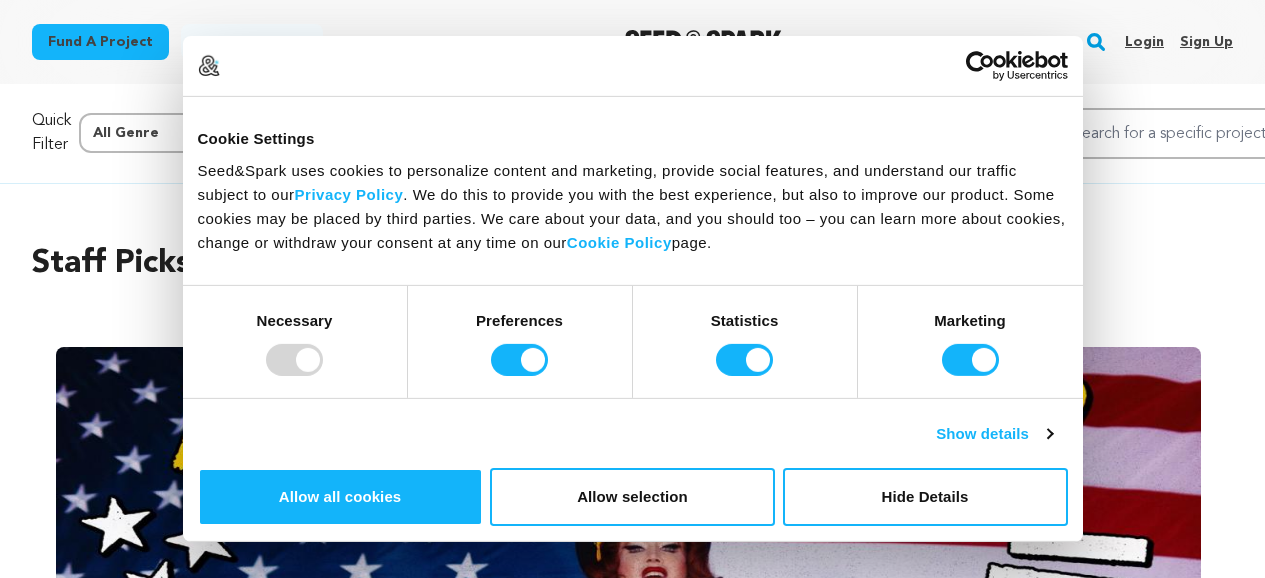 click on "Login" at bounding box center [1144, 42] 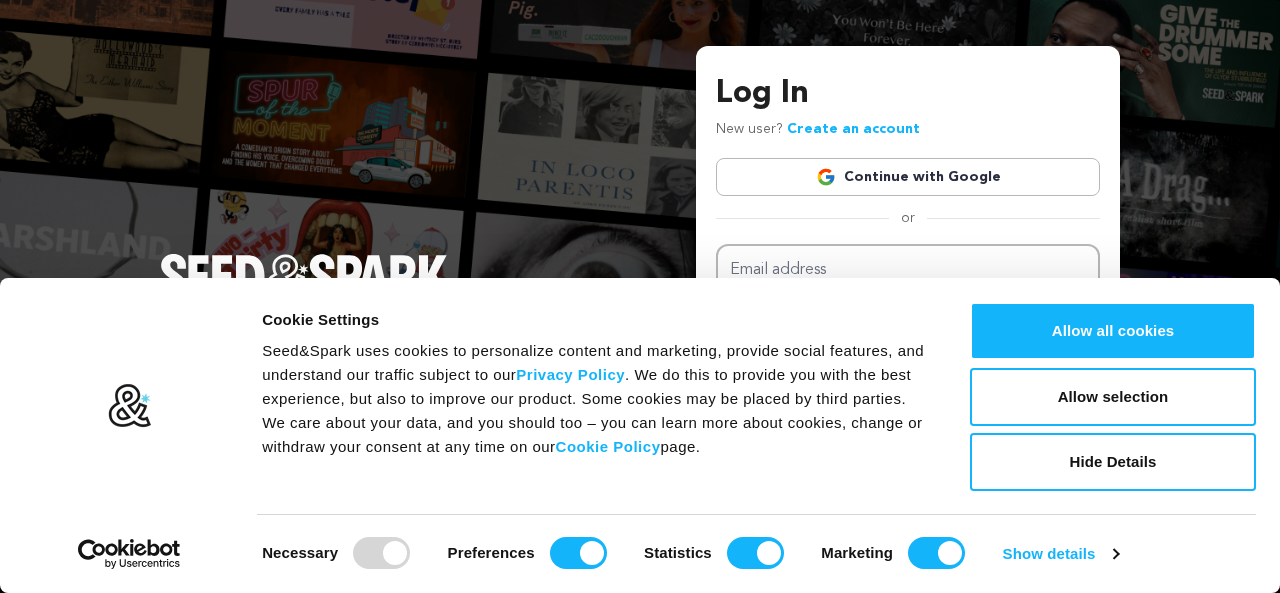 scroll, scrollTop: 0, scrollLeft: 0, axis: both 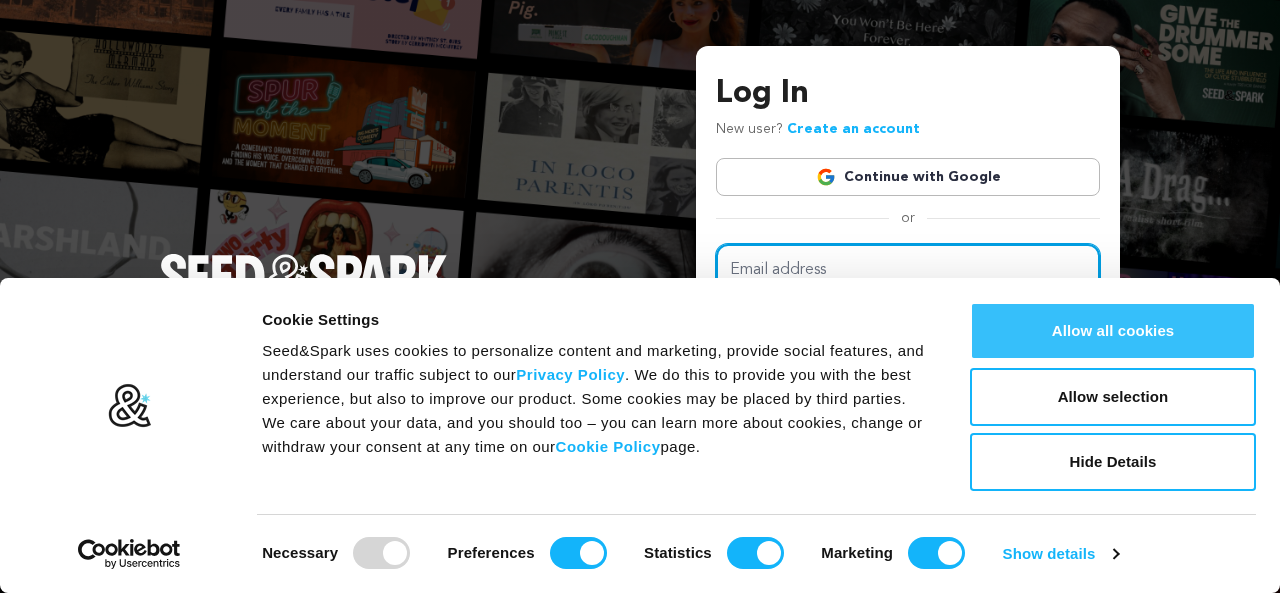 type on "tambayawriter@gmail.com" 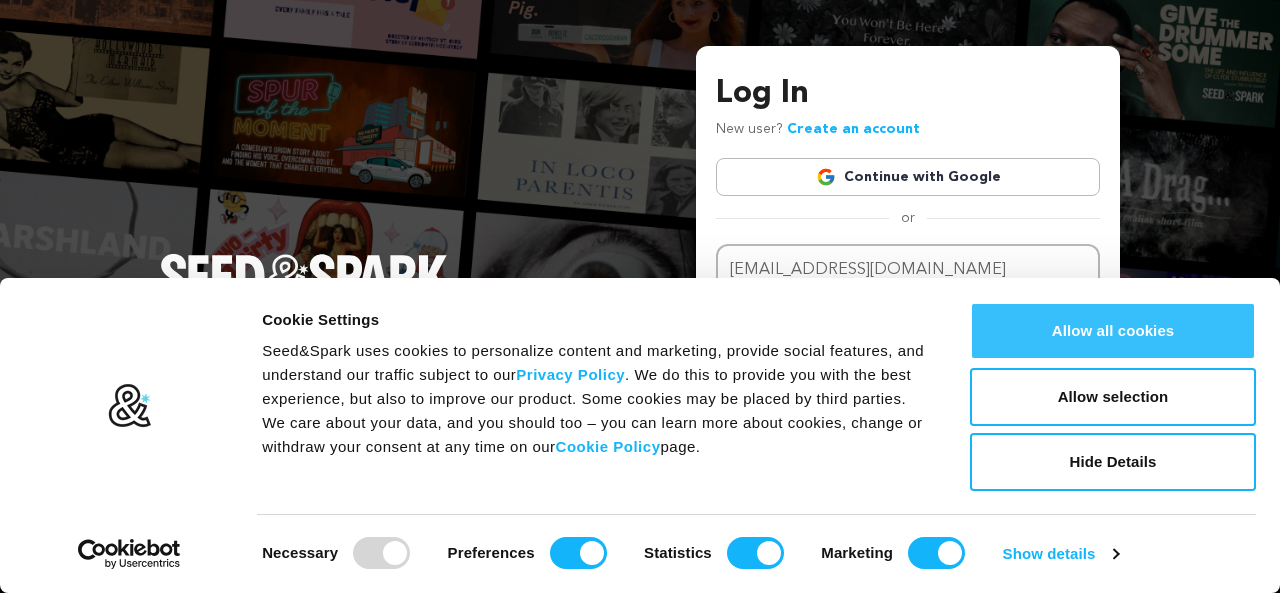click on "Allow all cookies" at bounding box center [1113, 331] 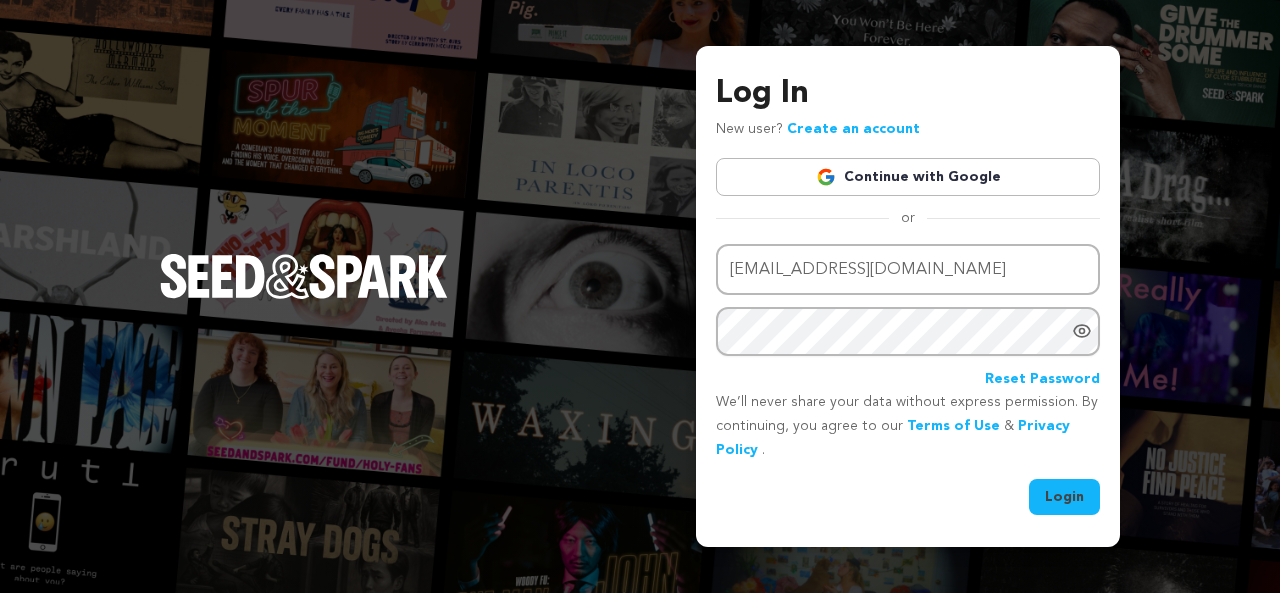 click on "Login" at bounding box center [1064, 497] 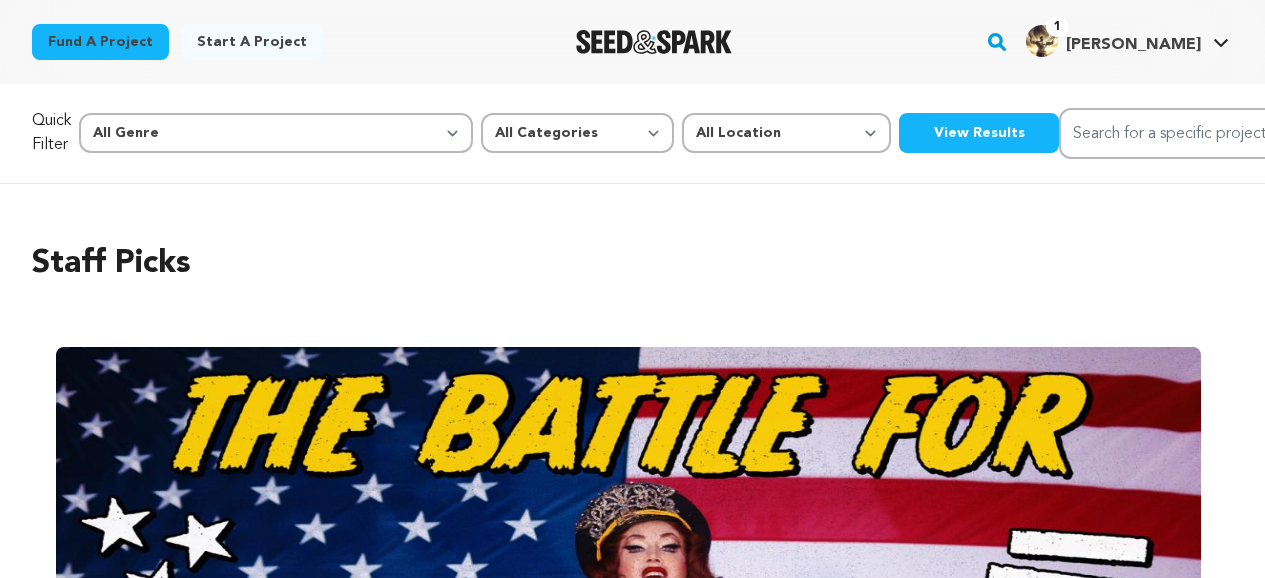 scroll, scrollTop: 0, scrollLeft: 0, axis: both 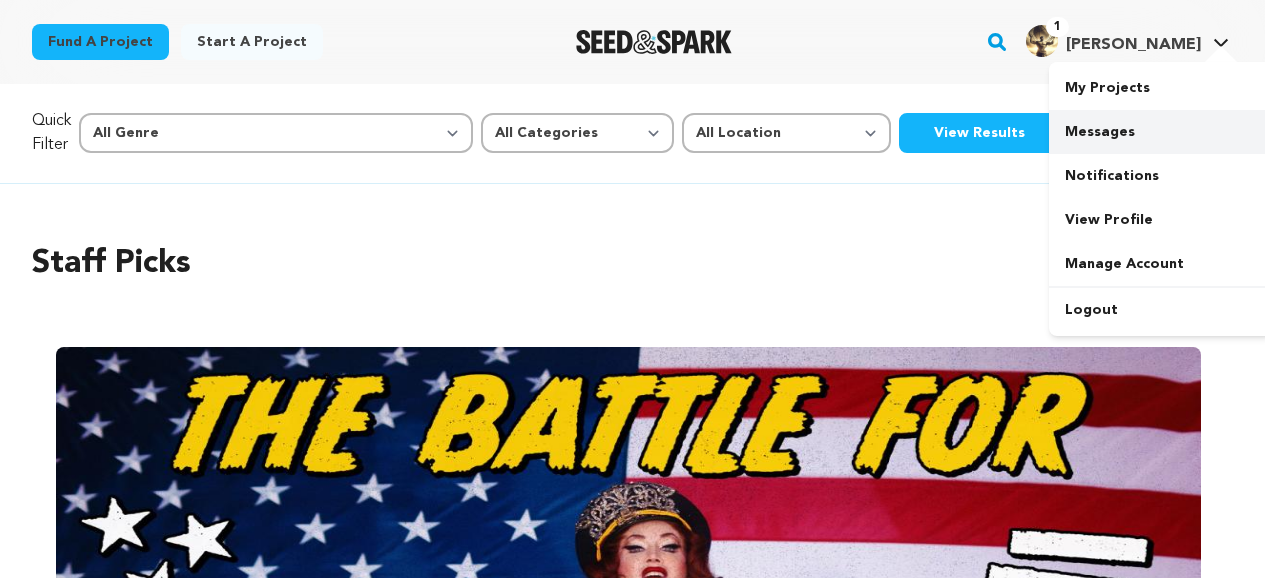 click on "Messages" at bounding box center [1161, 132] 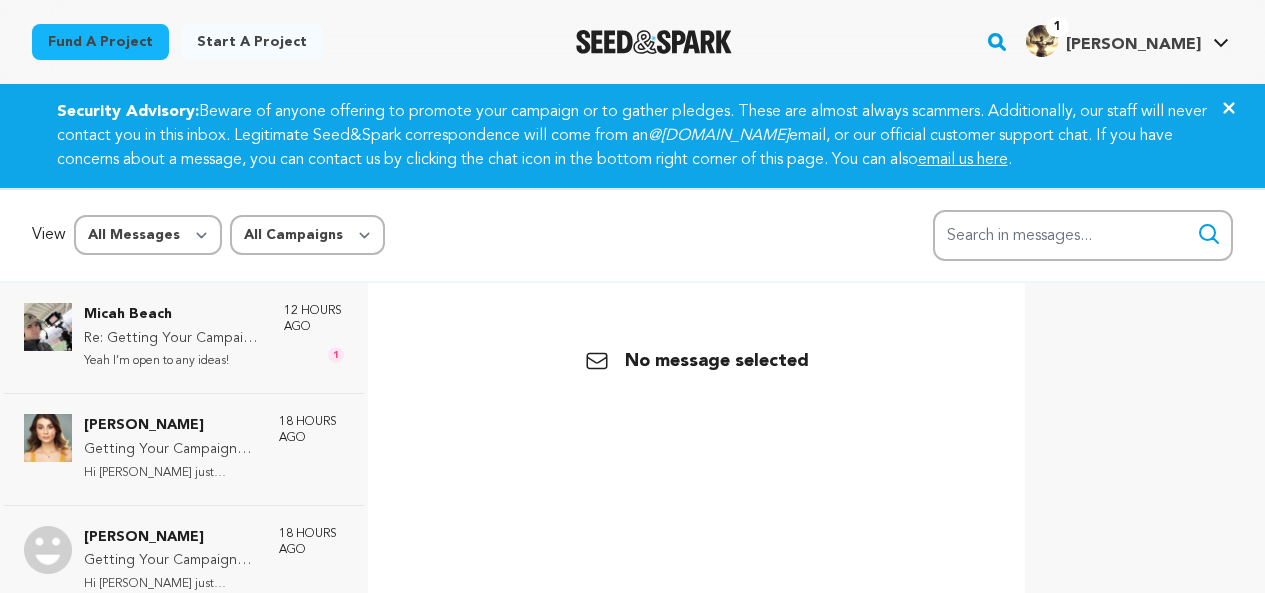 scroll, scrollTop: 0, scrollLeft: 0, axis: both 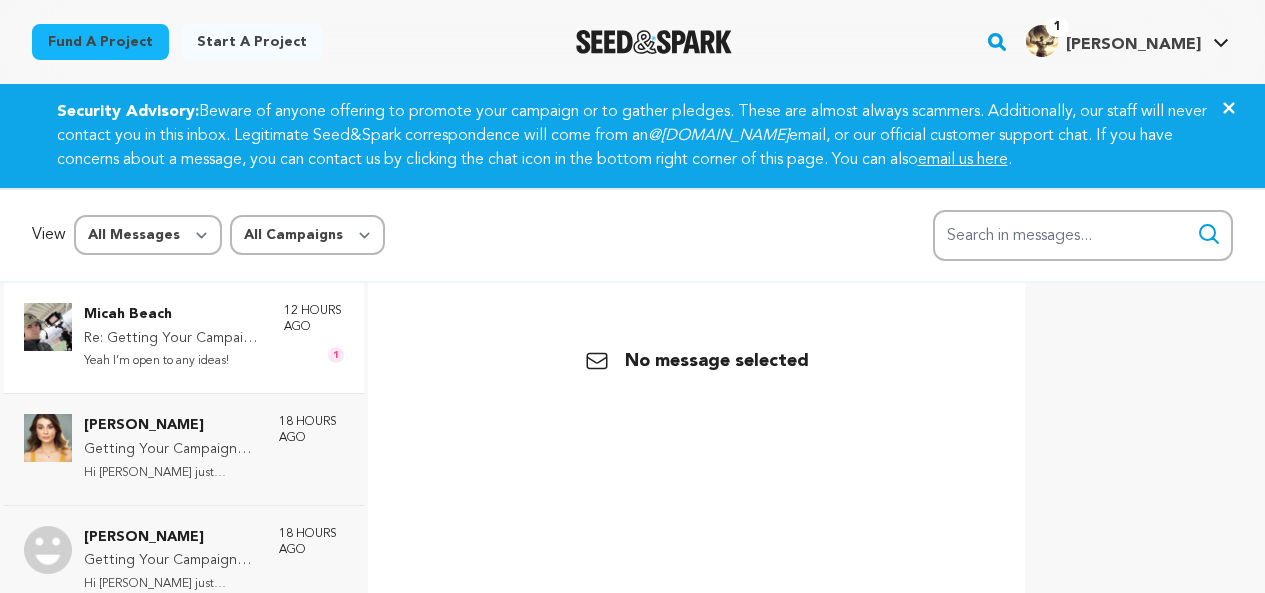 click on "Micah Beach" at bounding box center [174, 315] 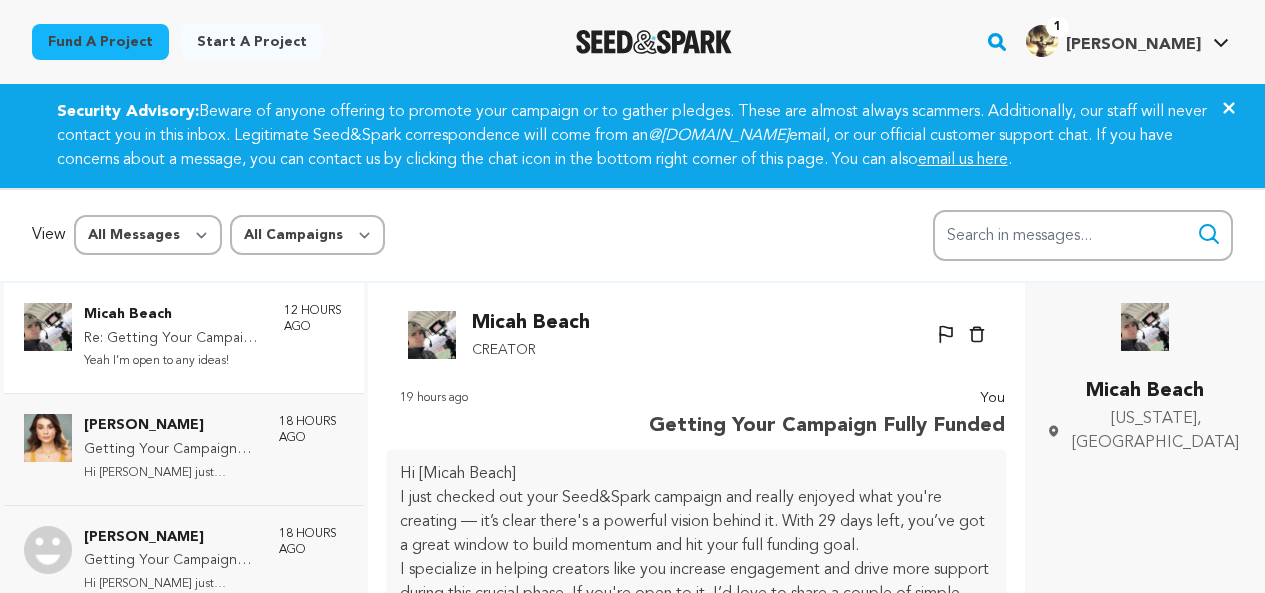 scroll, scrollTop: 102, scrollLeft: 0, axis: vertical 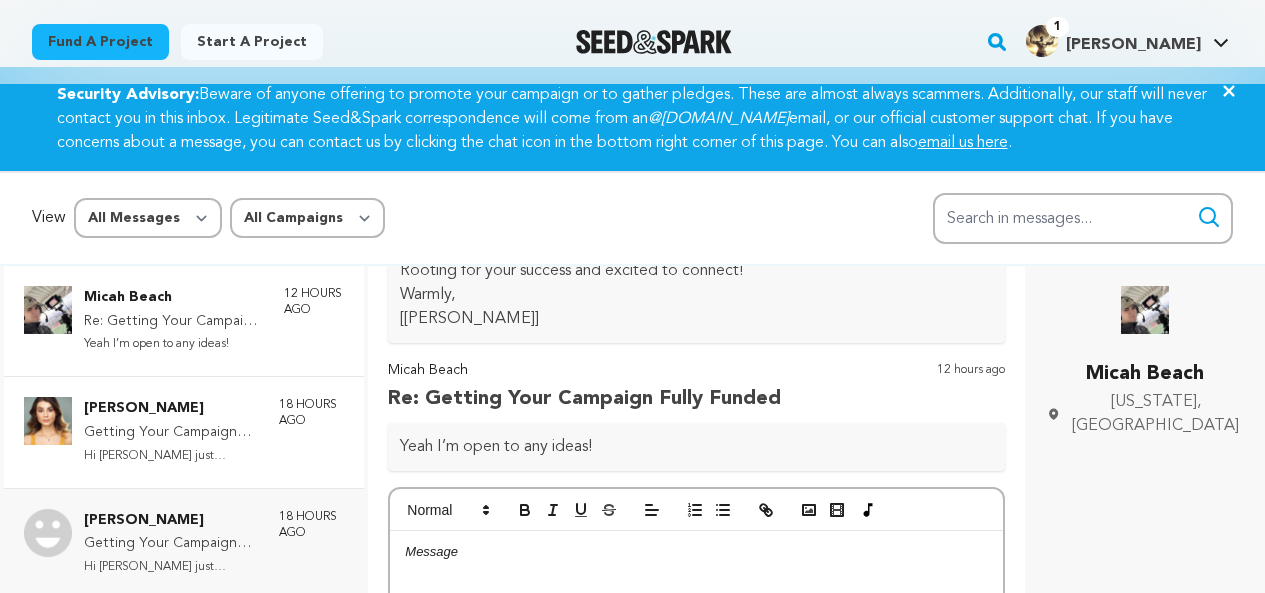 click on "18 hours ago" at bounding box center (311, 413) 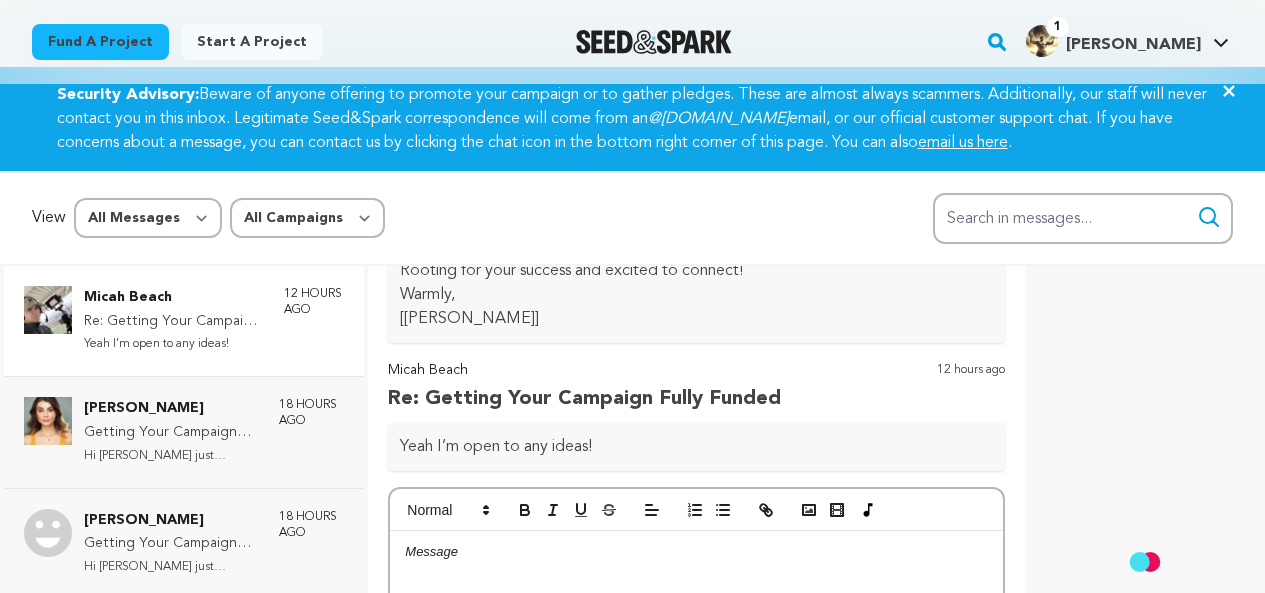 click on "12 hours ago" at bounding box center (314, 321) 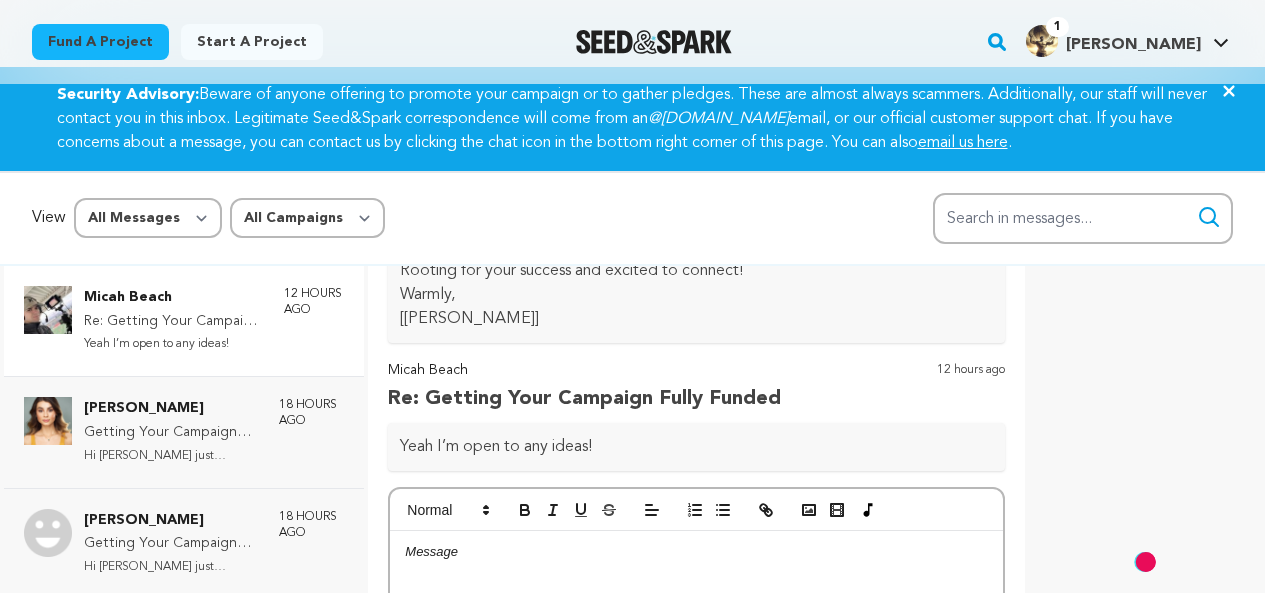 click on "12 hours ago" at bounding box center [314, 321] 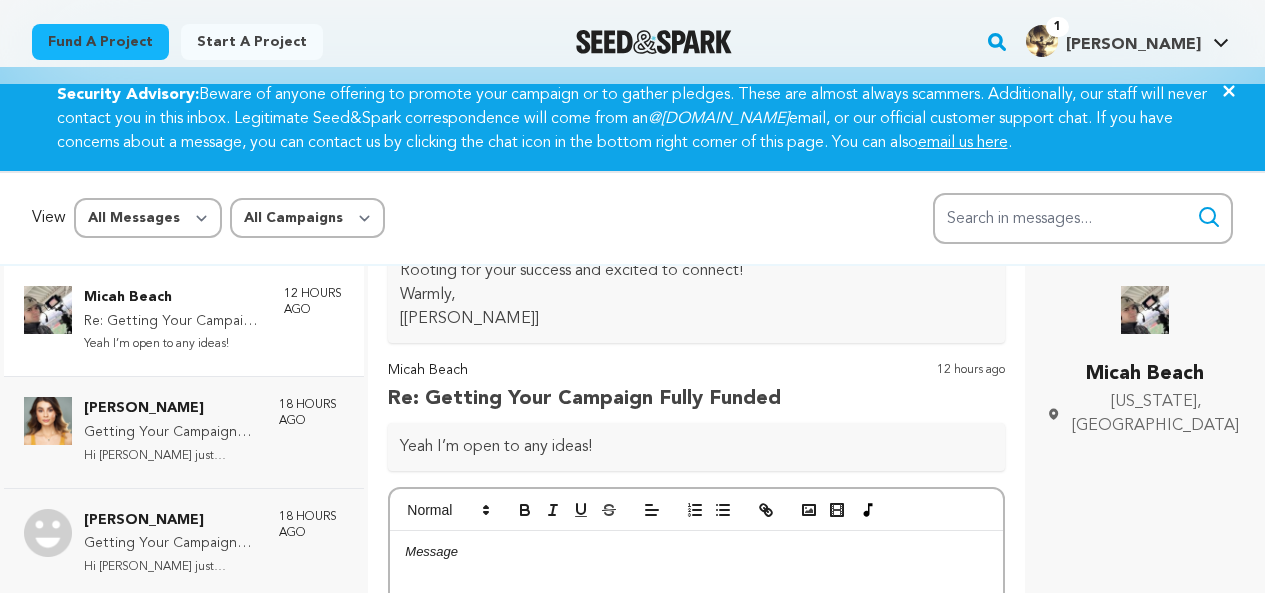 click on "Fund a project
Start a project
Search
1" at bounding box center (616, 42) 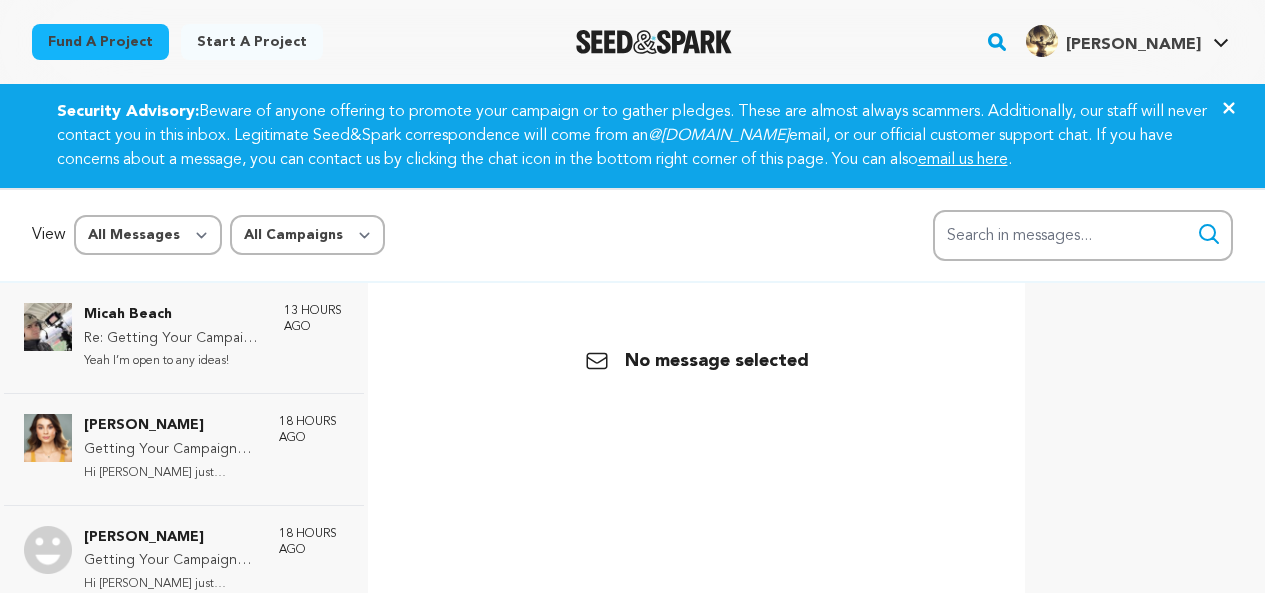 scroll, scrollTop: 17, scrollLeft: 0, axis: vertical 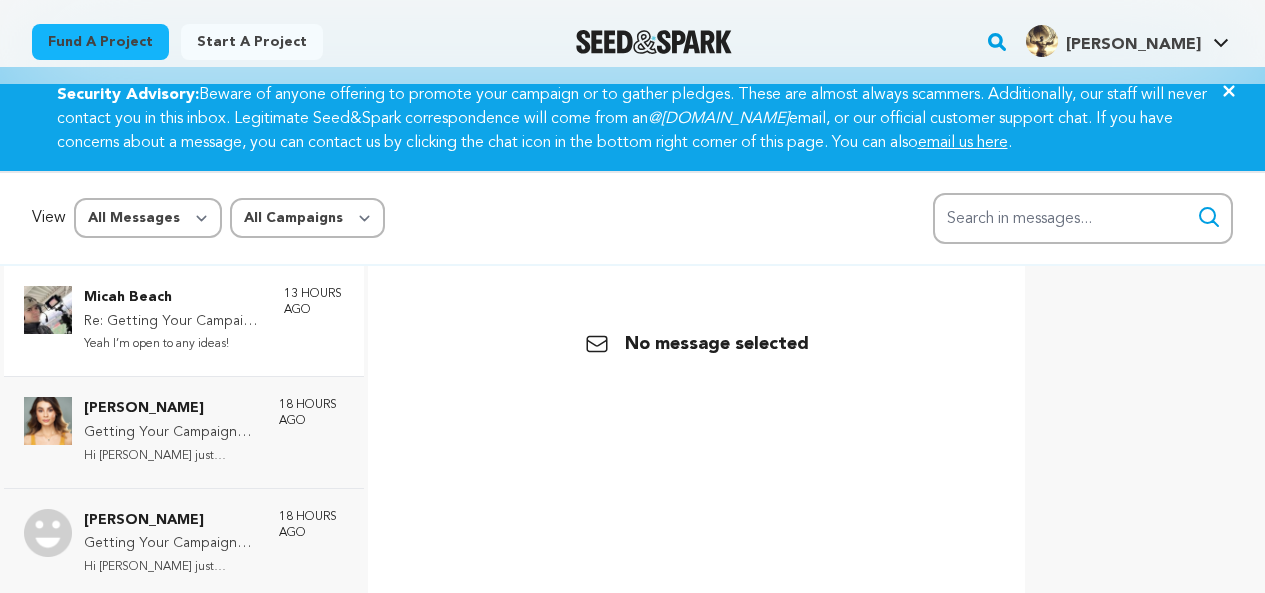 click on "Yeah I’m open to any ideas!" at bounding box center (174, 344) 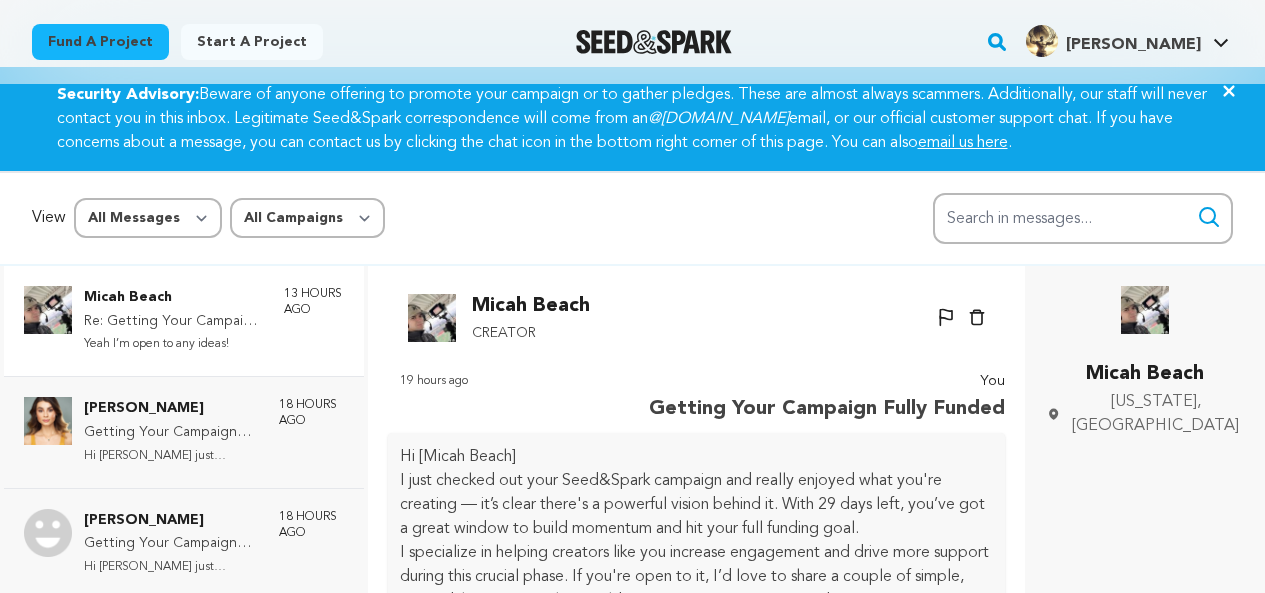 scroll, scrollTop: 270, scrollLeft: 0, axis: vertical 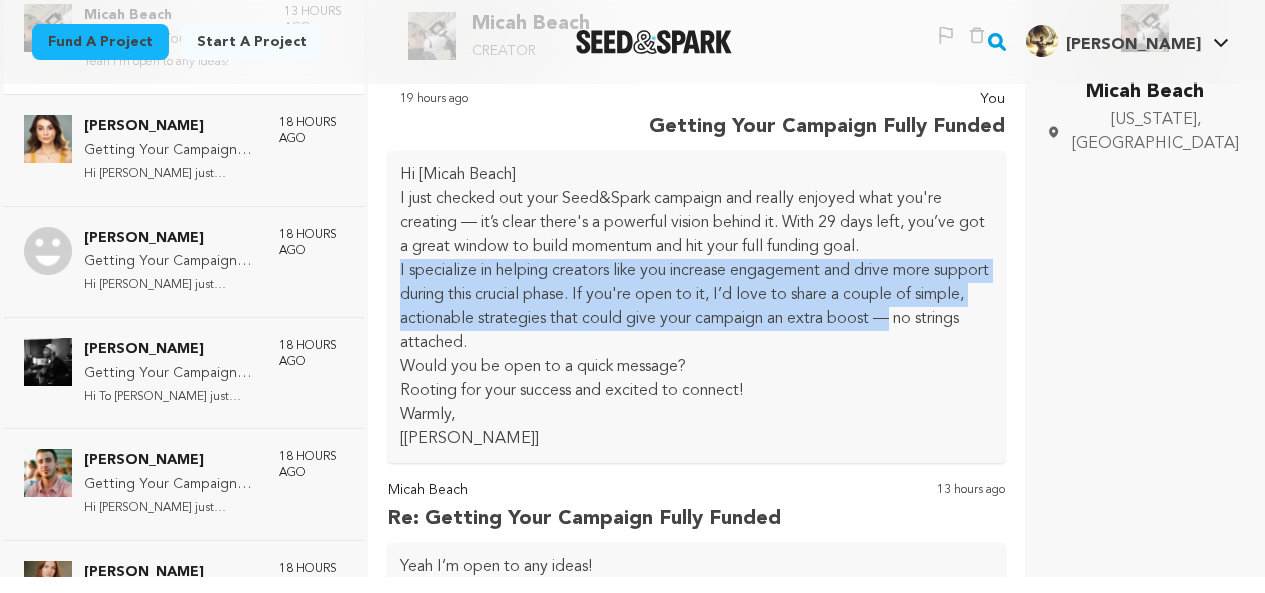 drag, startPoint x: 992, startPoint y: 257, endPoint x: 1027, endPoint y: 297, distance: 53.15073 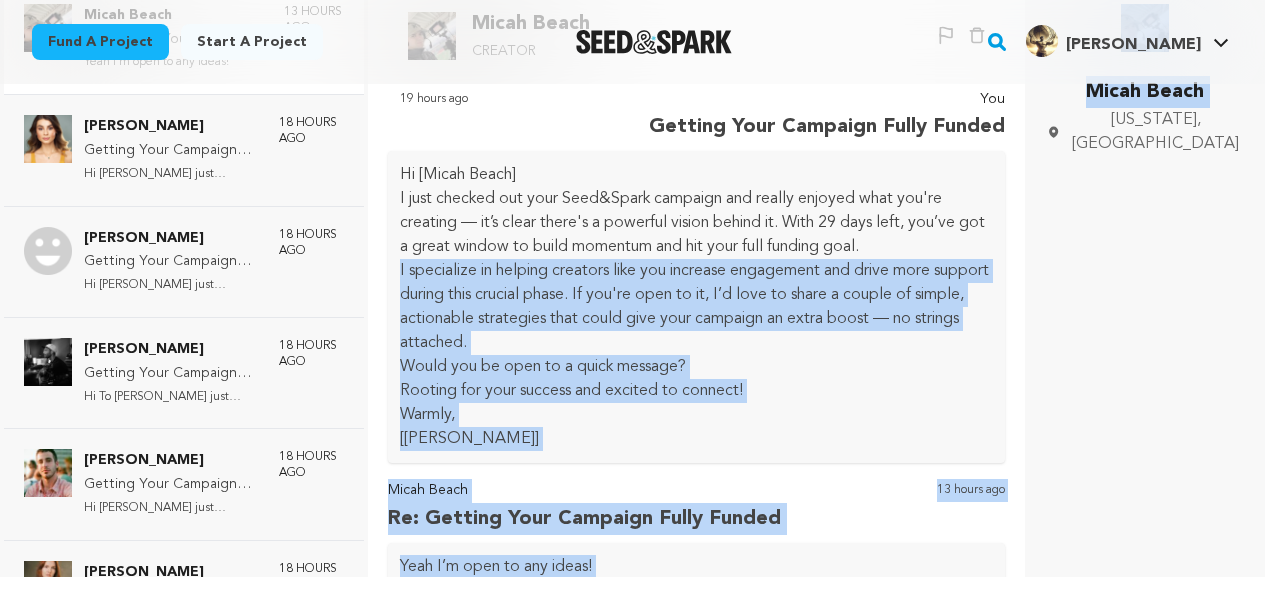 click on "Micah Beach
Oregon, United States" at bounding box center [1145, 280] 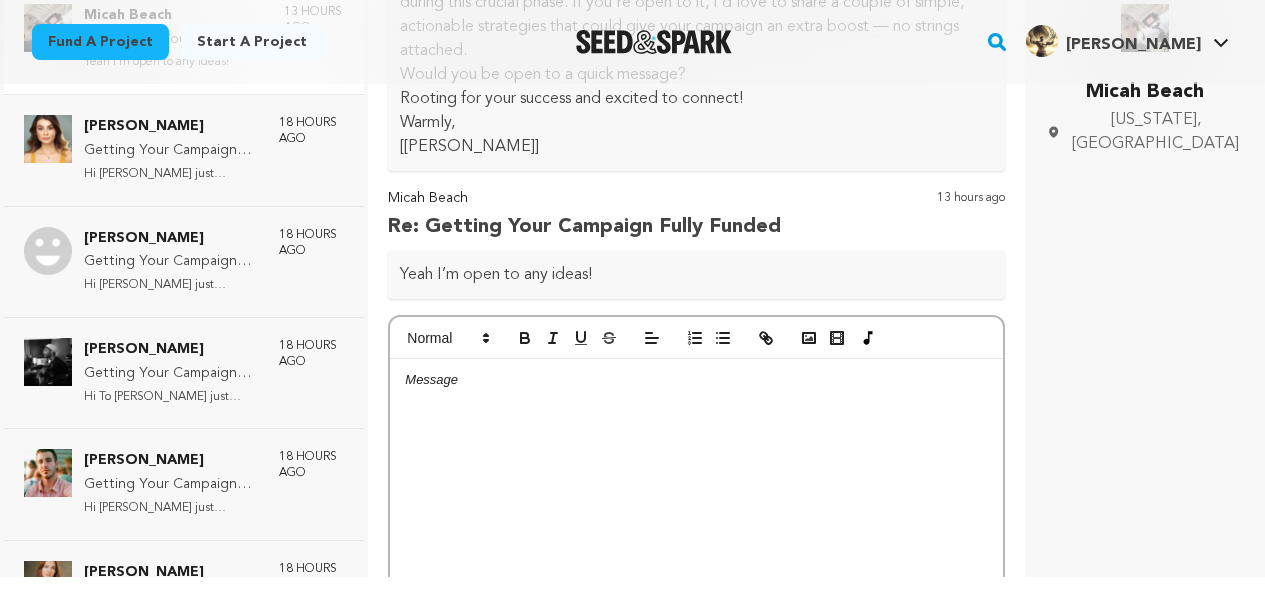 scroll, scrollTop: 301, scrollLeft: 0, axis: vertical 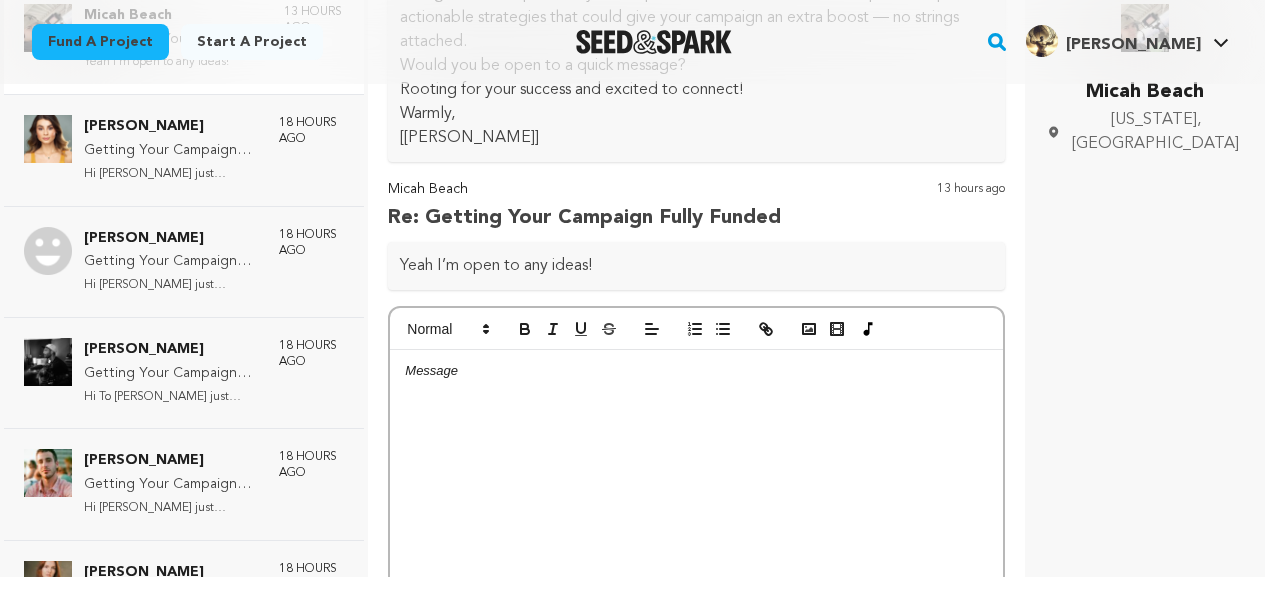 click at bounding box center (696, 500) 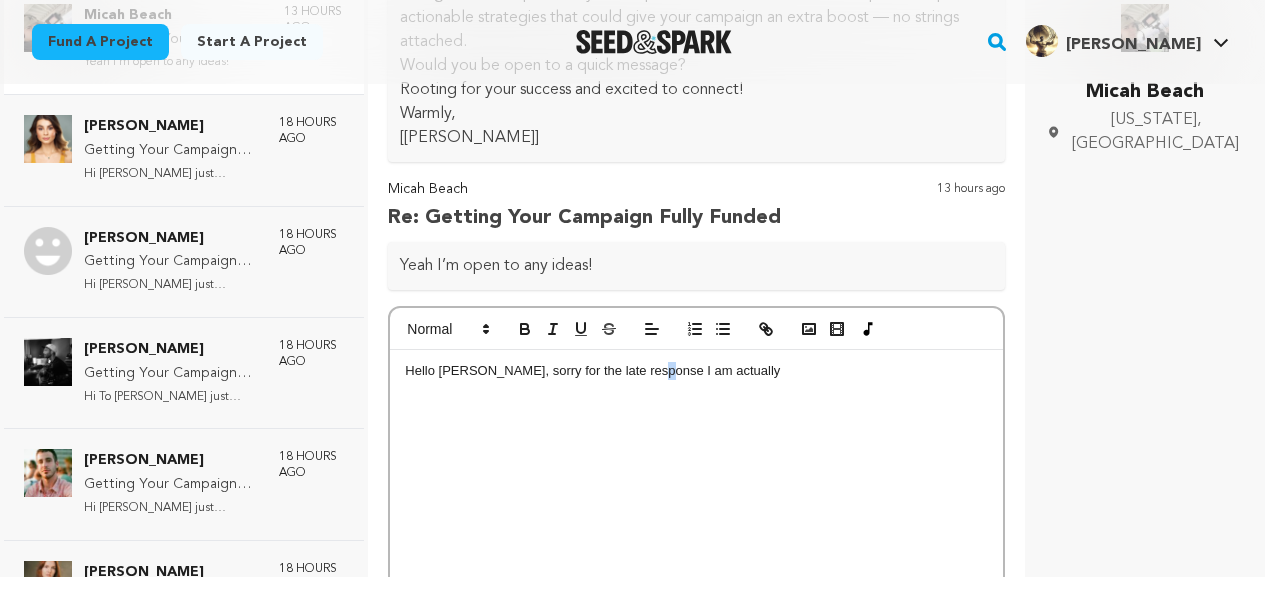 click on "Hello micah Beach, sorry for the late response I am actually" at bounding box center [696, 500] 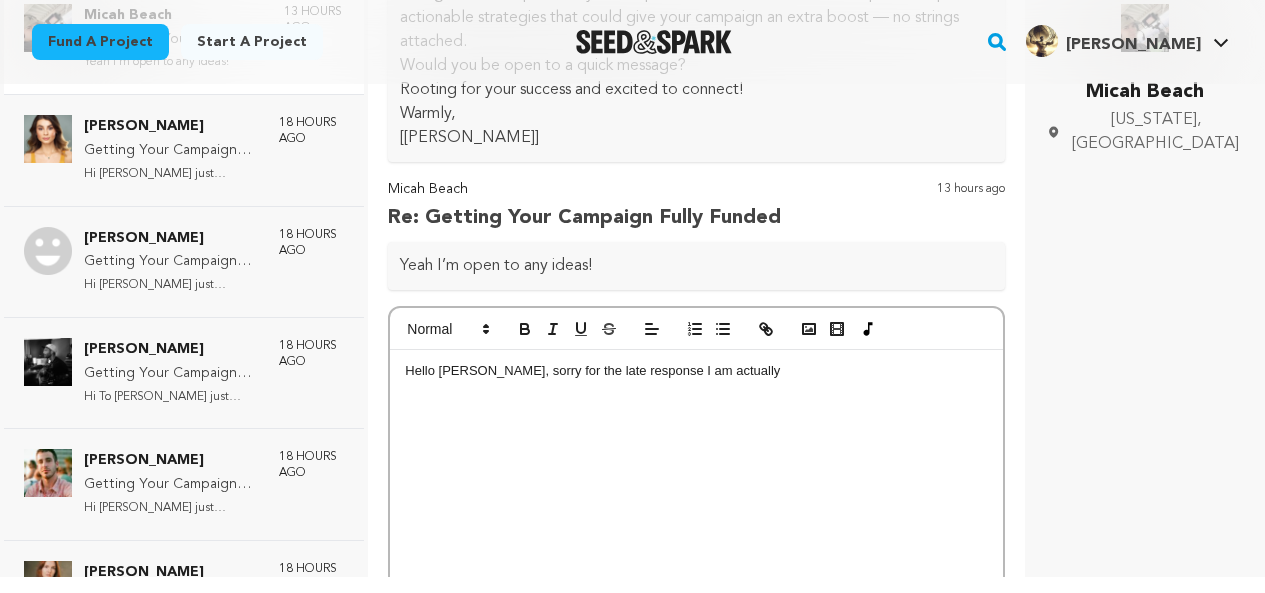 click on "Hello micah Beach, sorry for the late response I am actually" at bounding box center [696, 500] 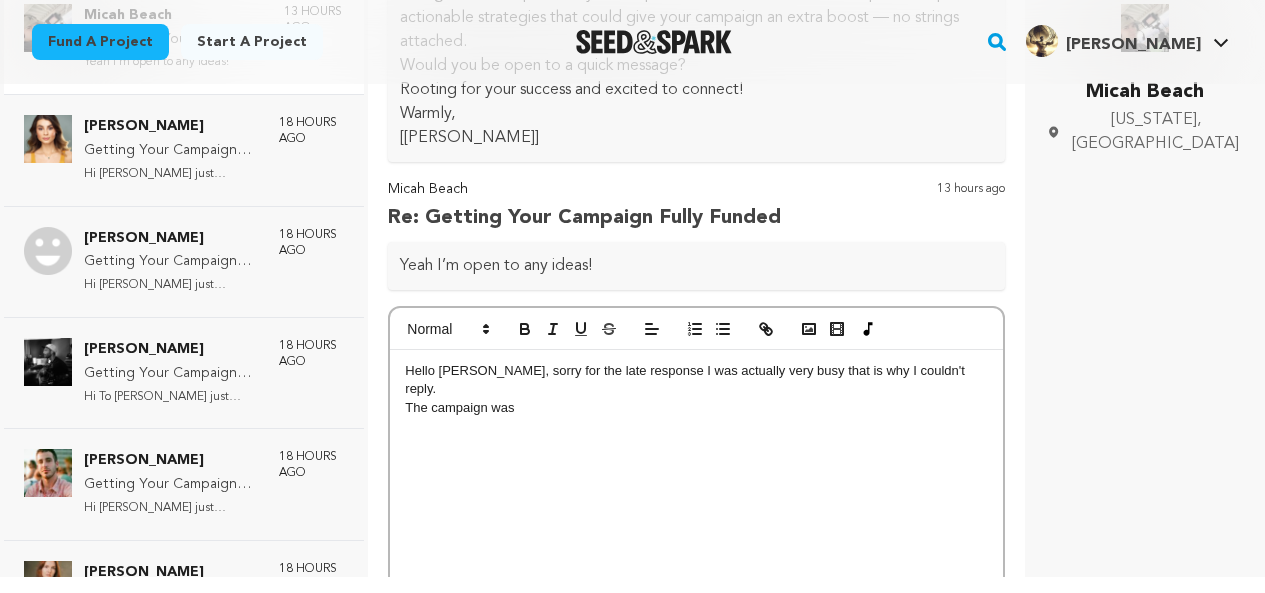 drag, startPoint x: 1034, startPoint y: 155, endPoint x: 1022, endPoint y: 158, distance: 12.369317 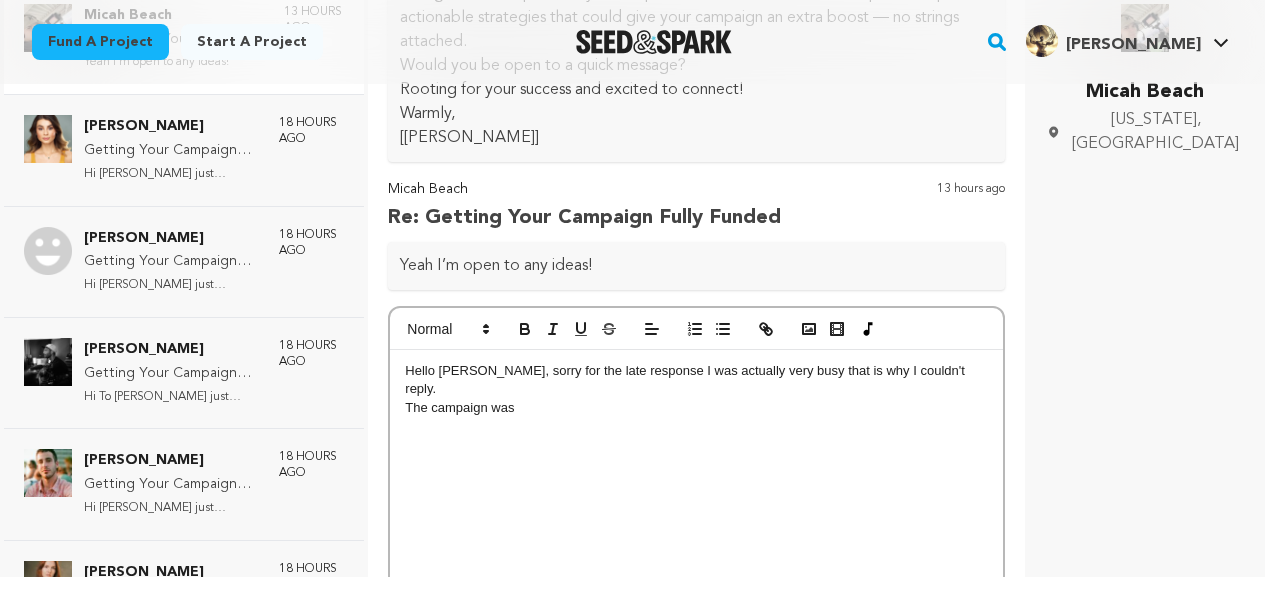 click on "The campaign was" at bounding box center [696, 408] 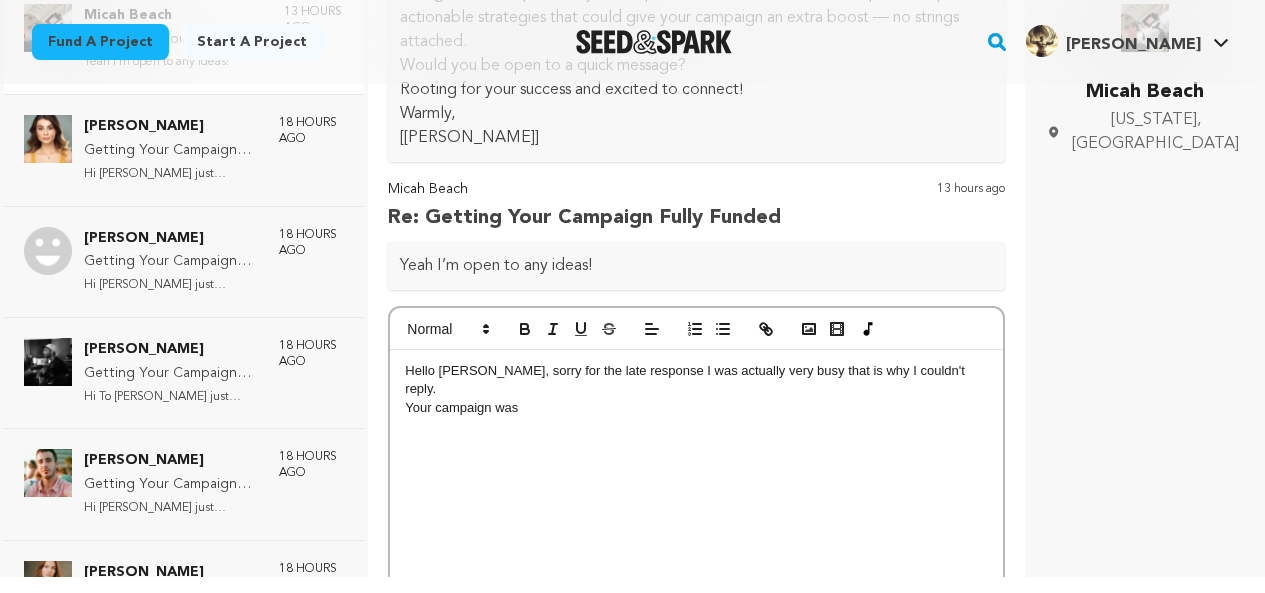 click on "Your campaign was" at bounding box center [696, 408] 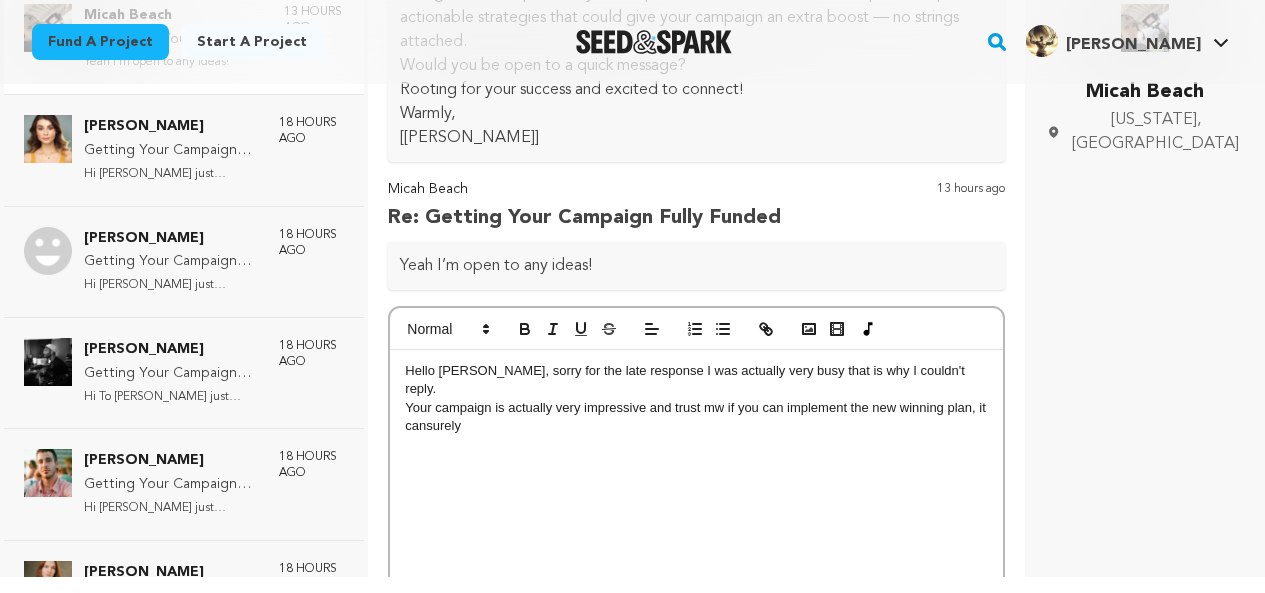 click on "Your campaign is actually very impressive and trust mw if you can implement the new winning plan, it cansurely" at bounding box center (696, 417) 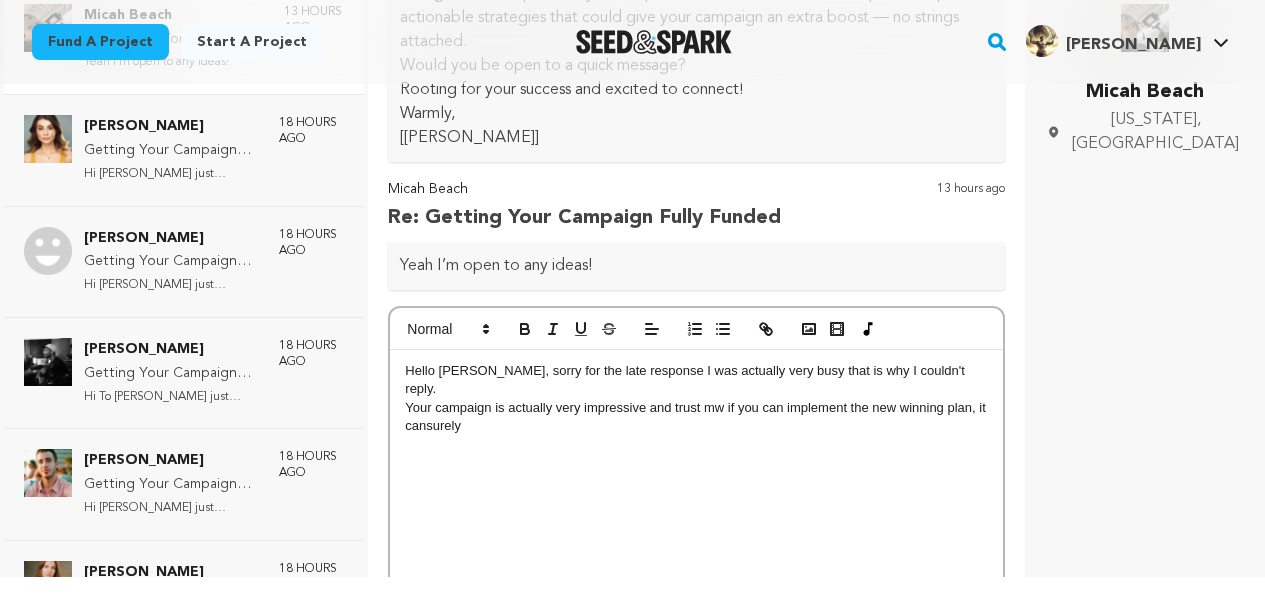 click on "Your campaign is actually very impressive and trust mw if you can implement the new winning plan, it cansurely" at bounding box center (696, 417) 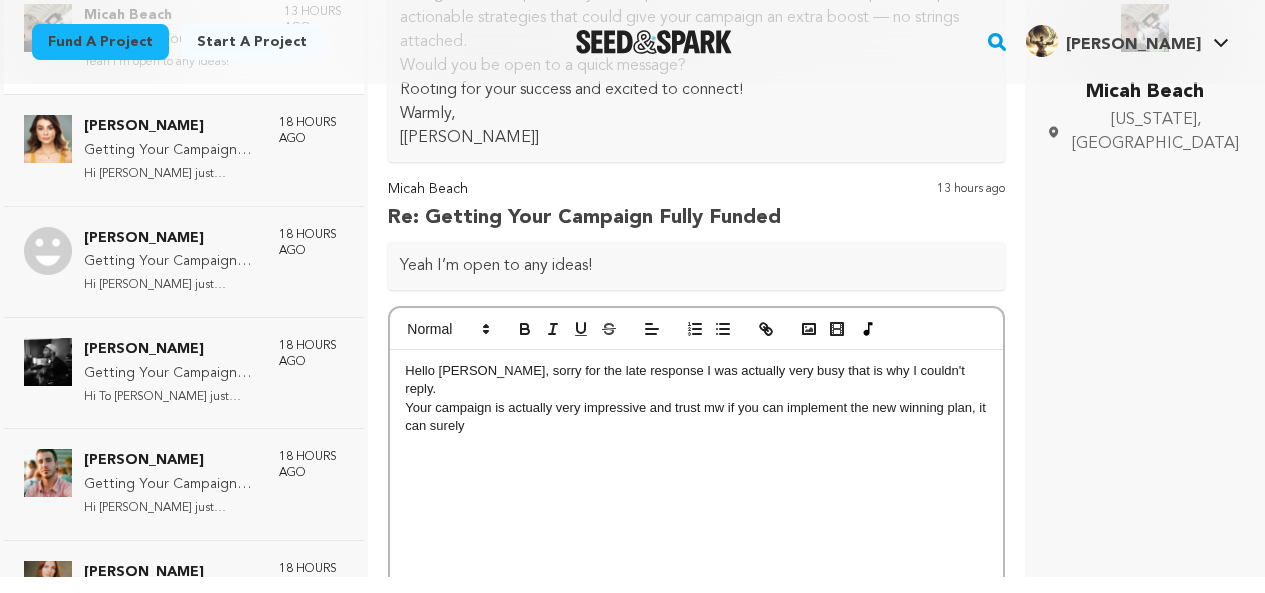 click on "Hello micah Beach, sorry for the late response I was actually very busy that is why I couldn't reply. Your campaign is actually very impressive and trust mw if you can implement the new winning plan, it can surely" at bounding box center [696, 500] 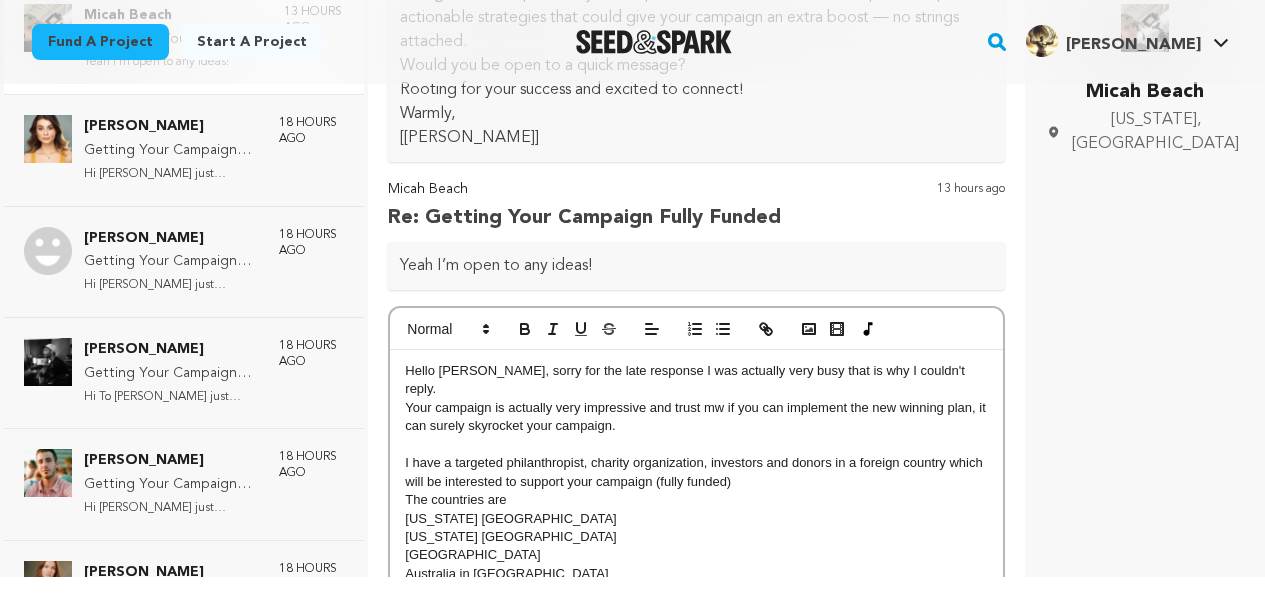 scroll, scrollTop: 0, scrollLeft: 0, axis: both 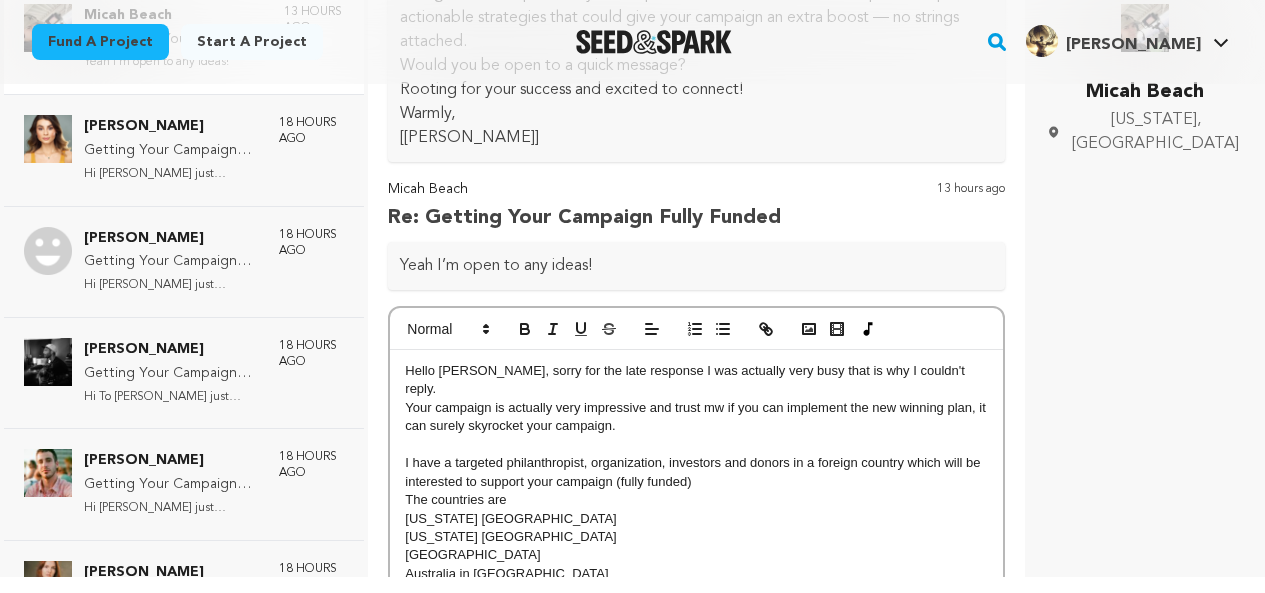 click on "The countries are" at bounding box center [696, 500] 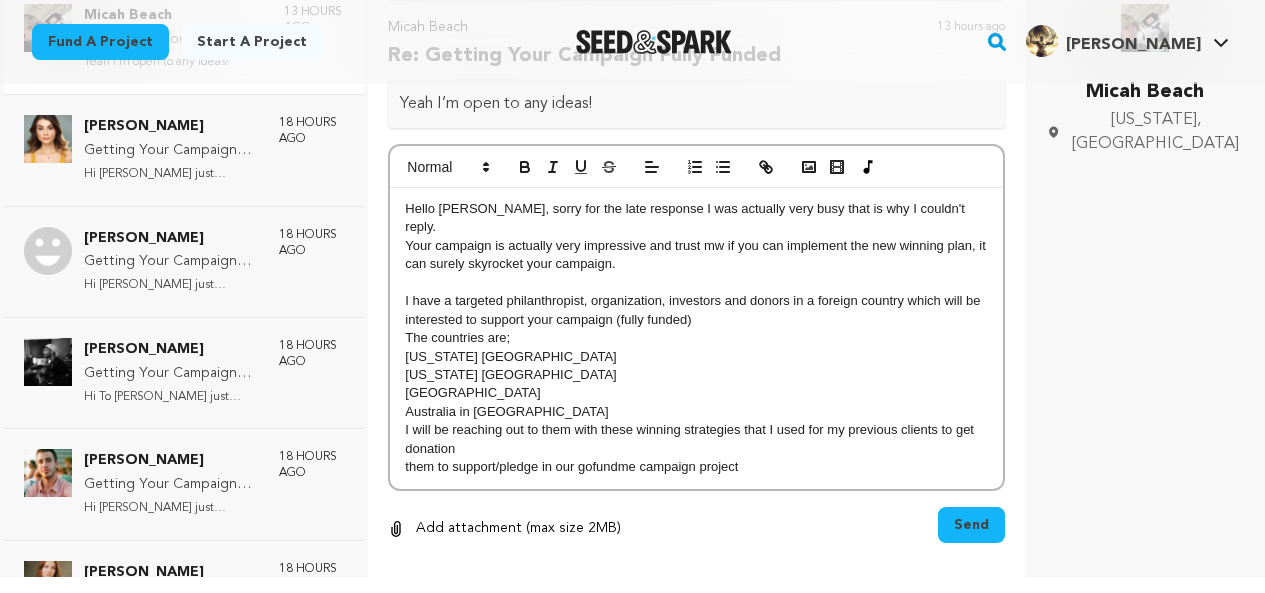 scroll, scrollTop: 474, scrollLeft: 0, axis: vertical 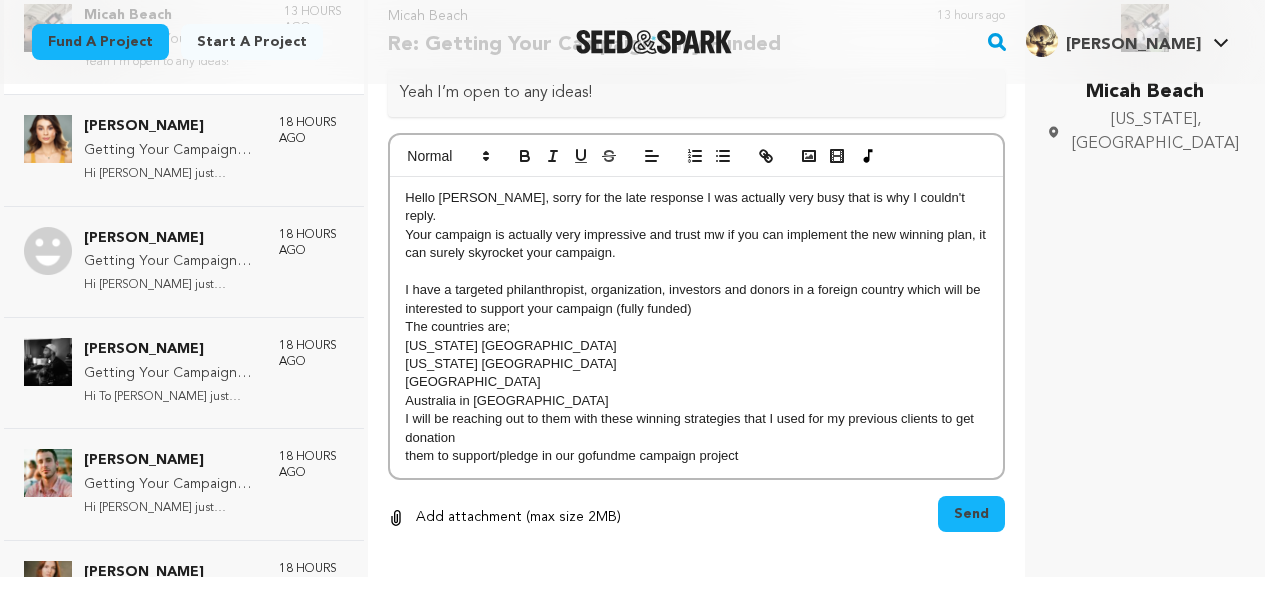 click on "them to support/pledge in our gofundme campaign project" at bounding box center (696, 456) 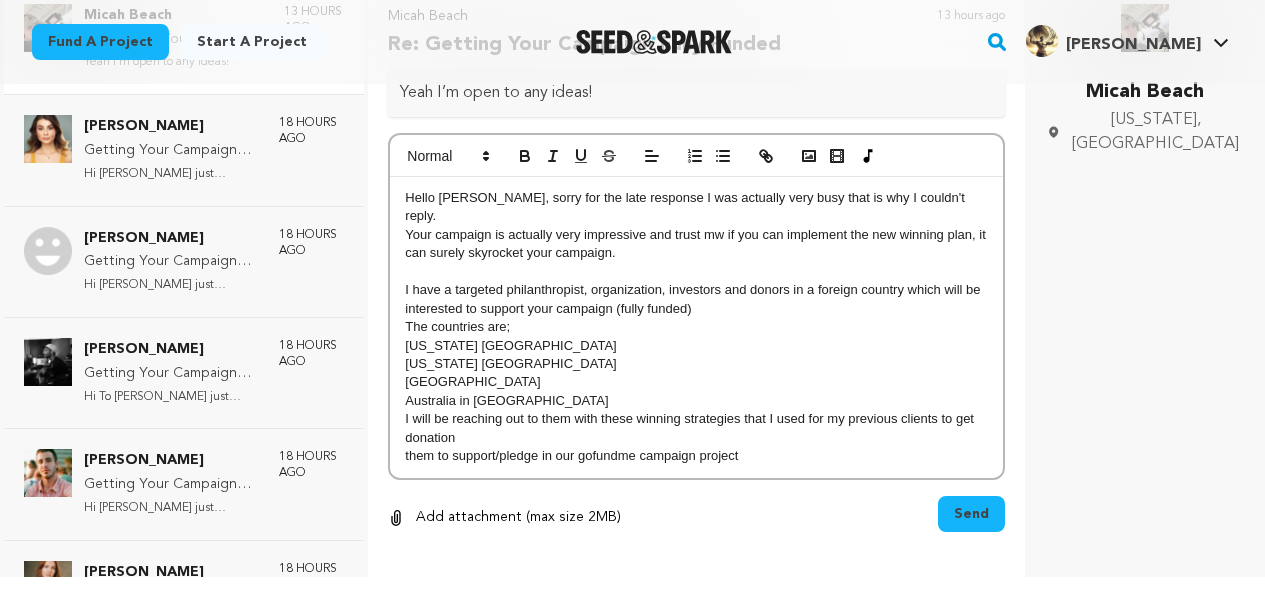click on "them to support/pledge in our gofundme campaign project" at bounding box center [696, 456] 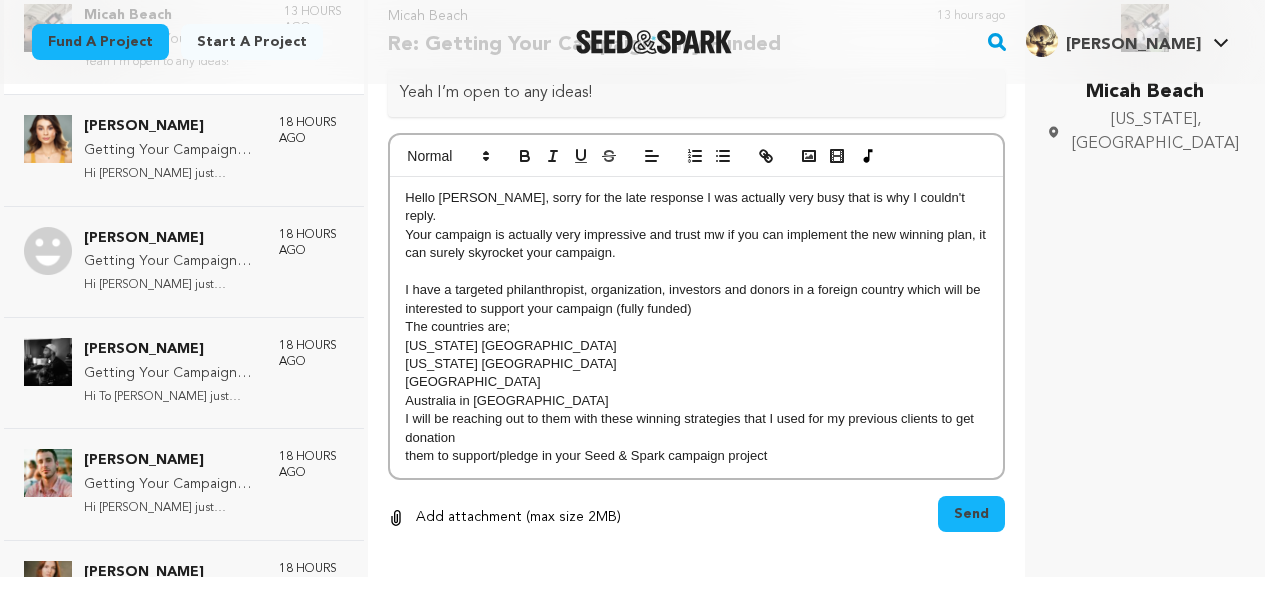 click on "them to support/pledge in your Seed & Spark campaign project" at bounding box center [696, 456] 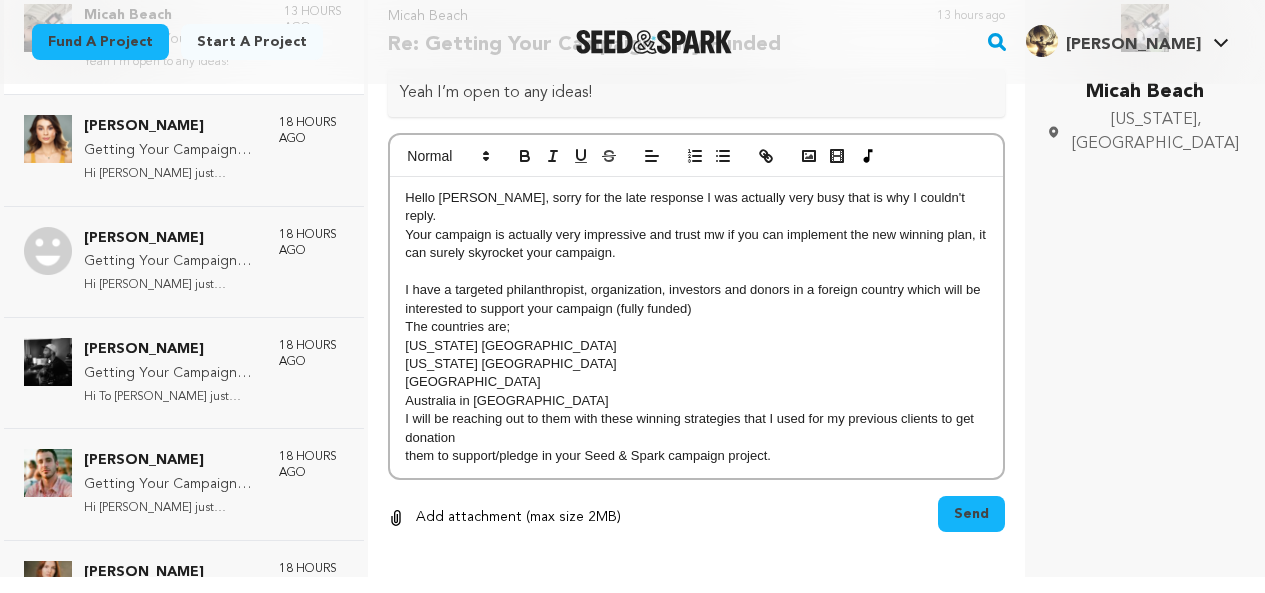 click on "Send" at bounding box center (971, 514) 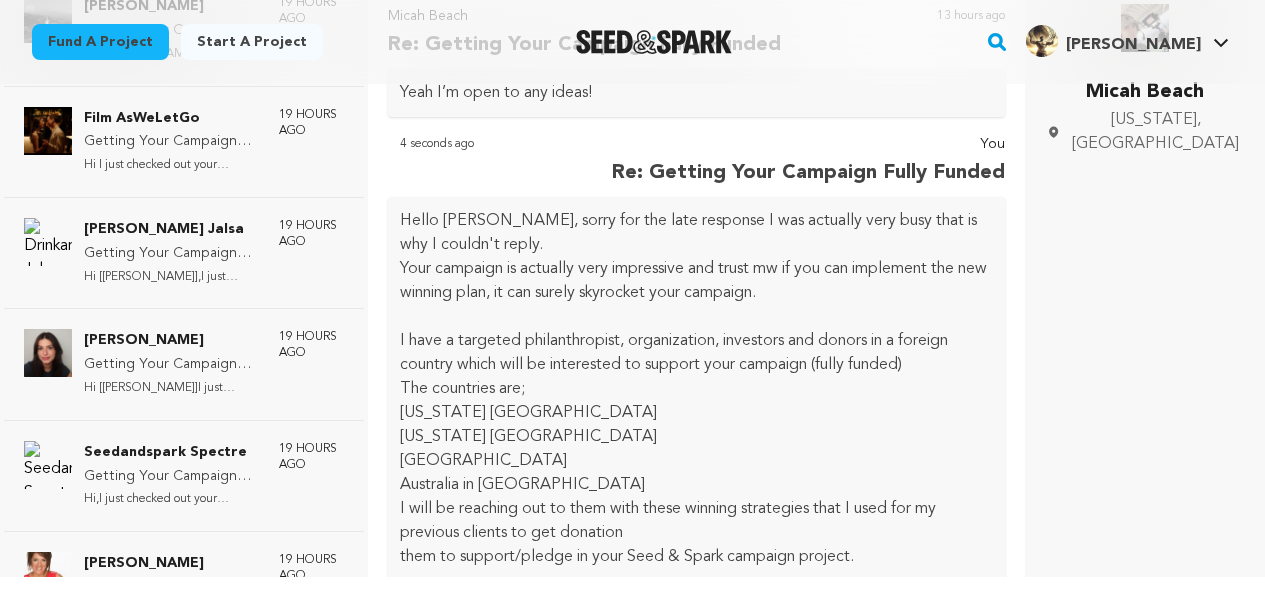 scroll, scrollTop: 742, scrollLeft: 0, axis: vertical 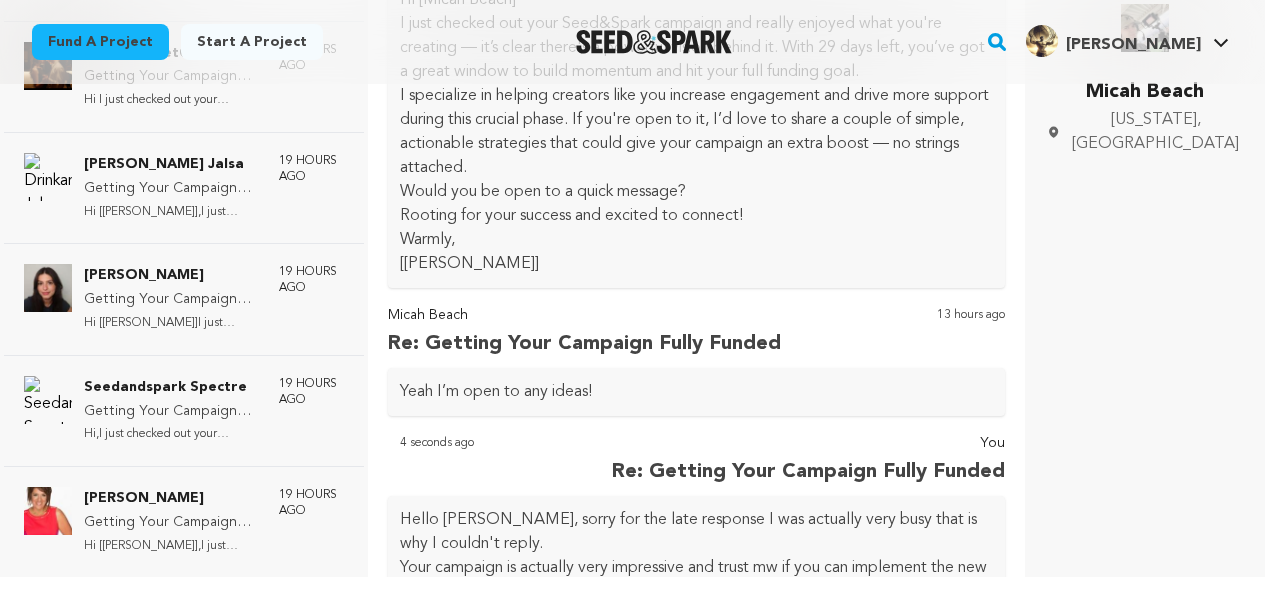 click on "Fund a project
Start a project
Search" at bounding box center (616, 42) 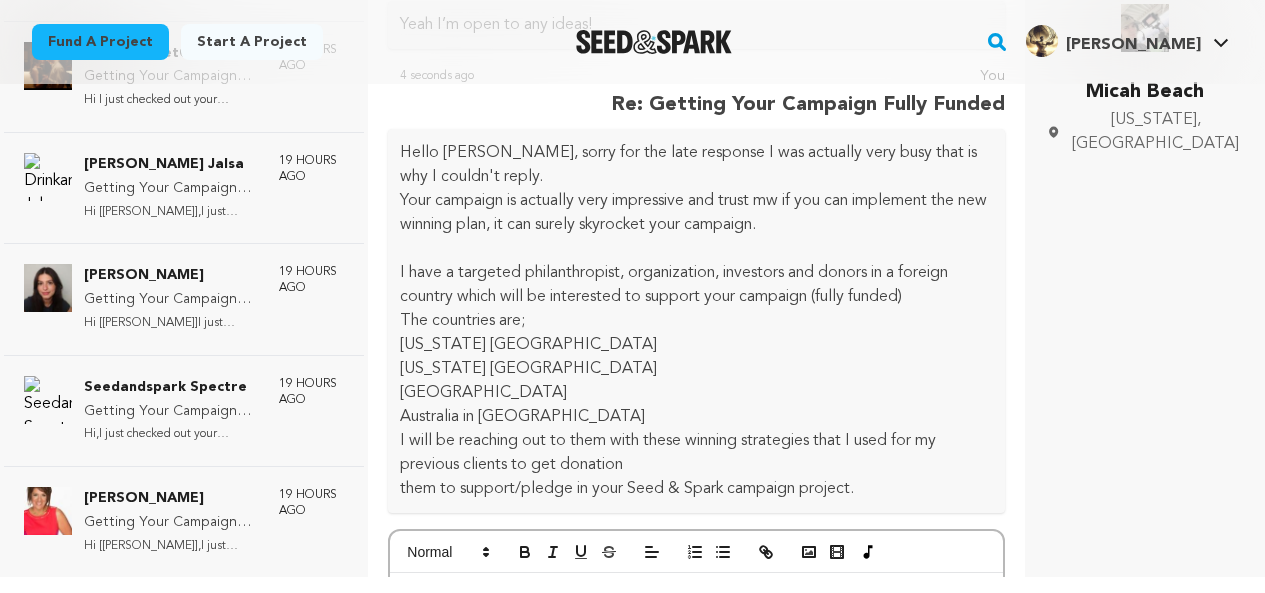 scroll, scrollTop: 545, scrollLeft: 0, axis: vertical 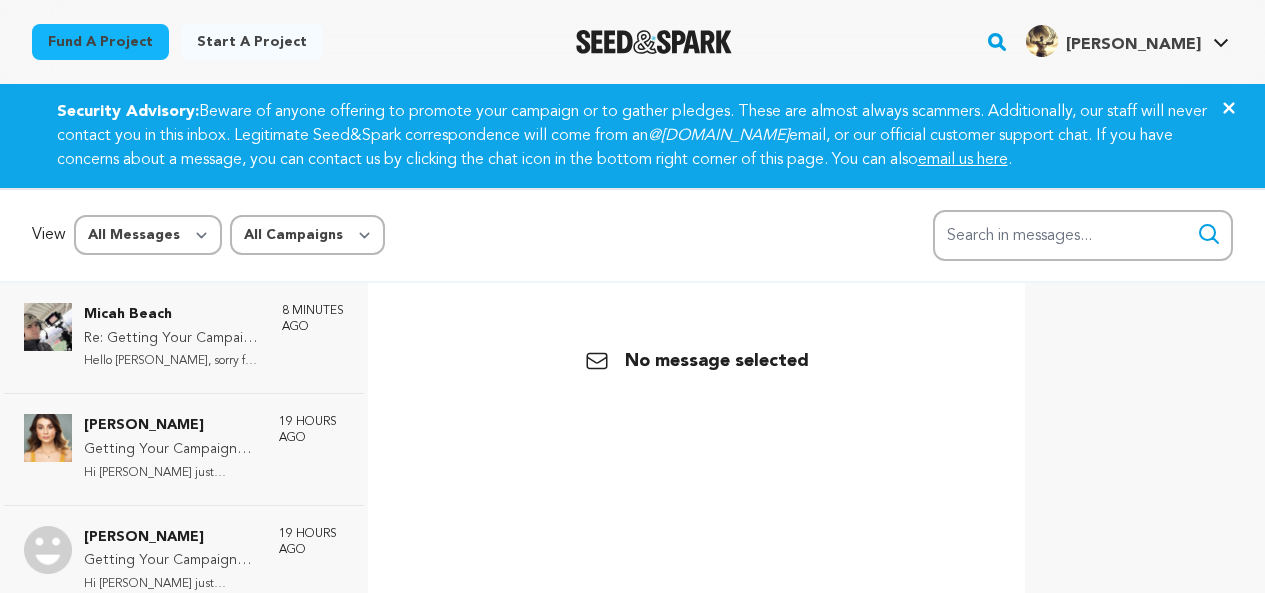 click on "Close" 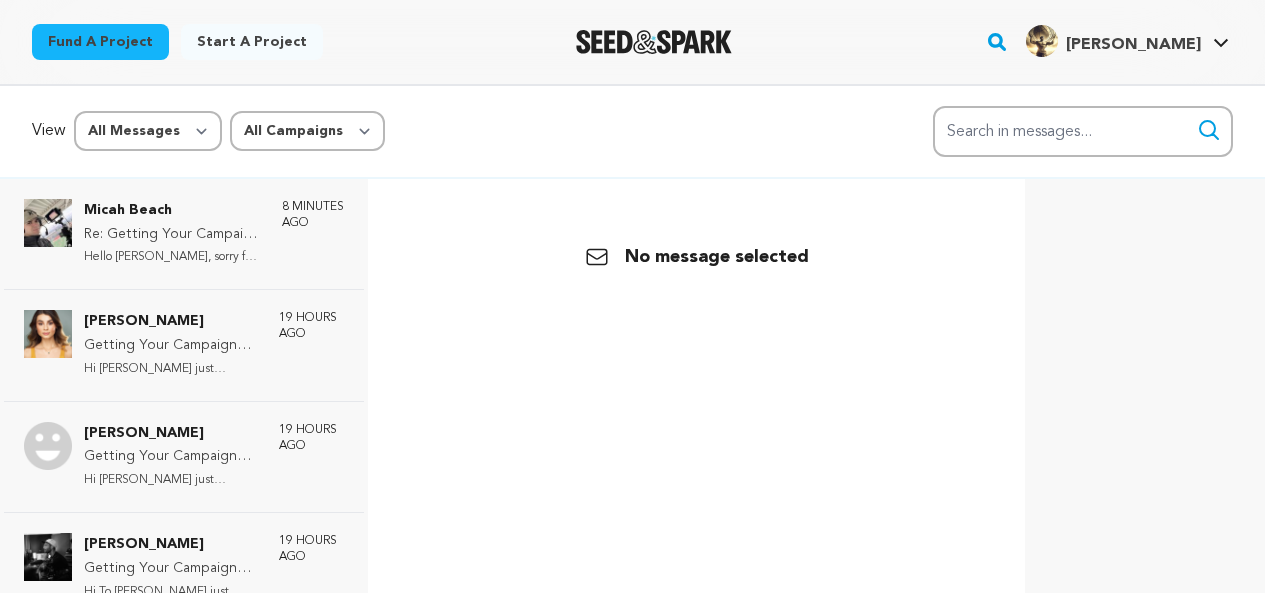 click on "Fund a project" at bounding box center (100, 42) 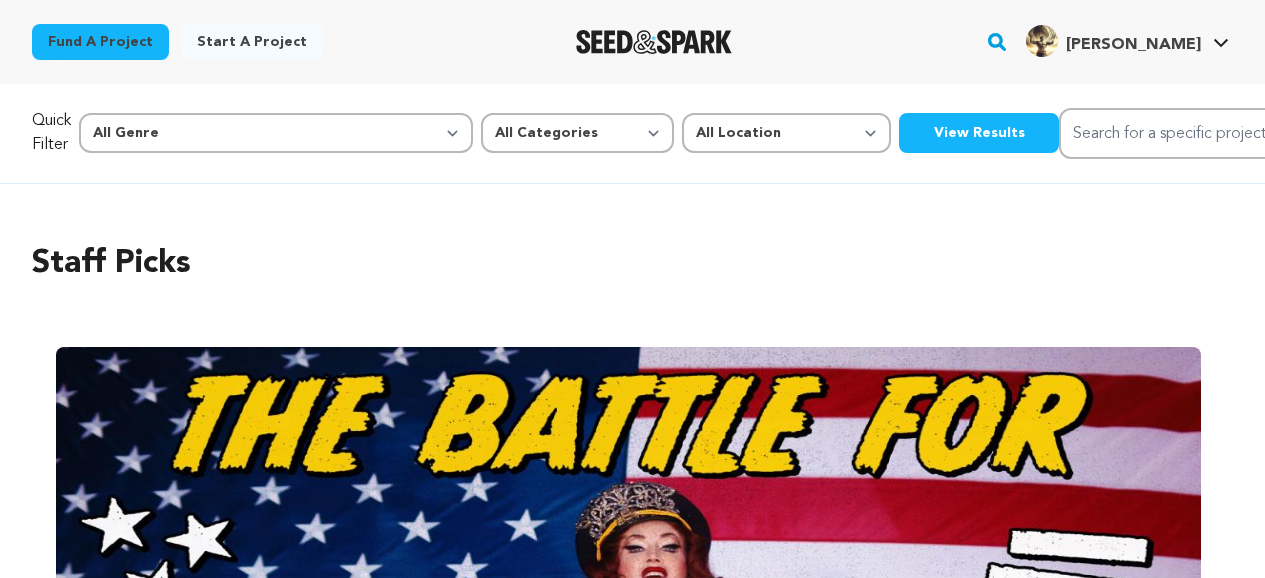 scroll, scrollTop: 0, scrollLeft: 0, axis: both 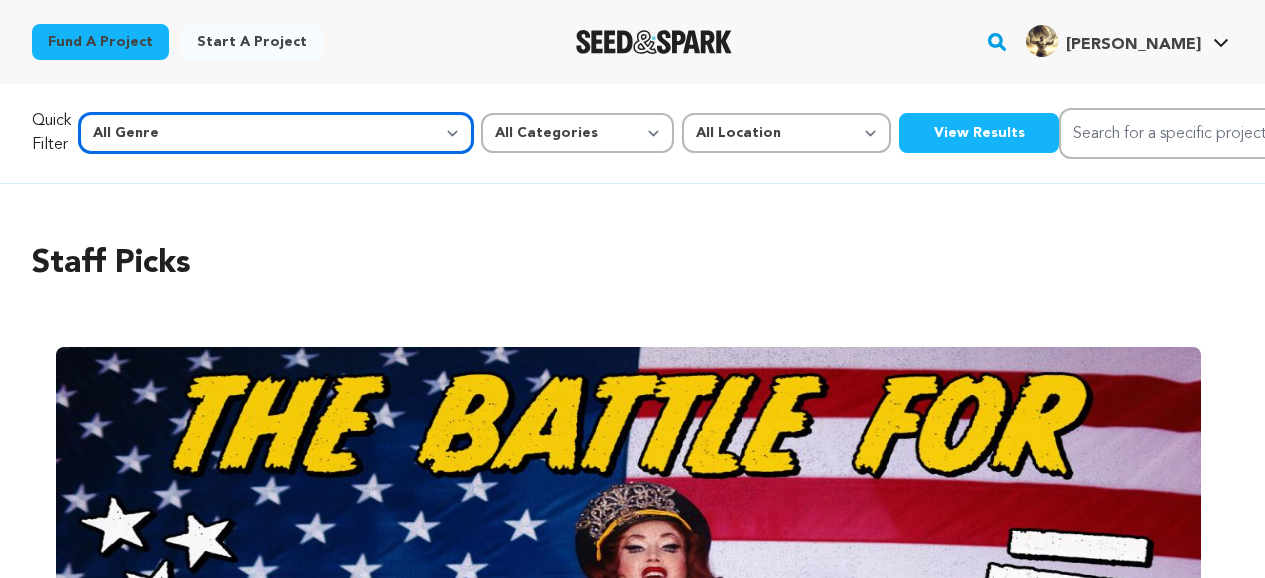 click on "All Genre
Action
Adventure
Afrobeat
Alternative
Ambient
Animation
Bebop
Big Band
Biography
Bluegrass
Blues
Classical
Comedy
Country
Crime
Disco
Documentary
Drama
Dubstep
Electronic/Dance
Emo
Experimental
Family
Fantasy
Film-Noir
Film-related Business
Filmmaker Resource
Folk
Foreign Film
Funk
Game-Show
Garage Grime" at bounding box center [276, 133] 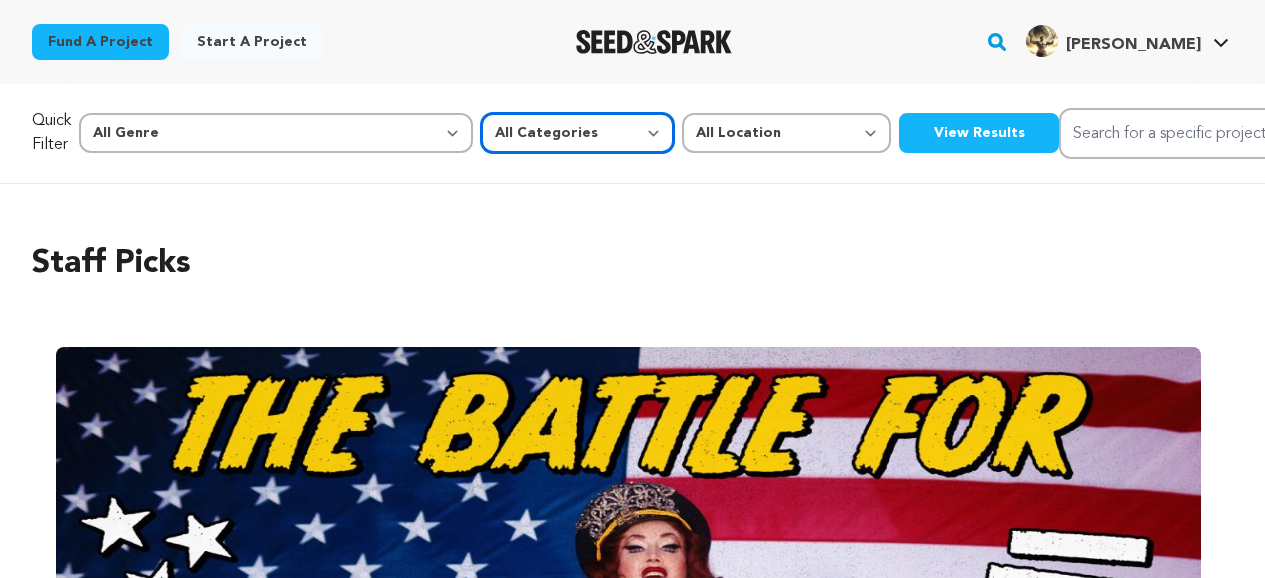 click on "All Categories
Film Feature
Film Short
Series
Music Video
Comics
Artist Residency
Art & Photography
Collective
Dance
Games
Music
Radio & Podcasts
Orgs & Companies
Venue & Spaces" at bounding box center [577, 133] 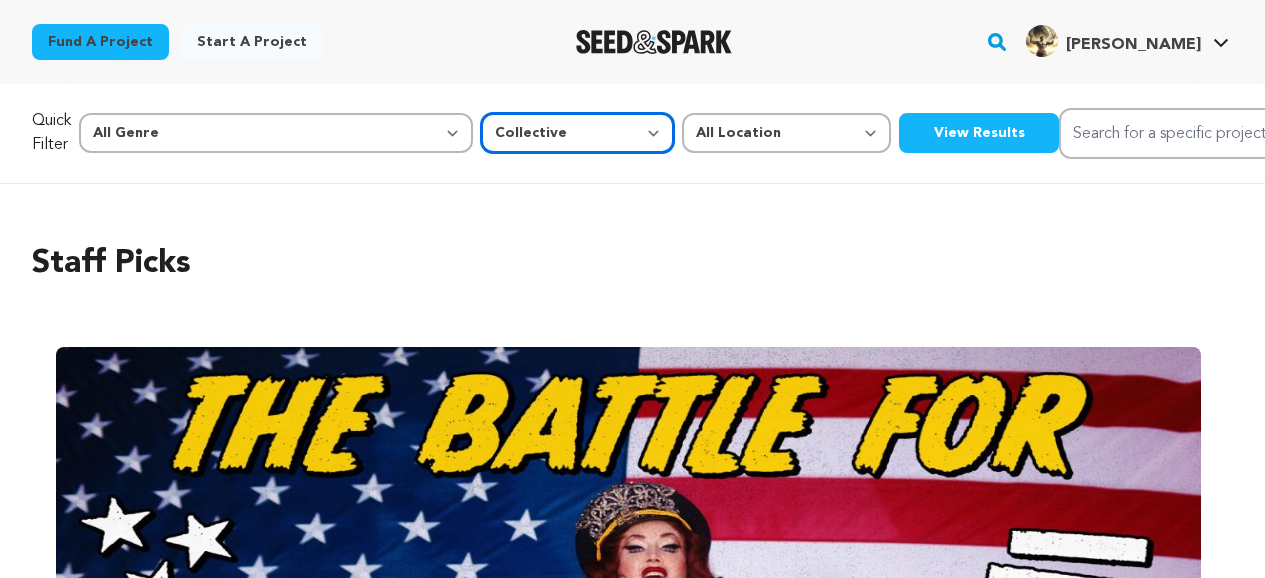 click on "All Categories
Film Feature
Film Short
Series
Music Video
Comics
Artist Residency
Art & Photography
Collective
Dance
Games
Music
Radio & Podcasts
Orgs & Companies
Venue & Spaces" at bounding box center (577, 133) 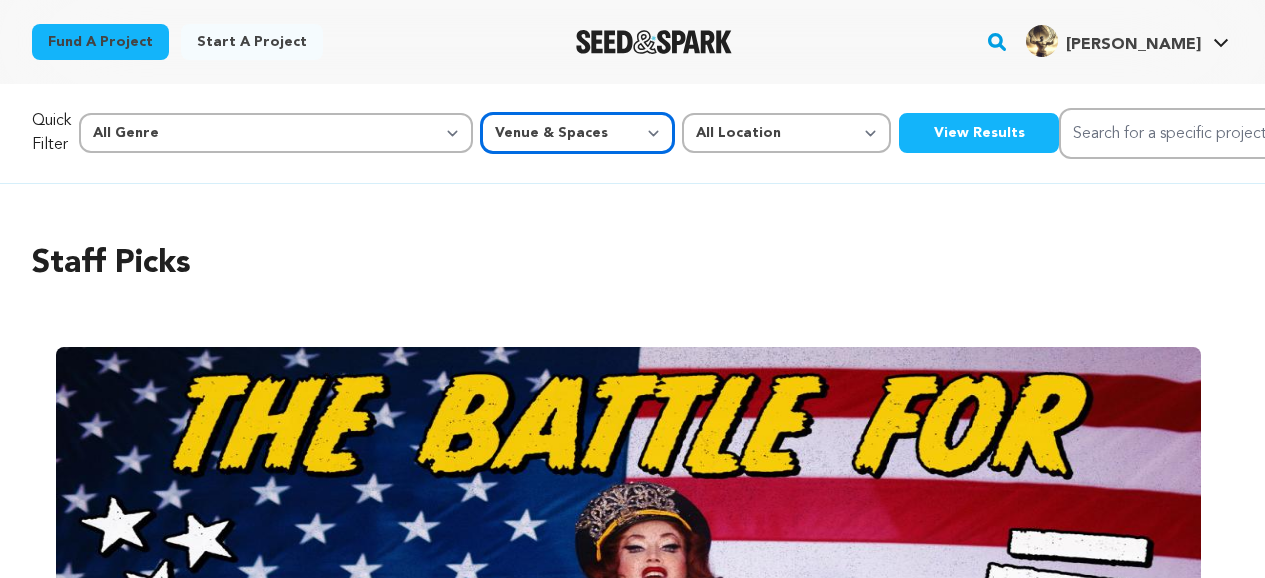 click on "All Categories
Film Feature
Film Short
Series
Music Video
Comics
Artist Residency
Art & Photography
Collective
Dance
Games
Music
Radio & Podcasts
Orgs & Companies
Venue & Spaces" at bounding box center [577, 133] 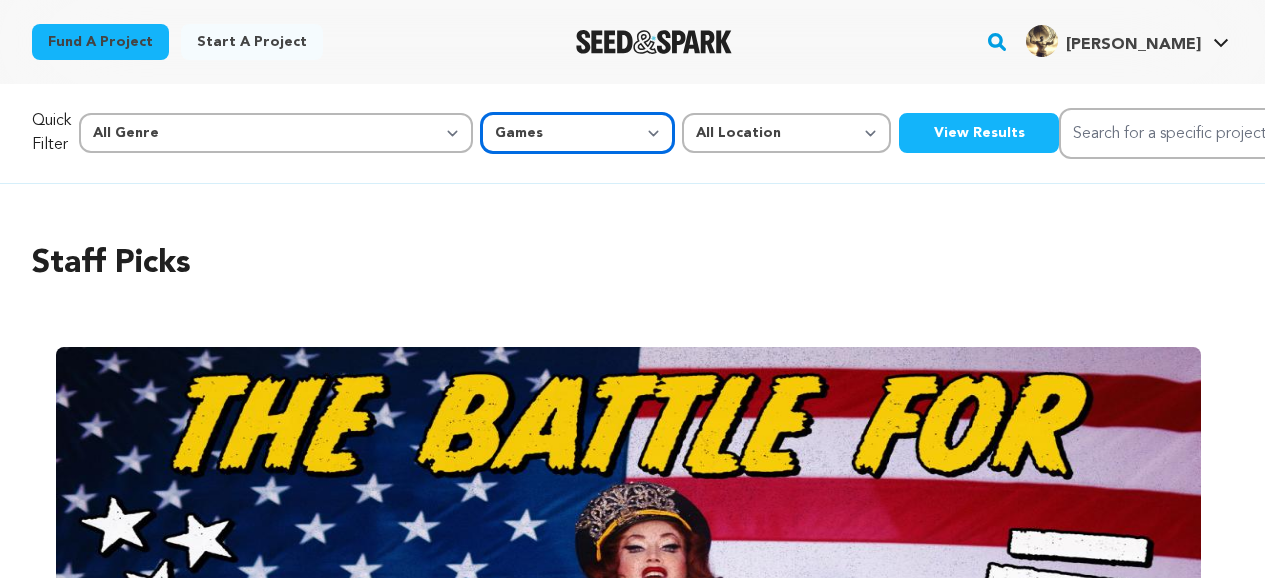 click on "All Categories
Film Feature
Film Short
Series
Music Video
Comics
Artist Residency
Art & Photography
Collective
Dance
Games
Music
Radio & Podcasts
Orgs & Companies
Venue & Spaces" at bounding box center [577, 133] 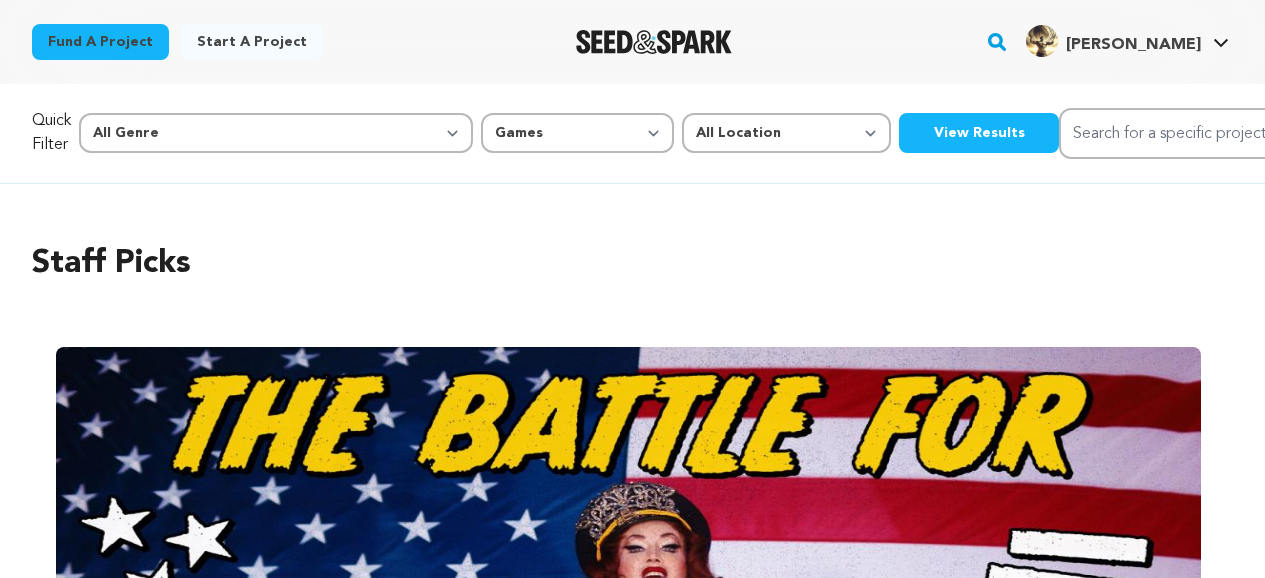 click on "View Results" at bounding box center [979, 133] 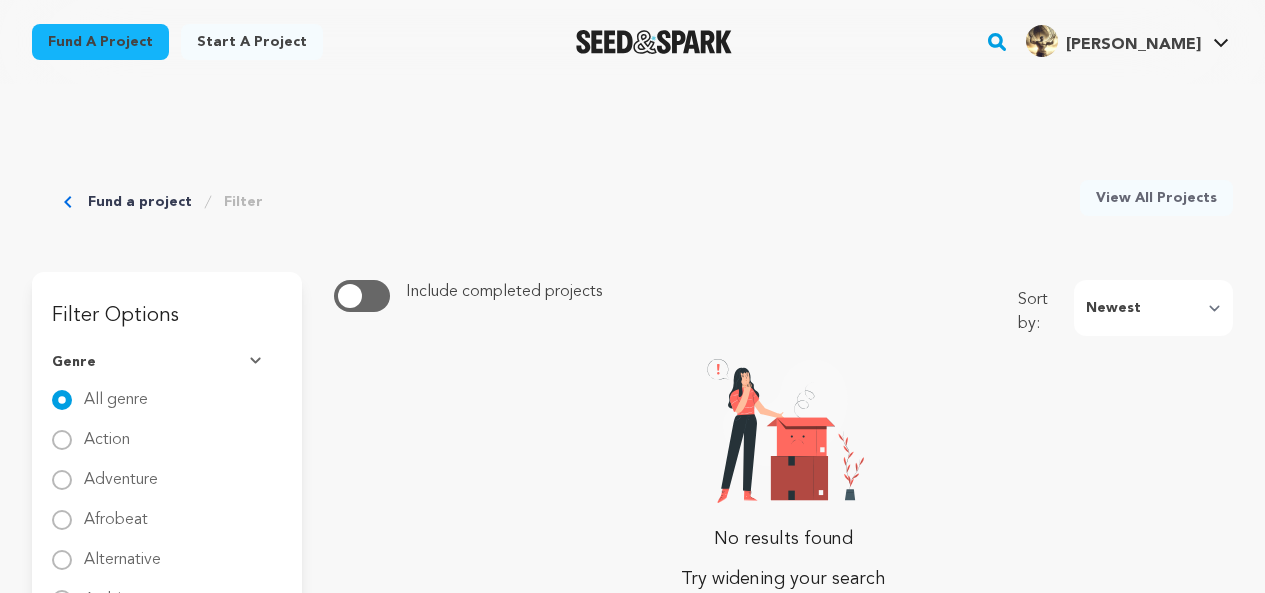 scroll, scrollTop: 0, scrollLeft: 0, axis: both 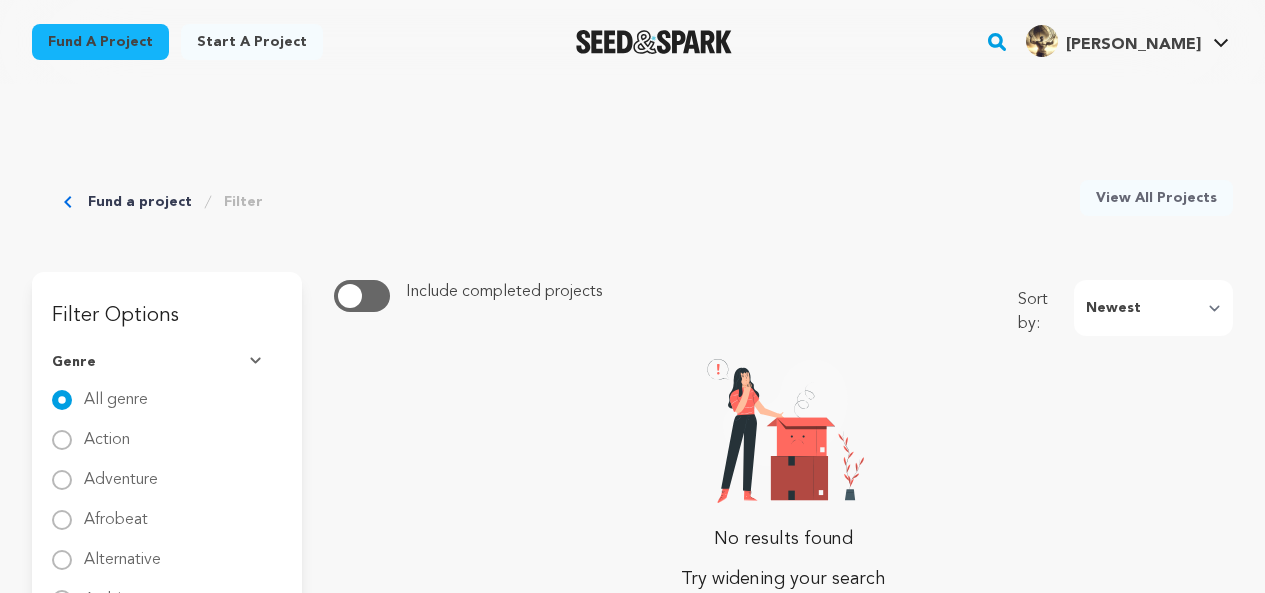 click on "Fund a project" at bounding box center (100, 42) 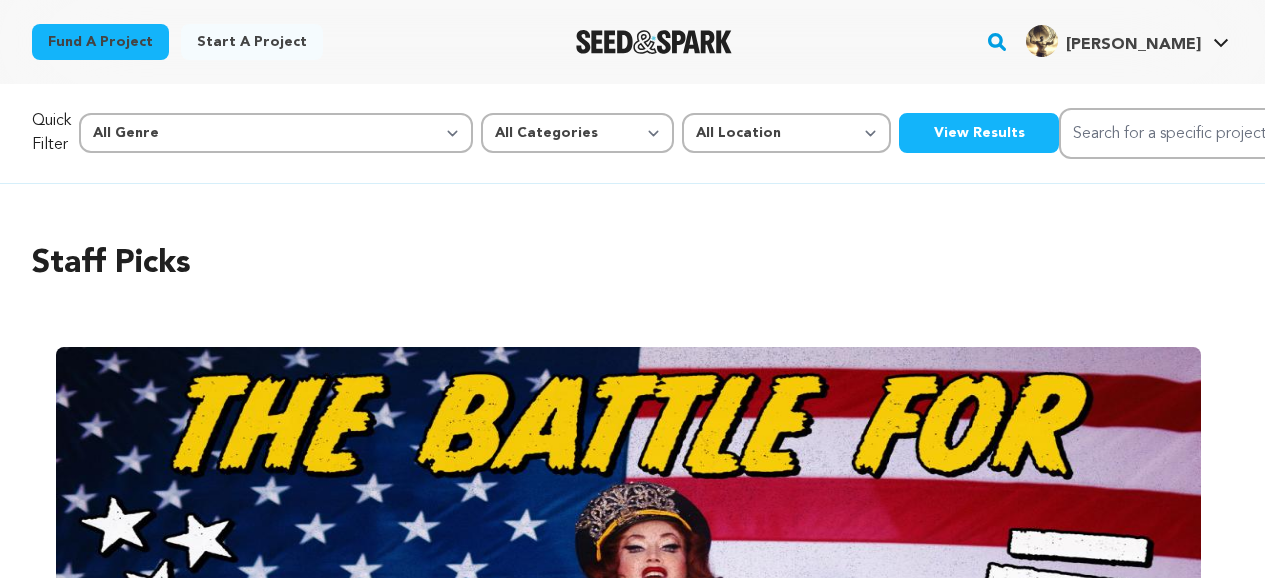 scroll, scrollTop: 0, scrollLeft: 0, axis: both 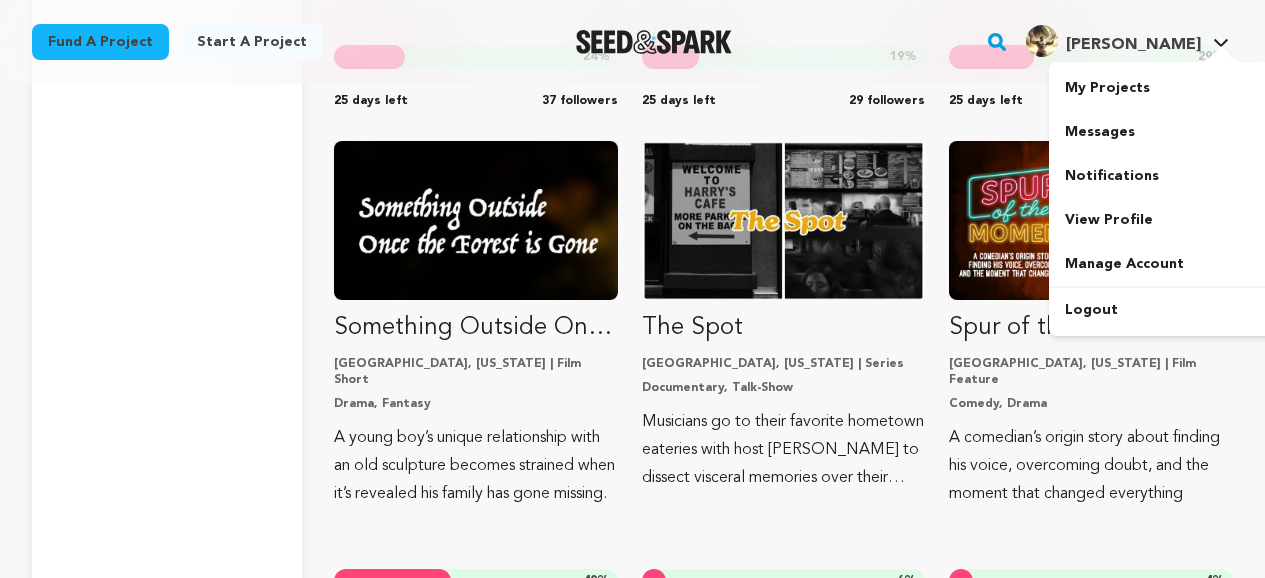 click at bounding box center (1221, 56) 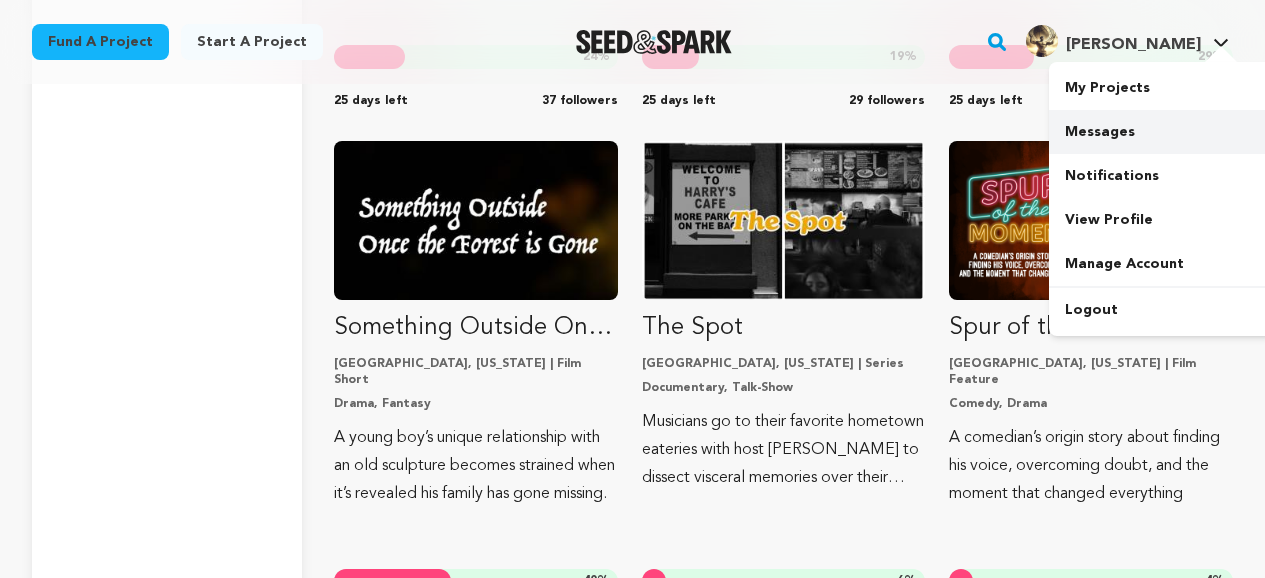 click on "Messages" at bounding box center (1161, 132) 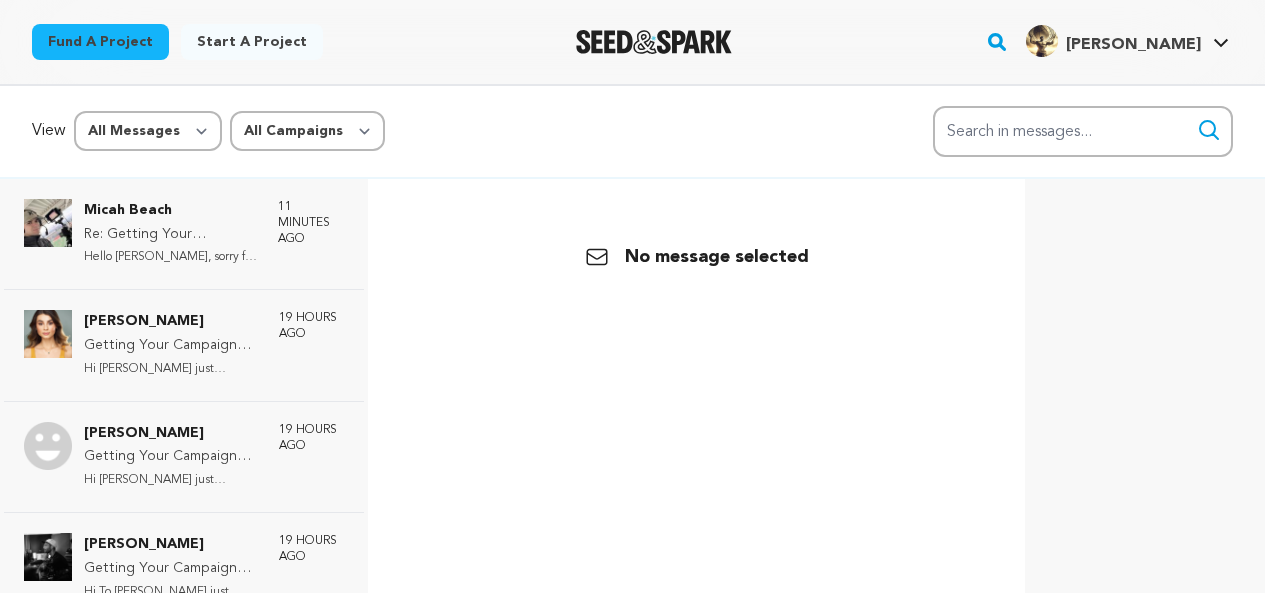 scroll, scrollTop: 0, scrollLeft: 0, axis: both 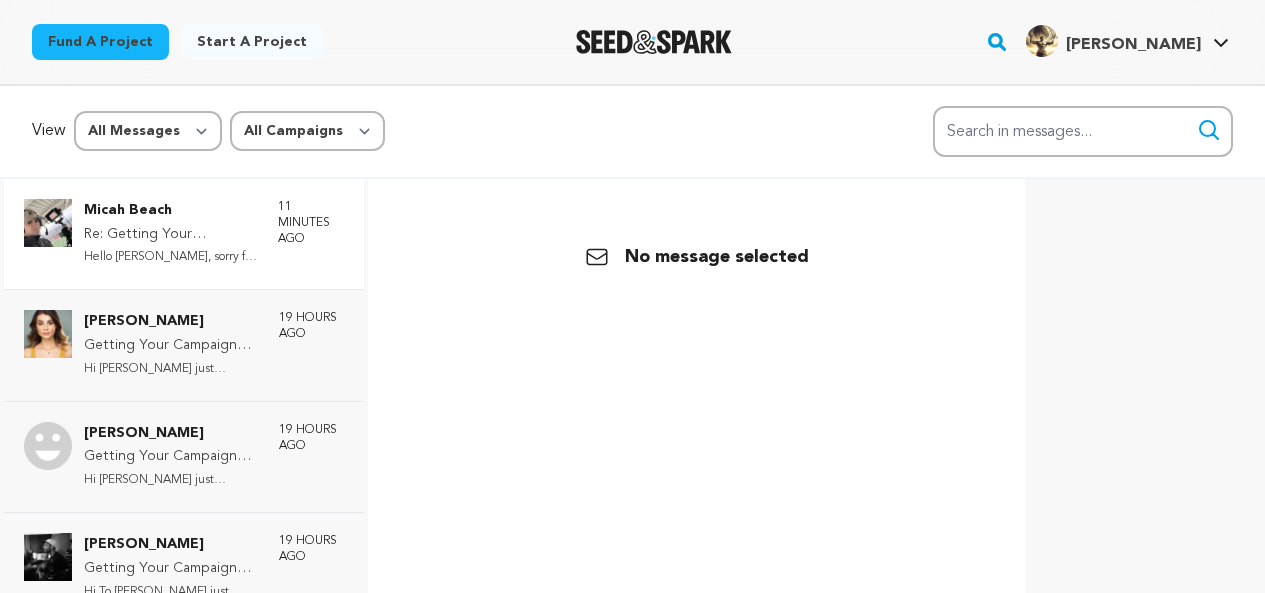 click on "Hello [PERSON_NAME], sorry for the la..." at bounding box center [171, 257] 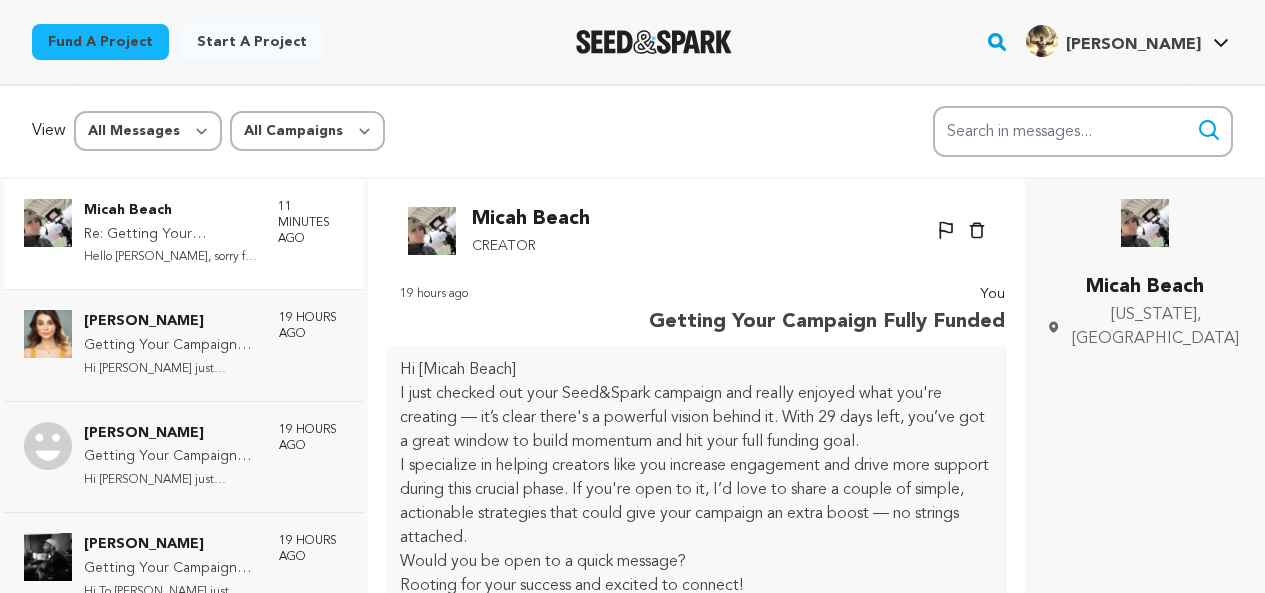scroll, scrollTop: 193, scrollLeft: 0, axis: vertical 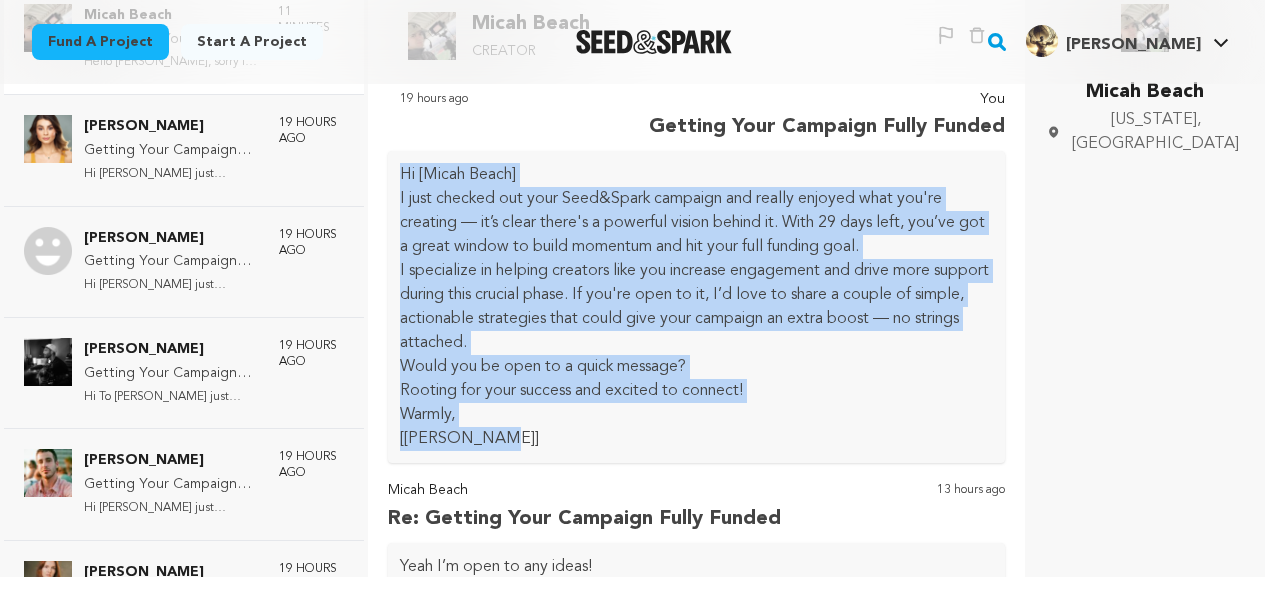 drag, startPoint x: 401, startPoint y: 166, endPoint x: 520, endPoint y: 450, distance: 307.9237 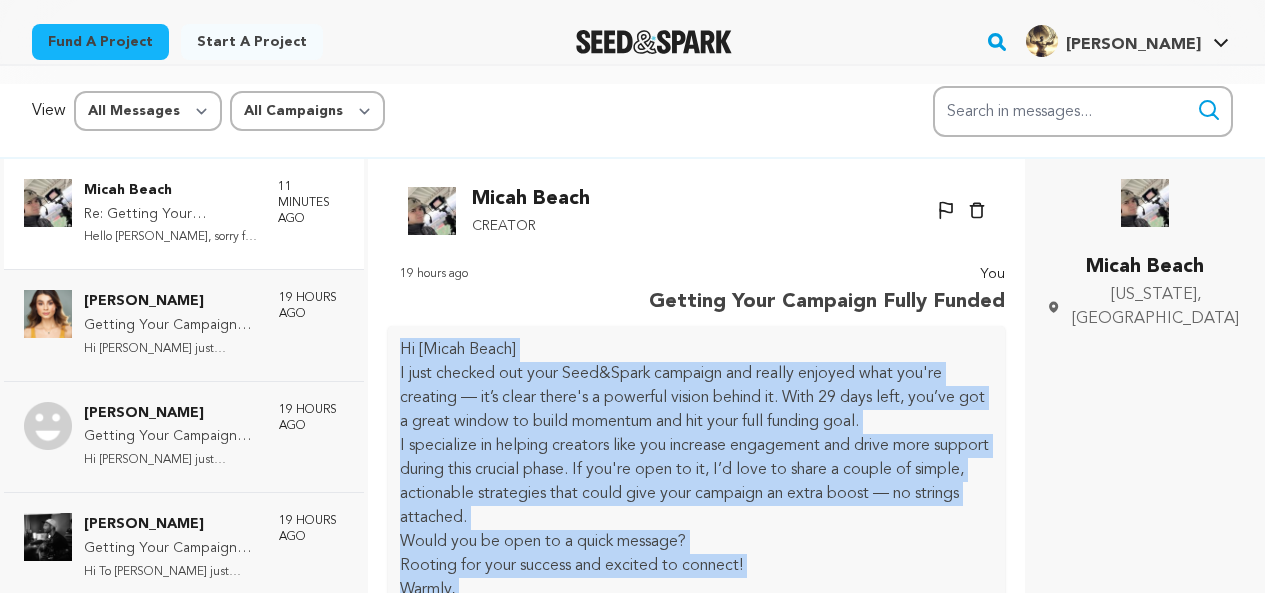 scroll, scrollTop: 19, scrollLeft: 0, axis: vertical 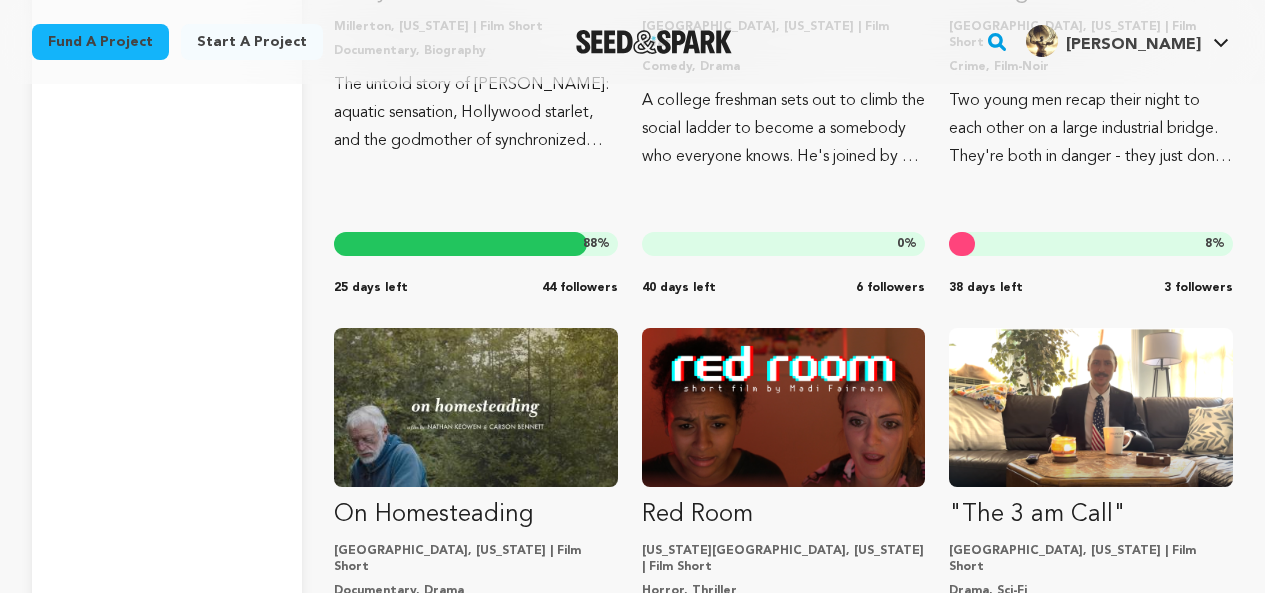 click 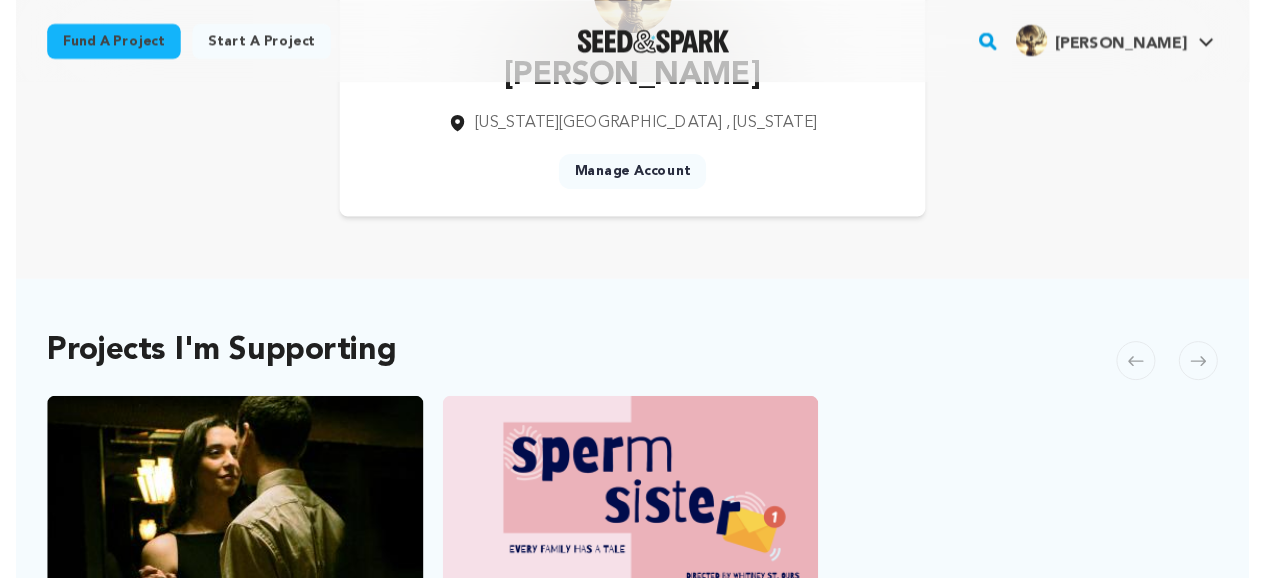 scroll, scrollTop: 142, scrollLeft: 0, axis: vertical 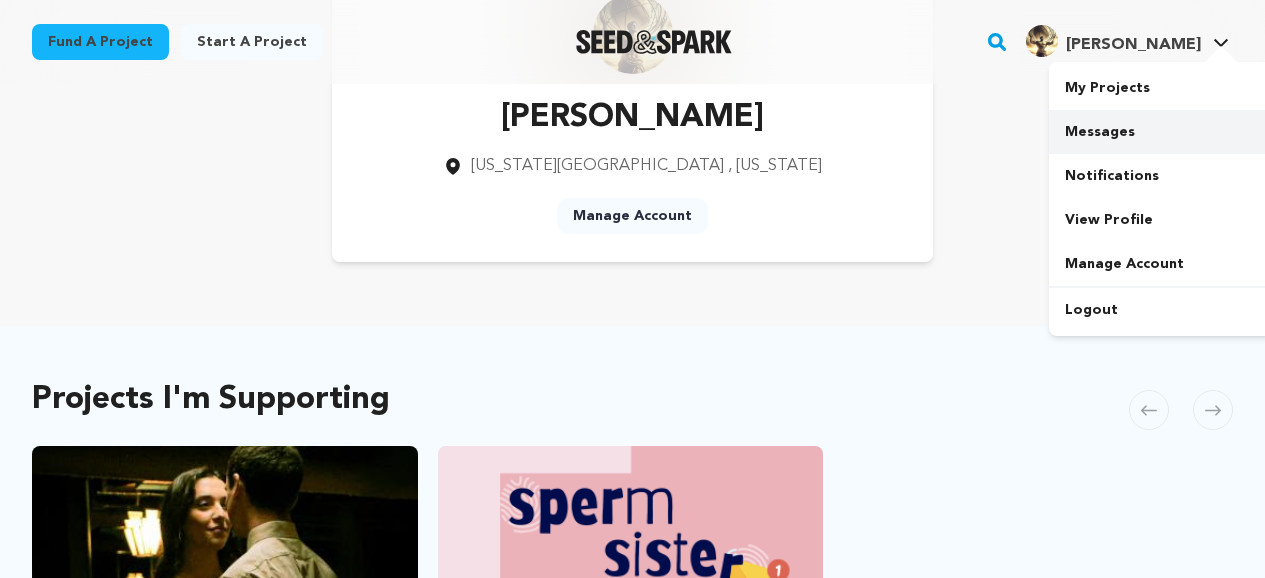 click on "Messages" at bounding box center [1161, 132] 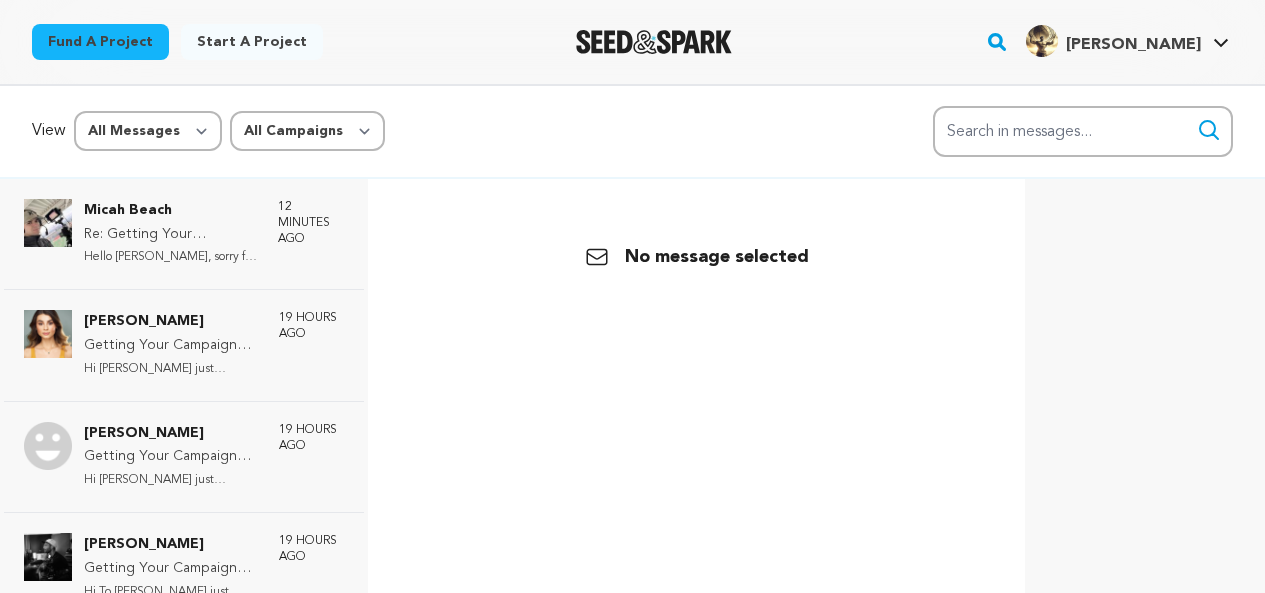scroll, scrollTop: 0, scrollLeft: 0, axis: both 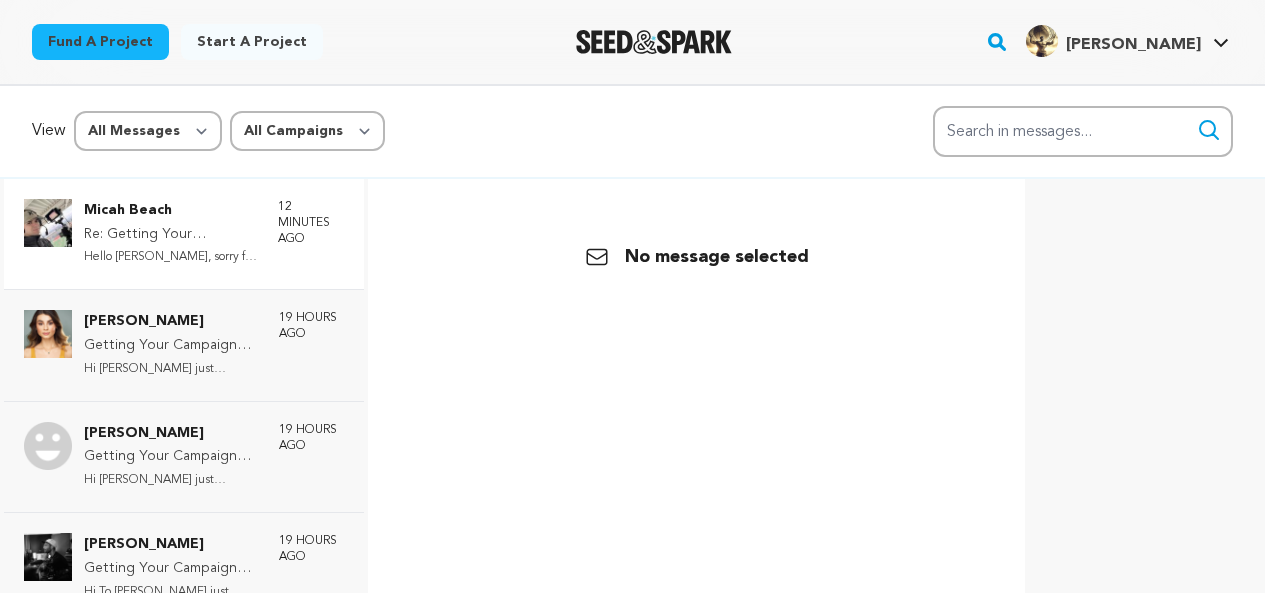 click on "Re: Getting Your Campaign Fully Funded" at bounding box center [171, 235] 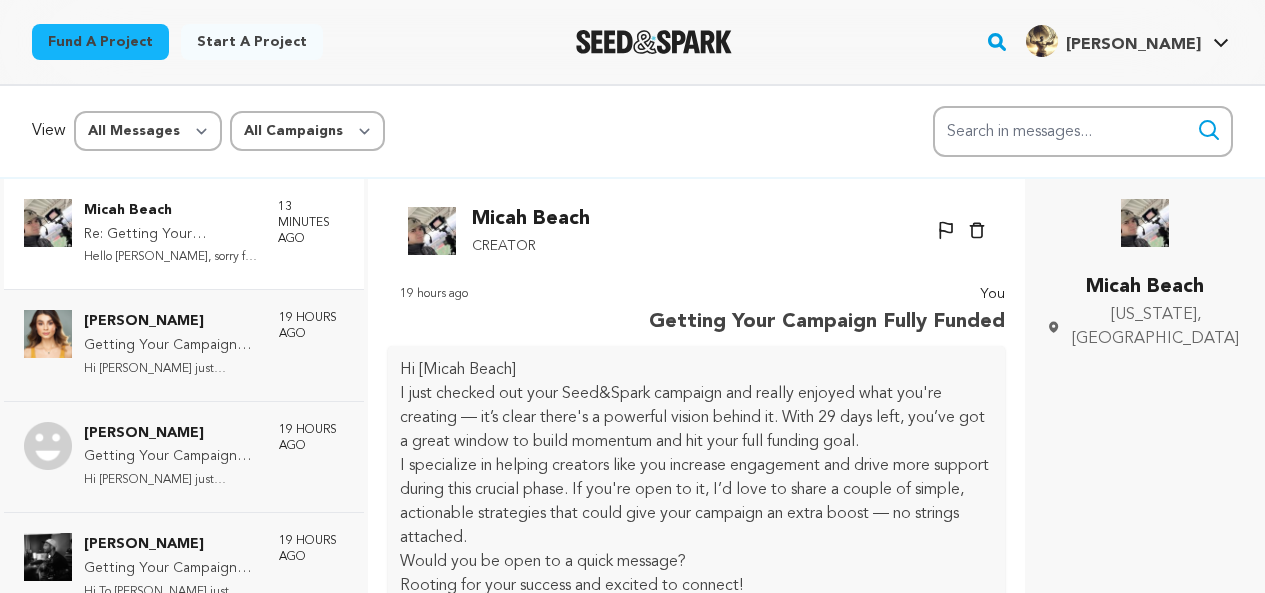 scroll, scrollTop: 187, scrollLeft: 0, axis: vertical 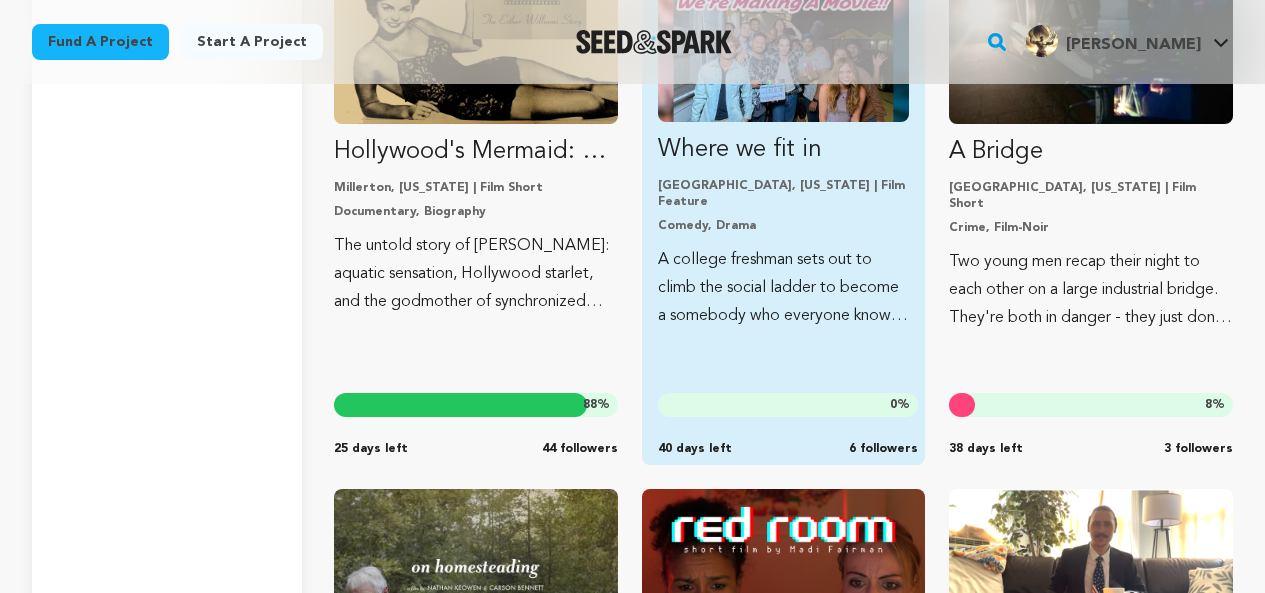 click on "Where we fit in
[GEOGRAPHIC_DATA], [US_STATE] | Film Feature
Comedy, Drama
A college freshman sets out to climb the social ladder to become a somebody who everyone knows. He's joined by his best and only friend.
0 %
40 days left
6 followers" at bounding box center (784, 215) 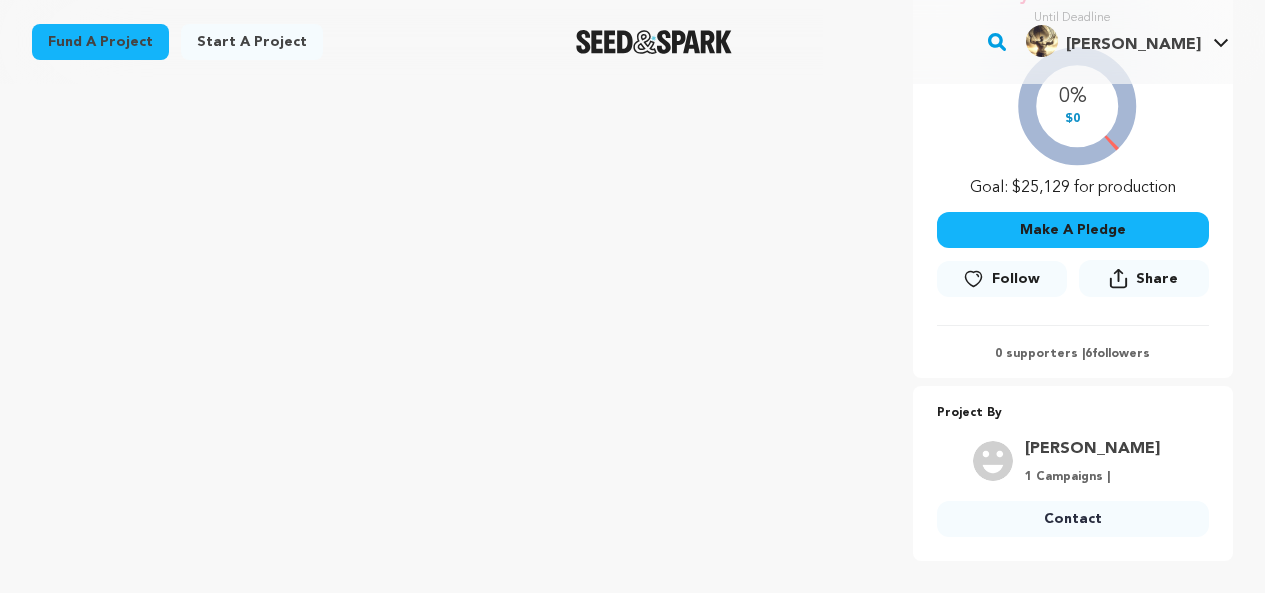 scroll, scrollTop: 406, scrollLeft: 0, axis: vertical 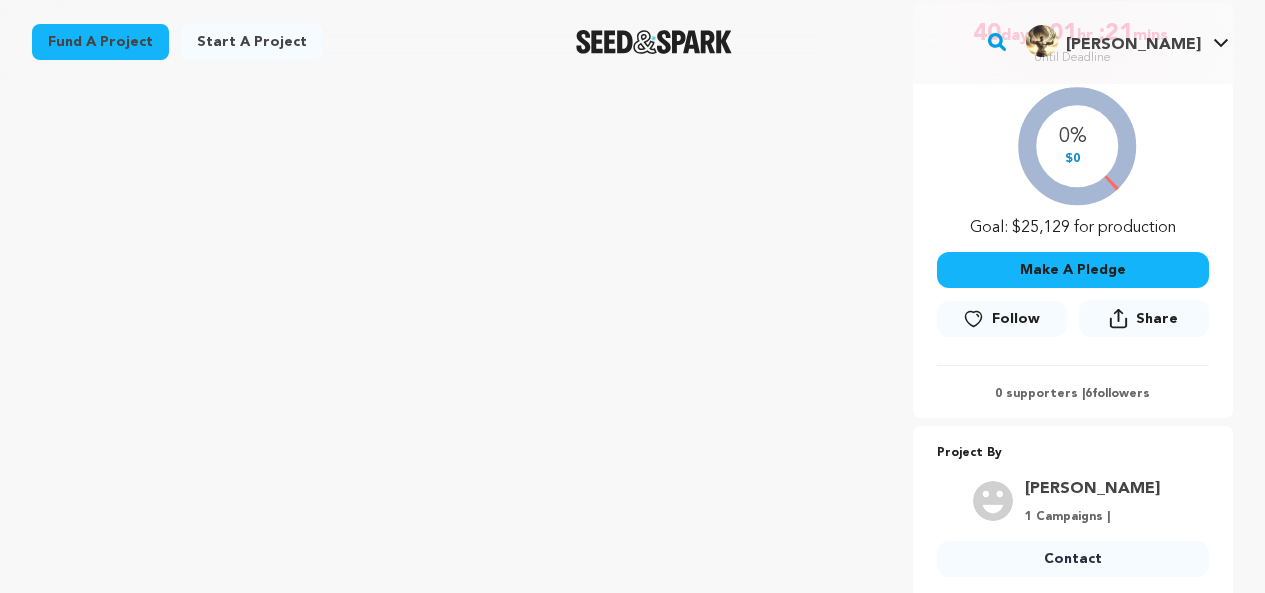 click on "Follow" at bounding box center (1016, 319) 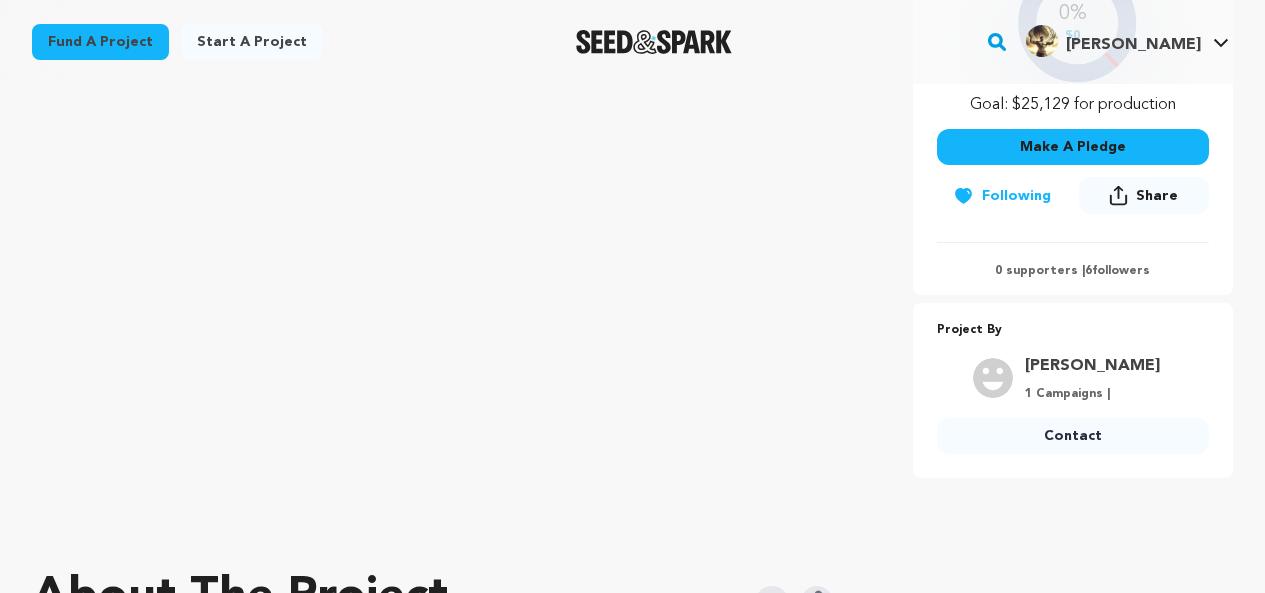 scroll, scrollTop: 530, scrollLeft: 0, axis: vertical 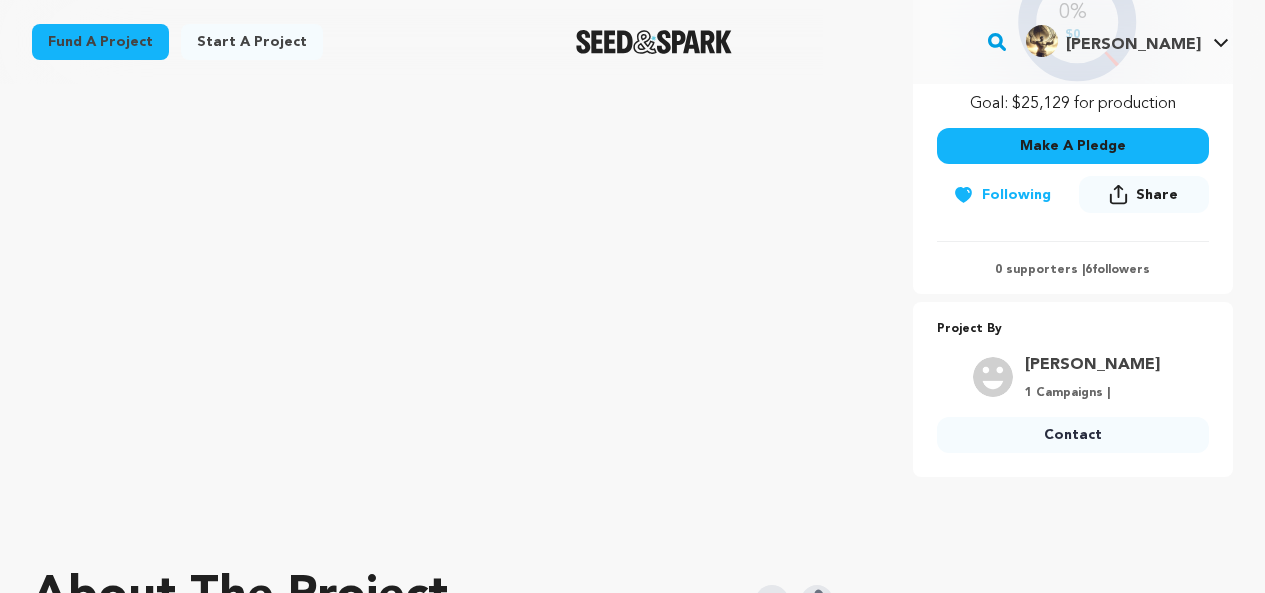 click on "Contact" at bounding box center (1073, 435) 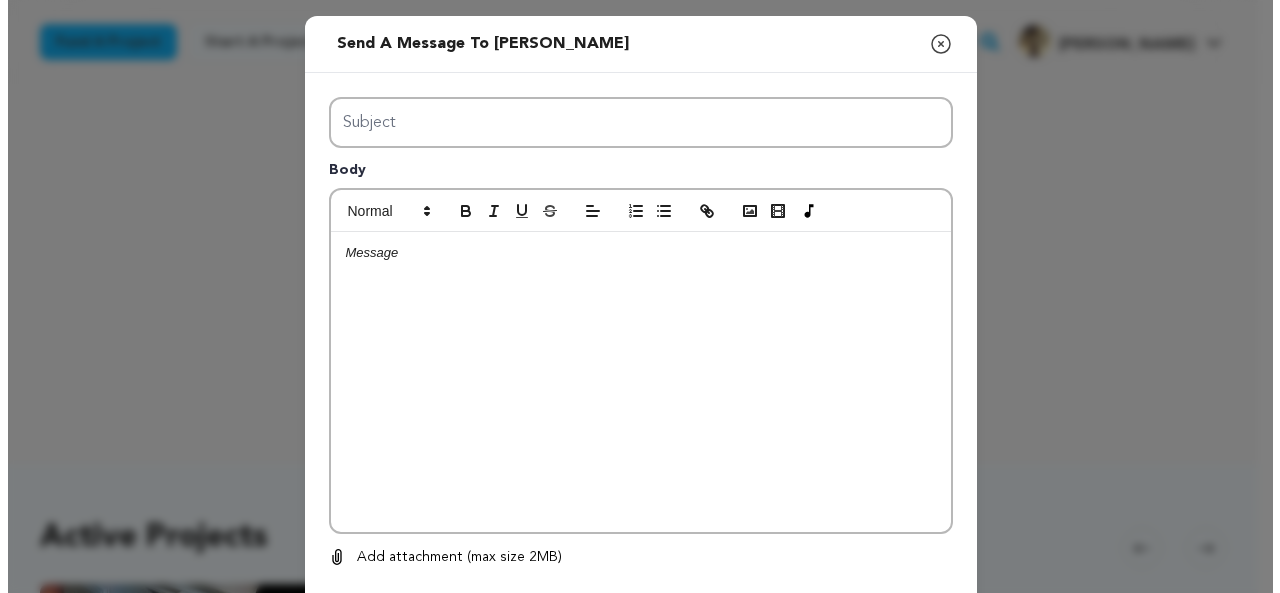 scroll, scrollTop: 0, scrollLeft: 0, axis: both 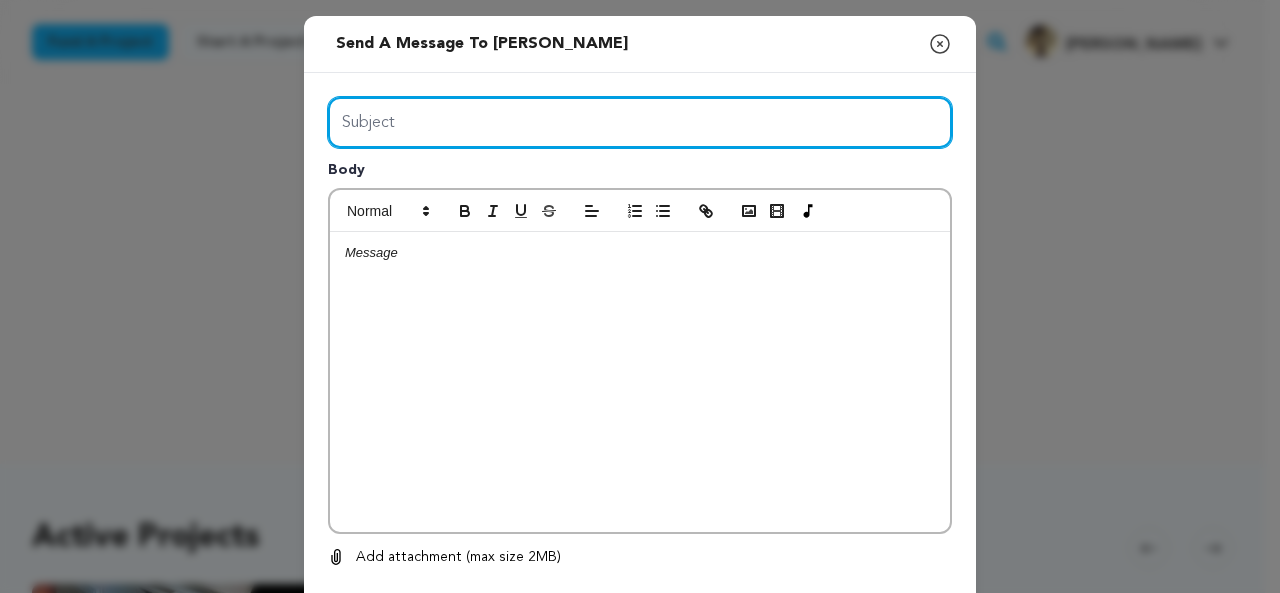 click on "Subject" at bounding box center (640, 122) 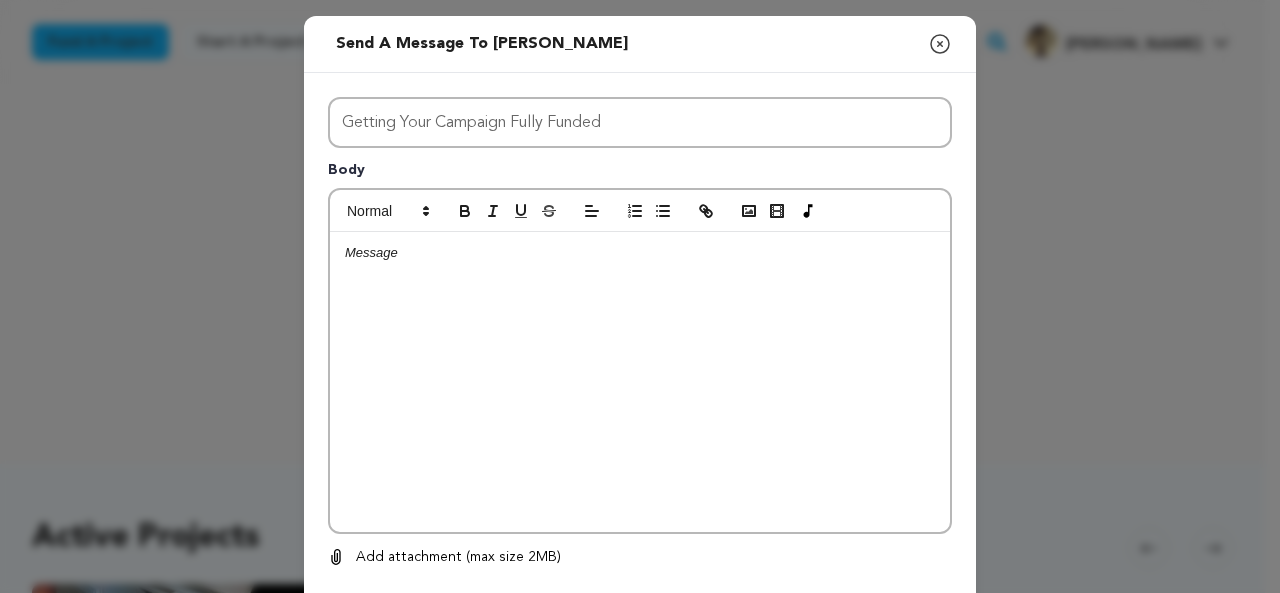 click at bounding box center (640, 382) 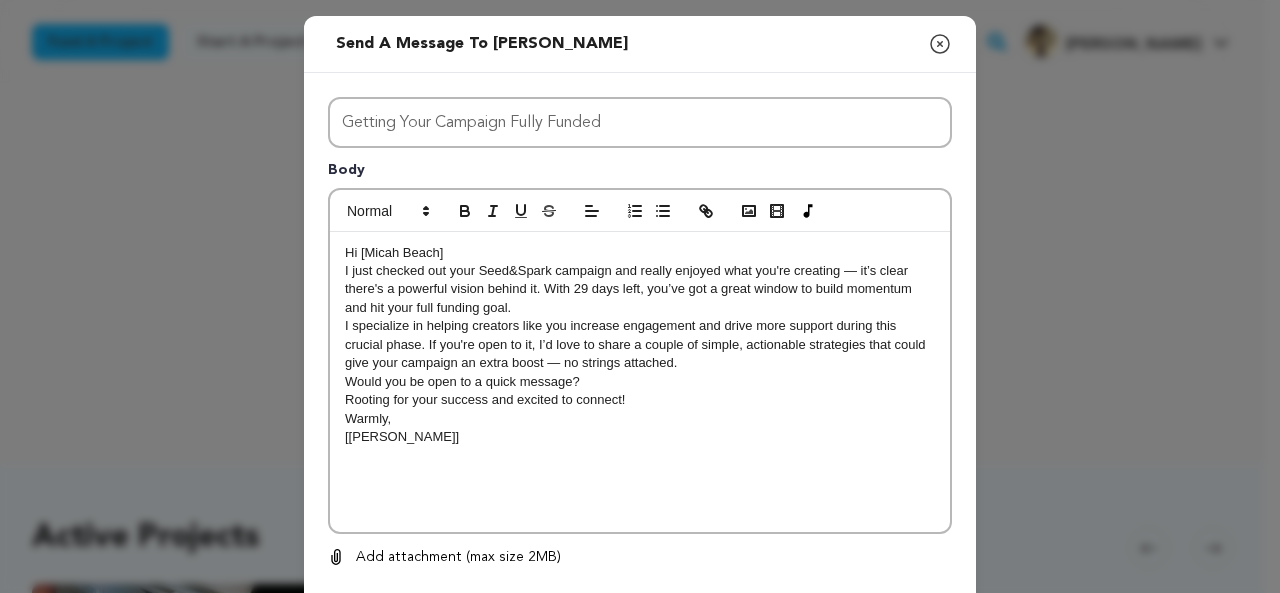 scroll, scrollTop: 0, scrollLeft: 0, axis: both 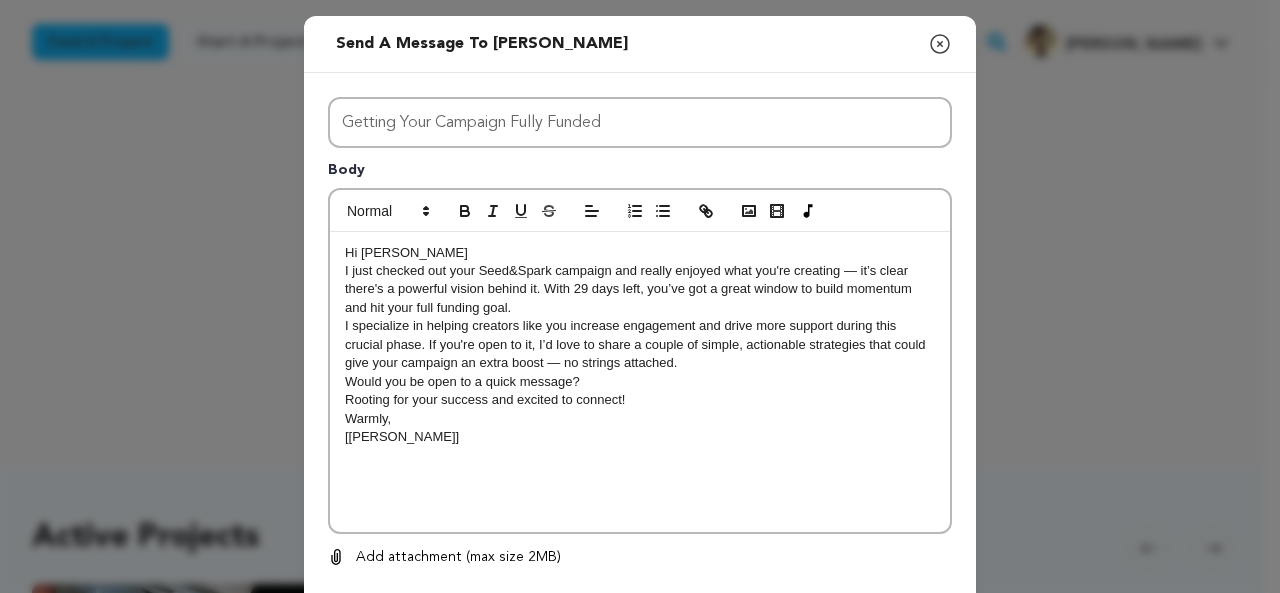 click 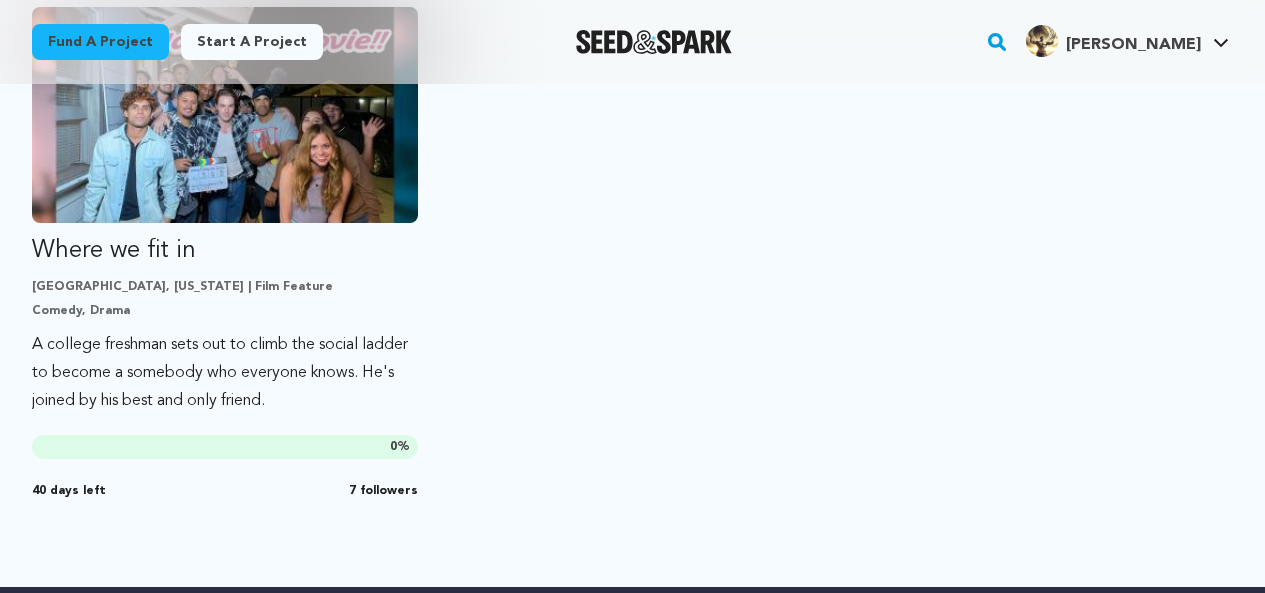 scroll, scrollTop: 574, scrollLeft: 0, axis: vertical 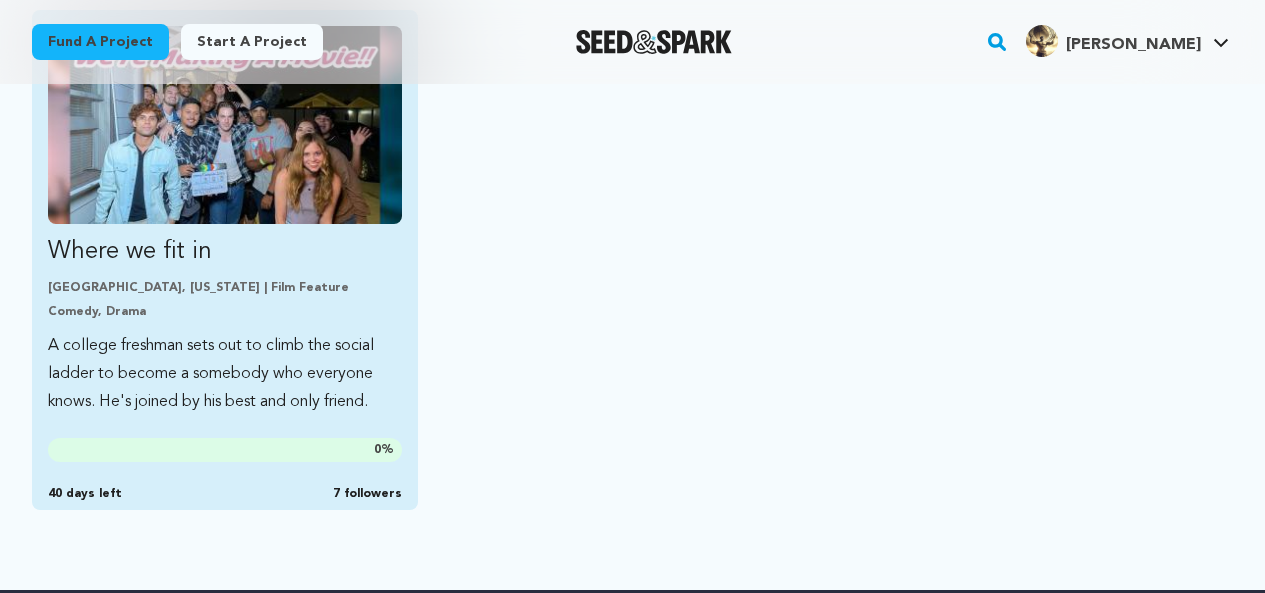 click at bounding box center [225, 125] 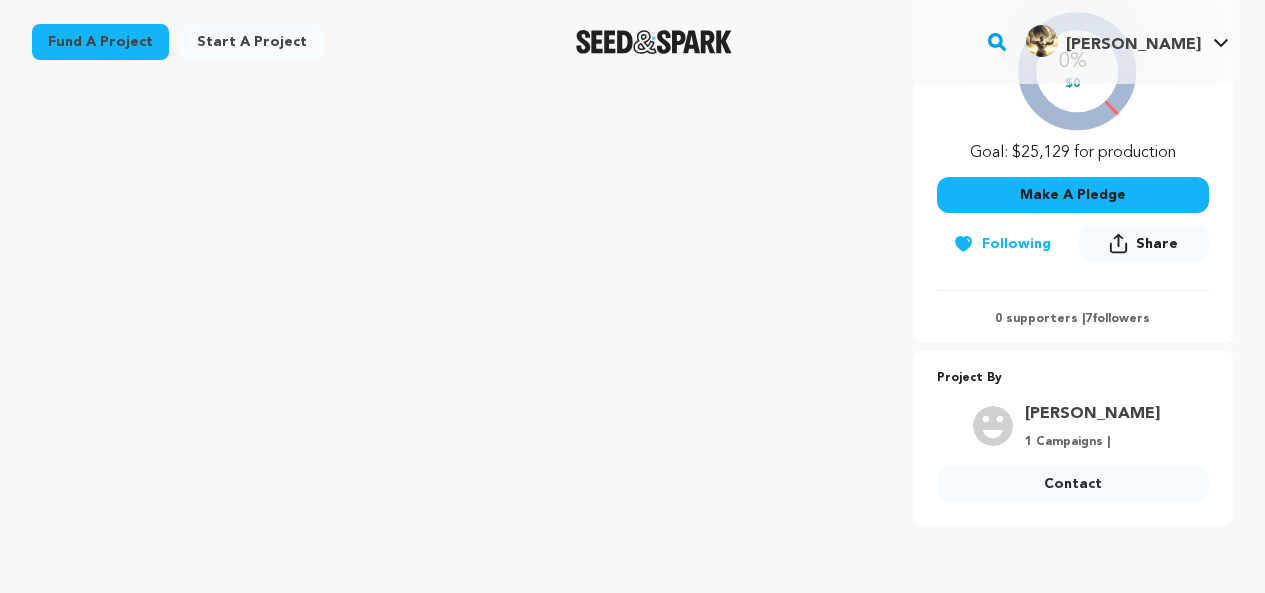 scroll, scrollTop: 0, scrollLeft: 0, axis: both 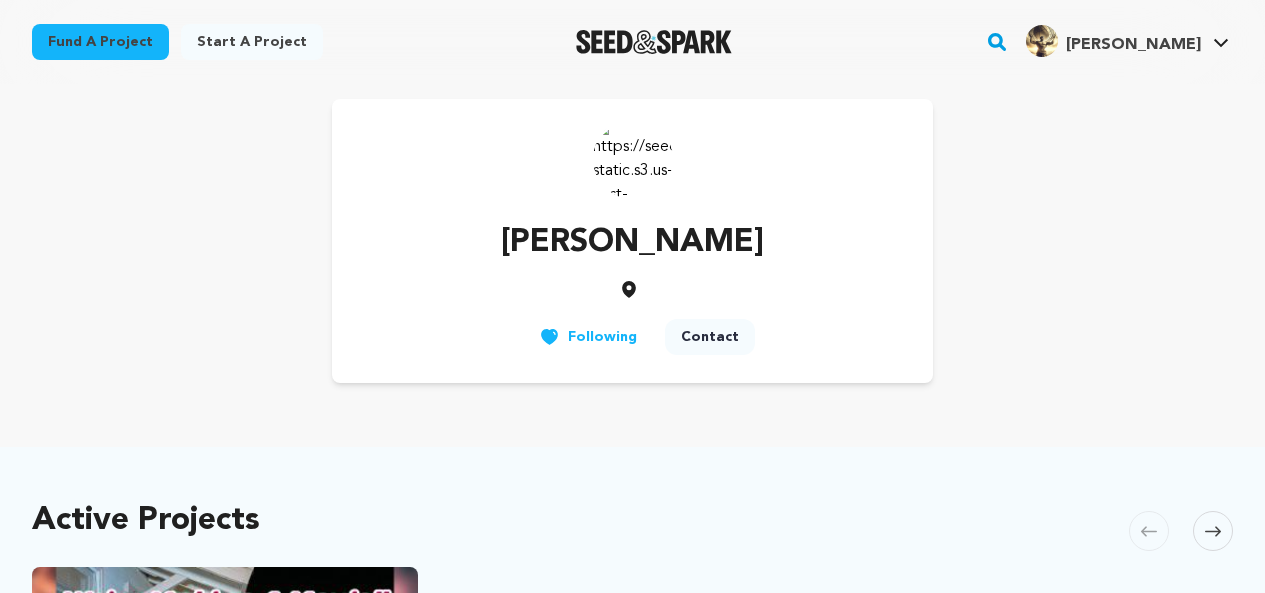 click on "Contact" at bounding box center [710, 337] 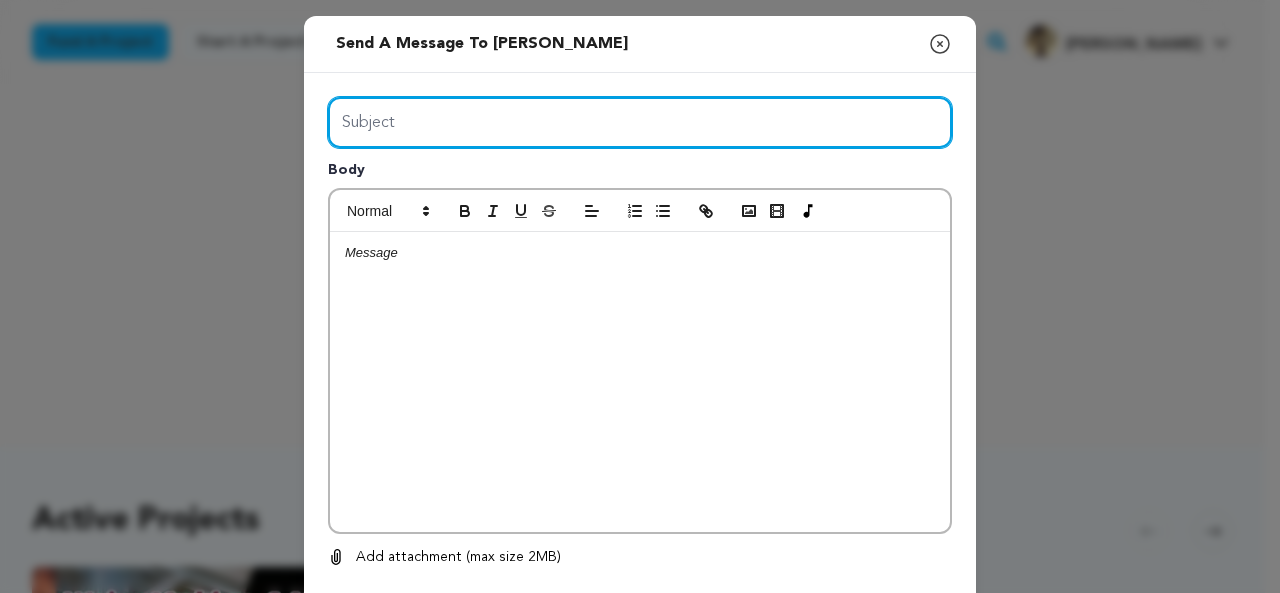 click on "Subject" at bounding box center (640, 122) 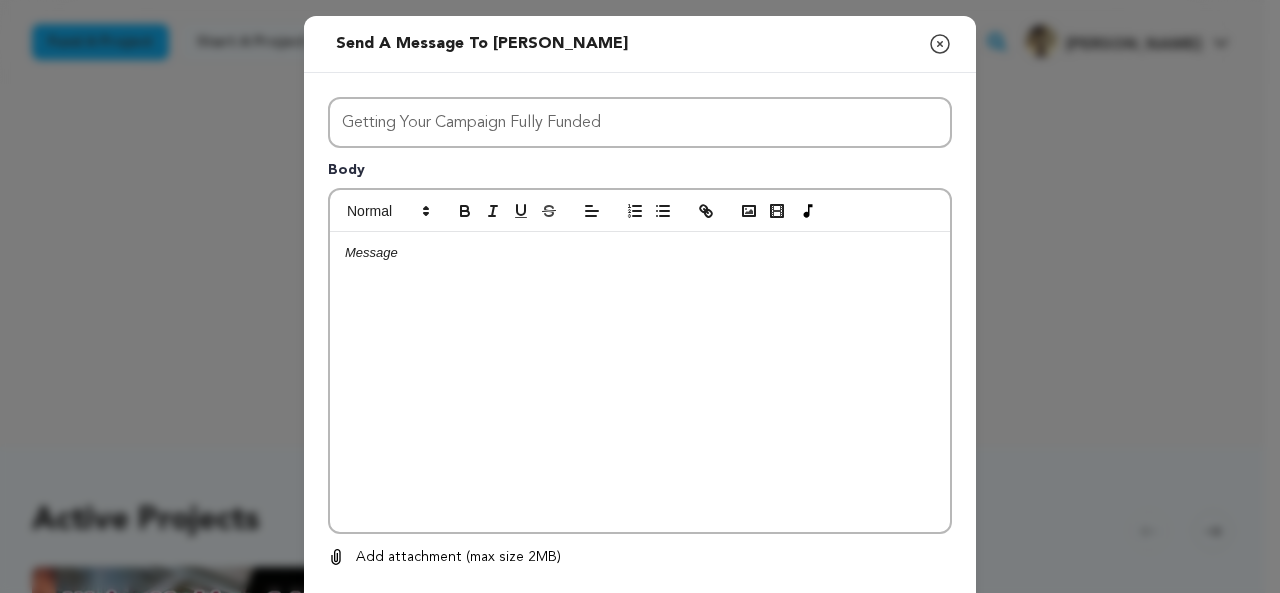 click at bounding box center (640, 382) 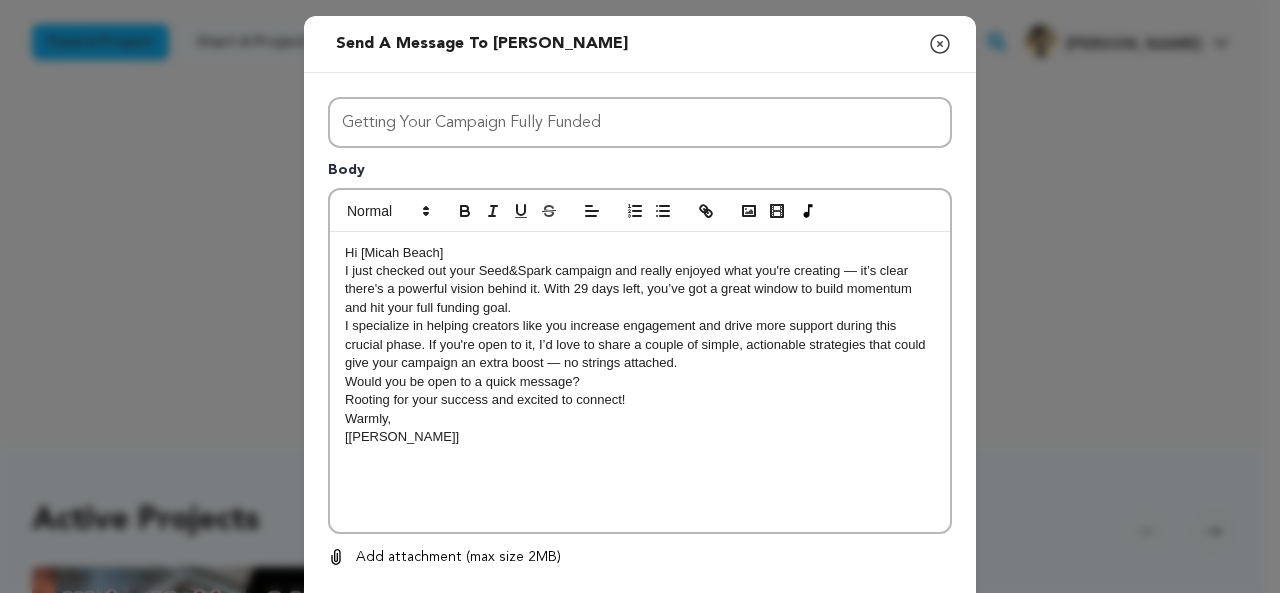 click on "Hi [Micah Beach]" at bounding box center [640, 253] 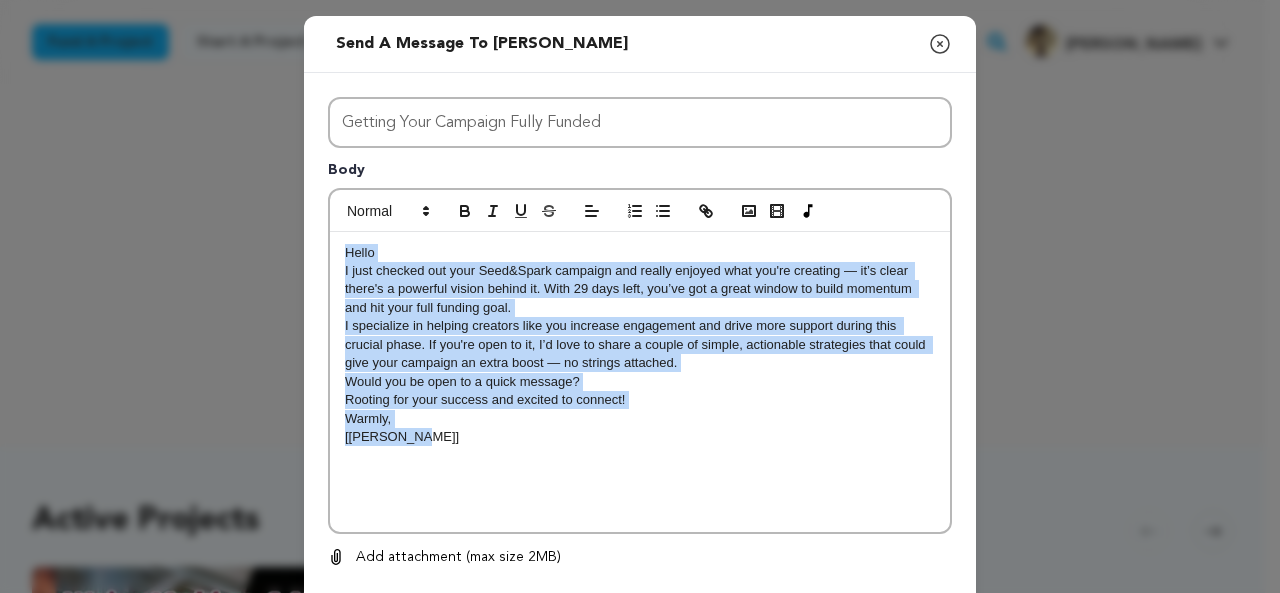 drag, startPoint x: 329, startPoint y: 251, endPoint x: 566, endPoint y: 506, distance: 348.12927 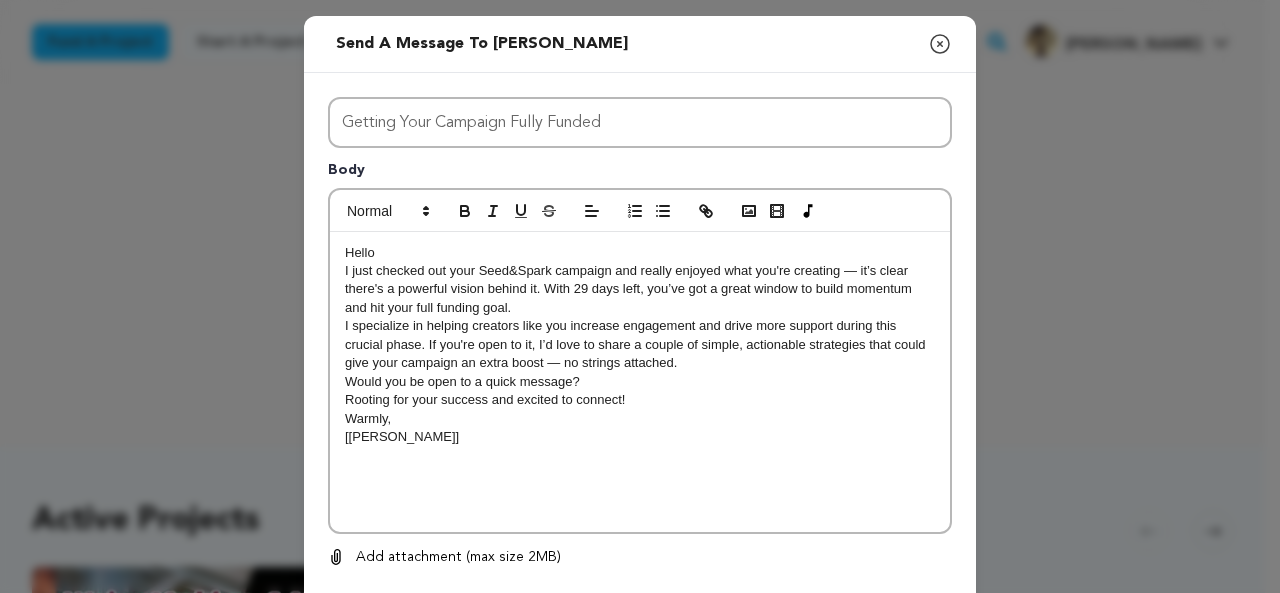 click on "I just checked out your Seed&Spark campaign and really enjoyed what you're creating — it’s clear there's a powerful vision behind it. With 29 days left, you’ve got a great window to build momentum and hit your full funding goal." at bounding box center (640, 289) 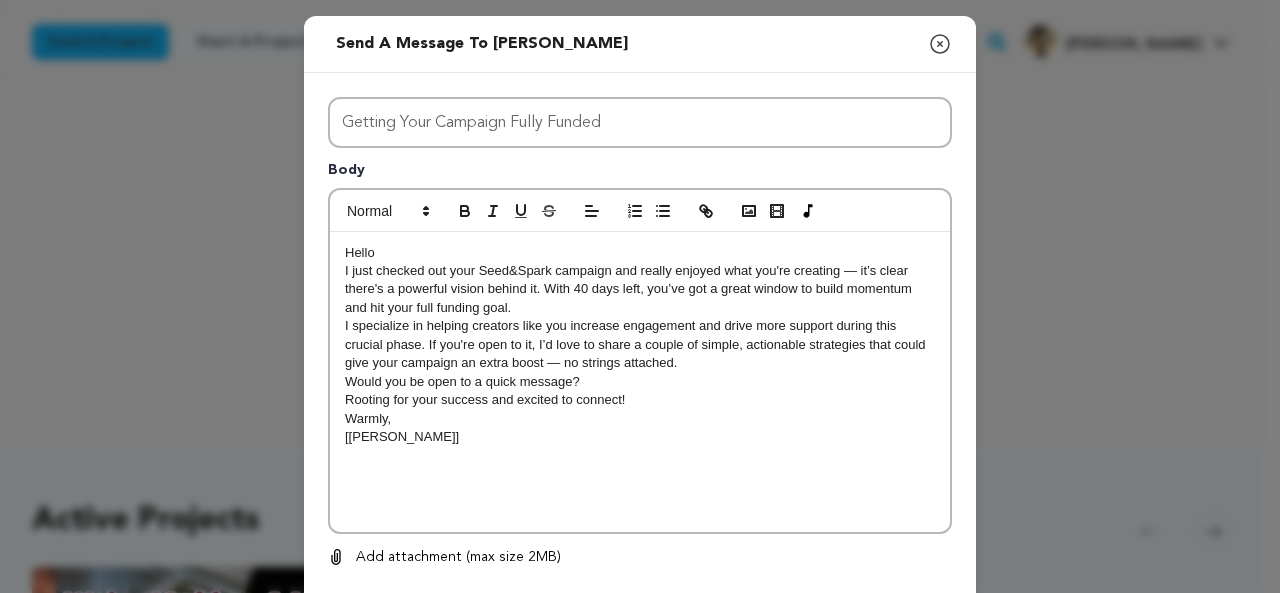 click on "[Abdullahi]" at bounding box center (640, 437) 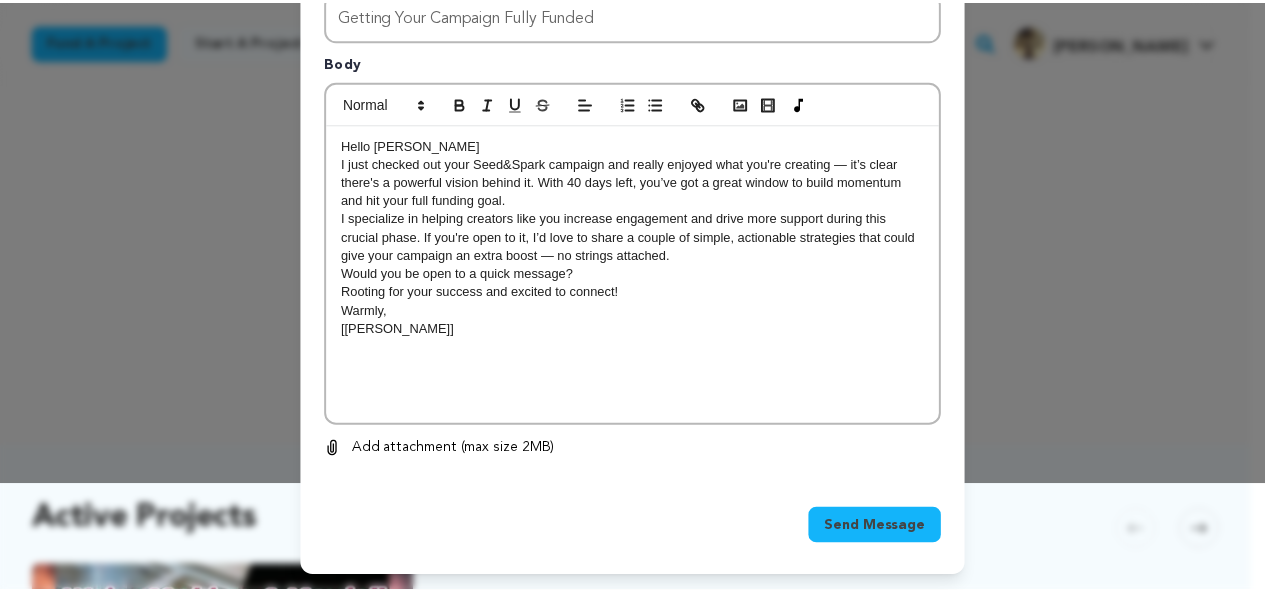 scroll, scrollTop: 108, scrollLeft: 0, axis: vertical 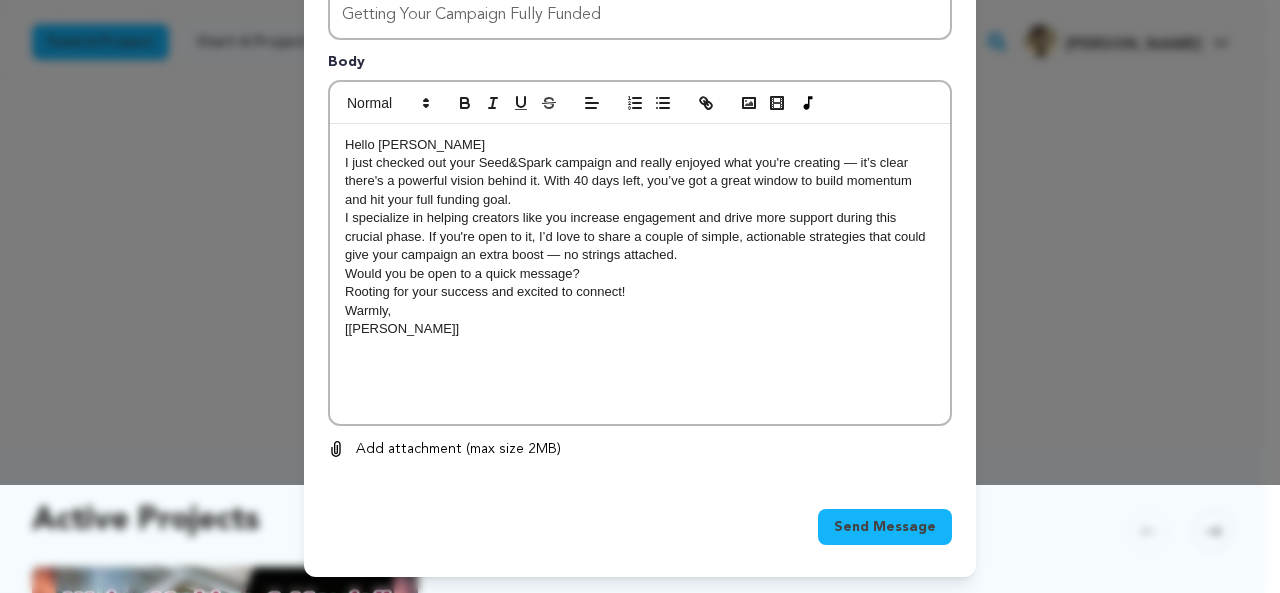 click on "Send Message" at bounding box center (885, 527) 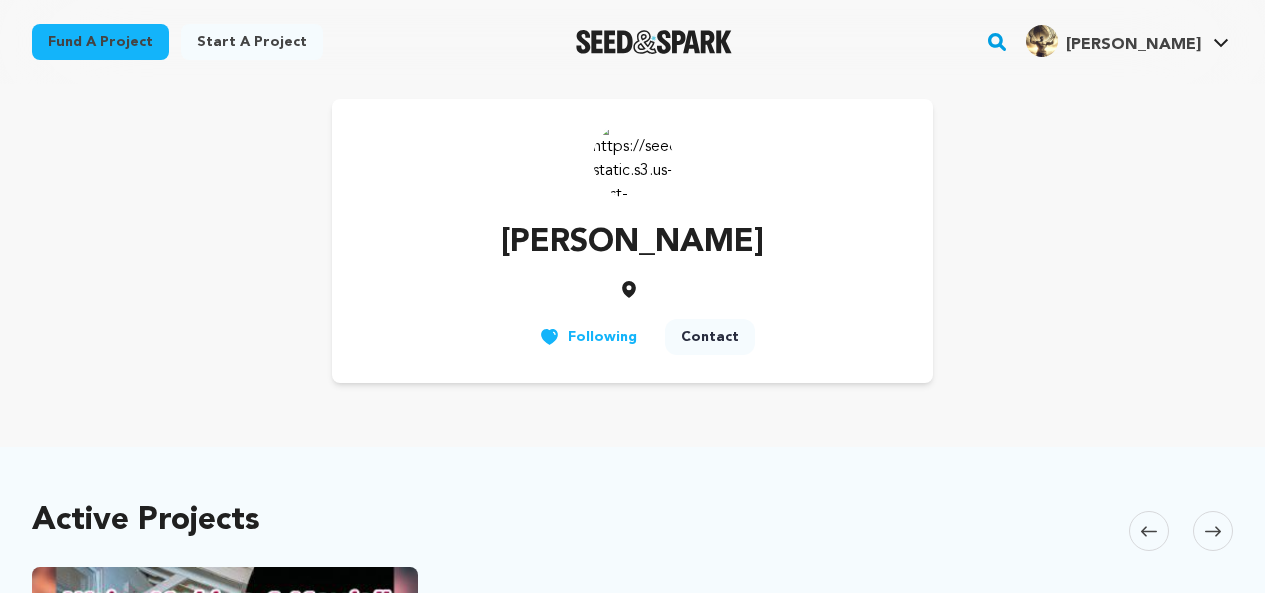 scroll, scrollTop: 0, scrollLeft: 0, axis: both 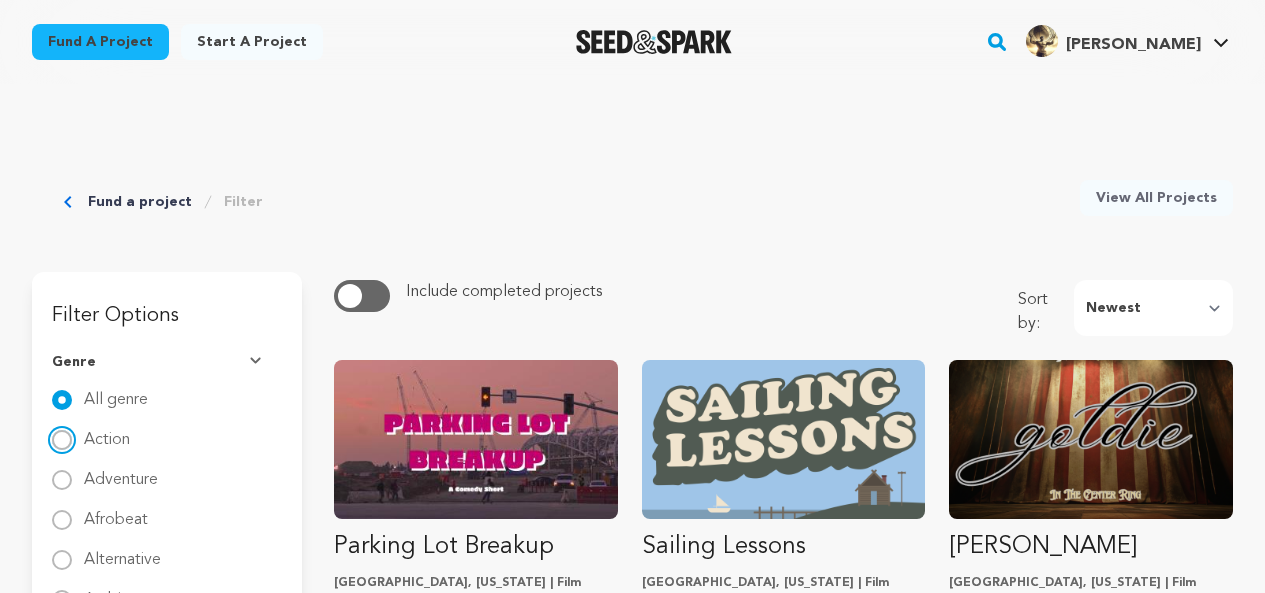 click on "Action" at bounding box center [62, 440] 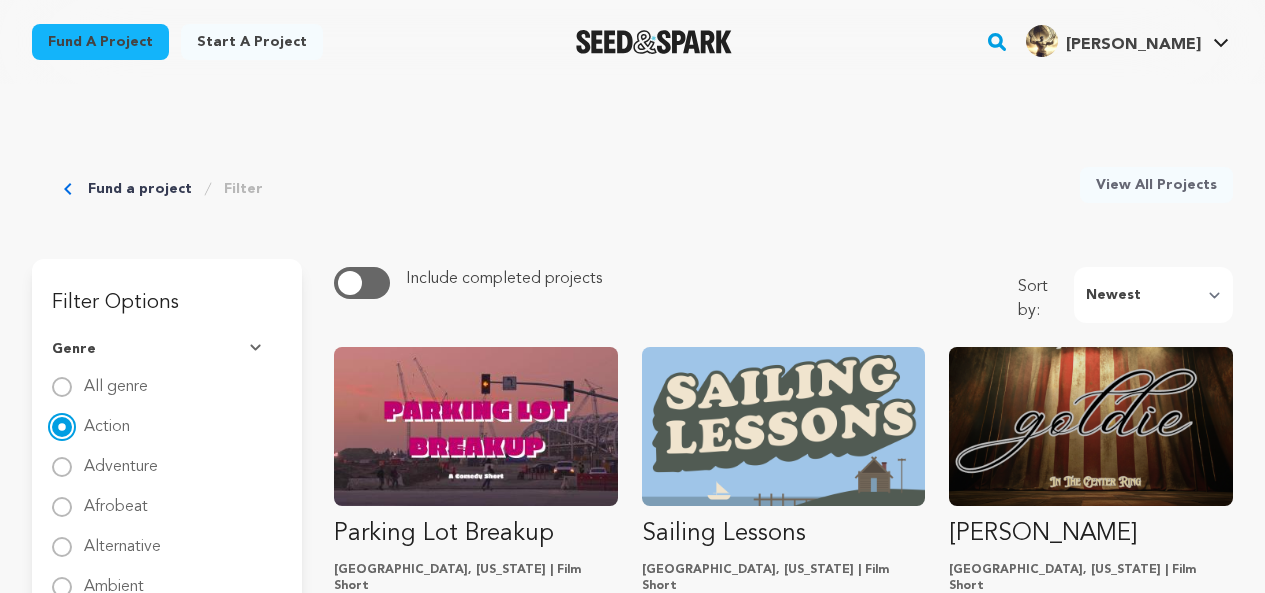 scroll, scrollTop: 7, scrollLeft: 0, axis: vertical 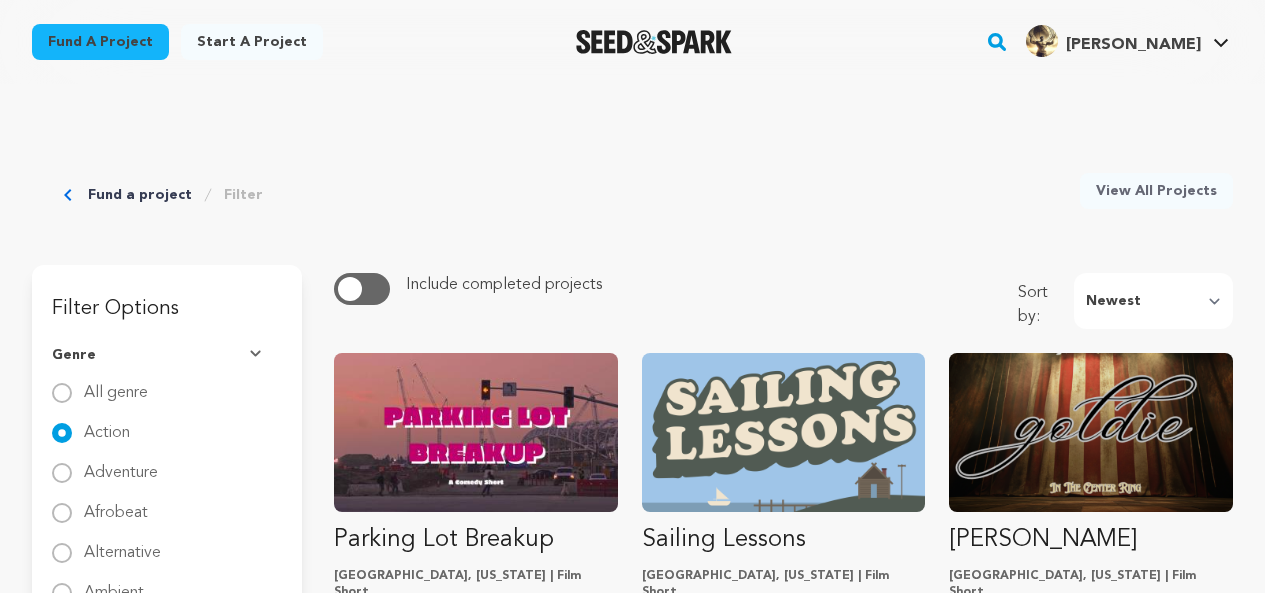 click at bounding box center [258, 355] 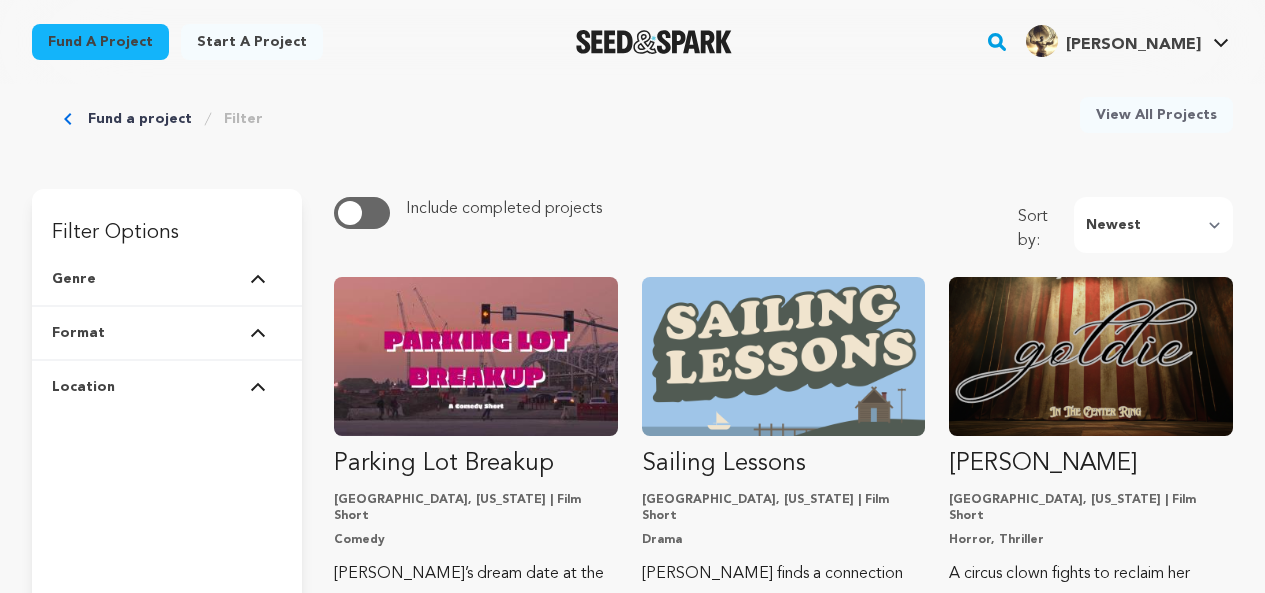 scroll, scrollTop: 102, scrollLeft: 0, axis: vertical 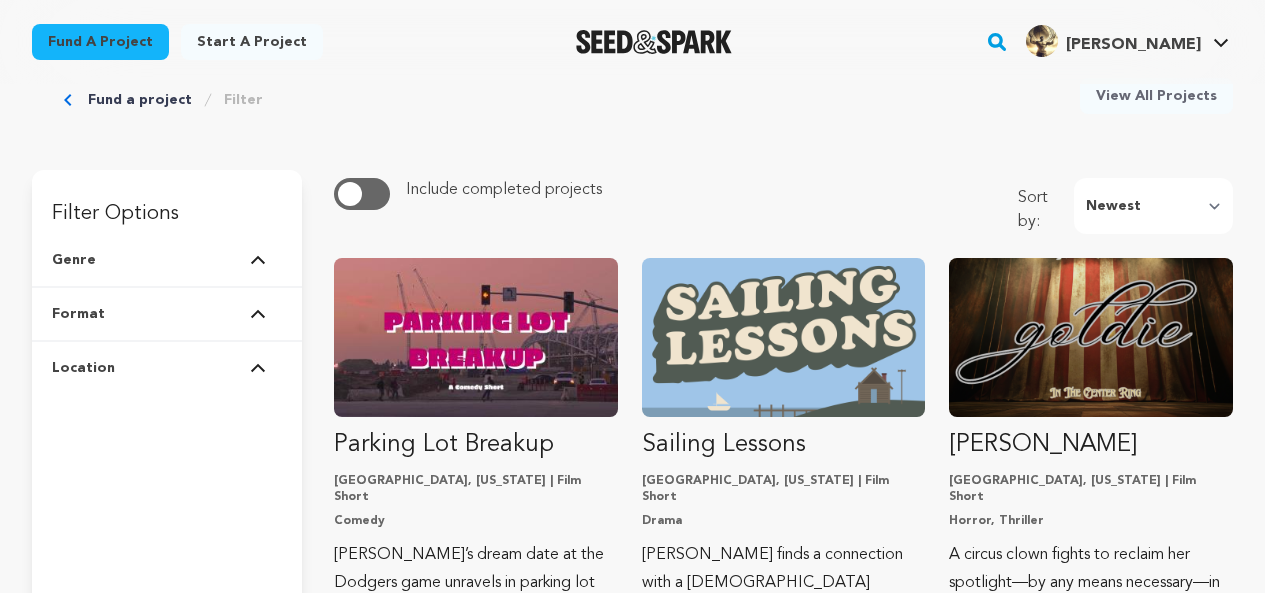 click at bounding box center [258, 314] 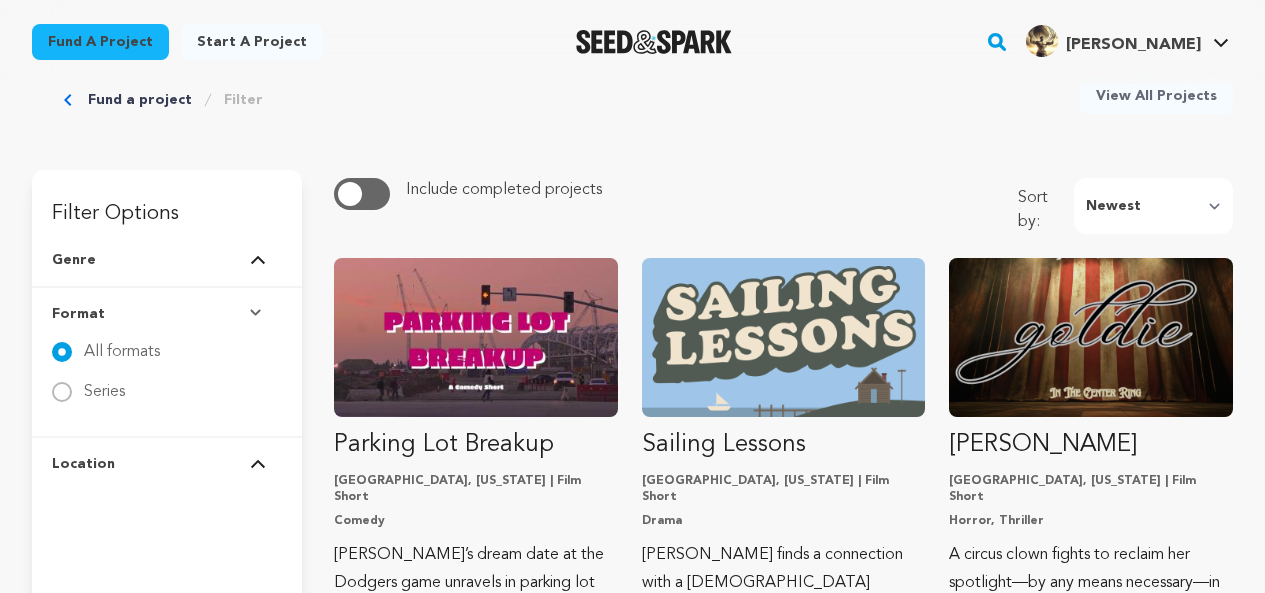 click on "Series" at bounding box center (167, 392) 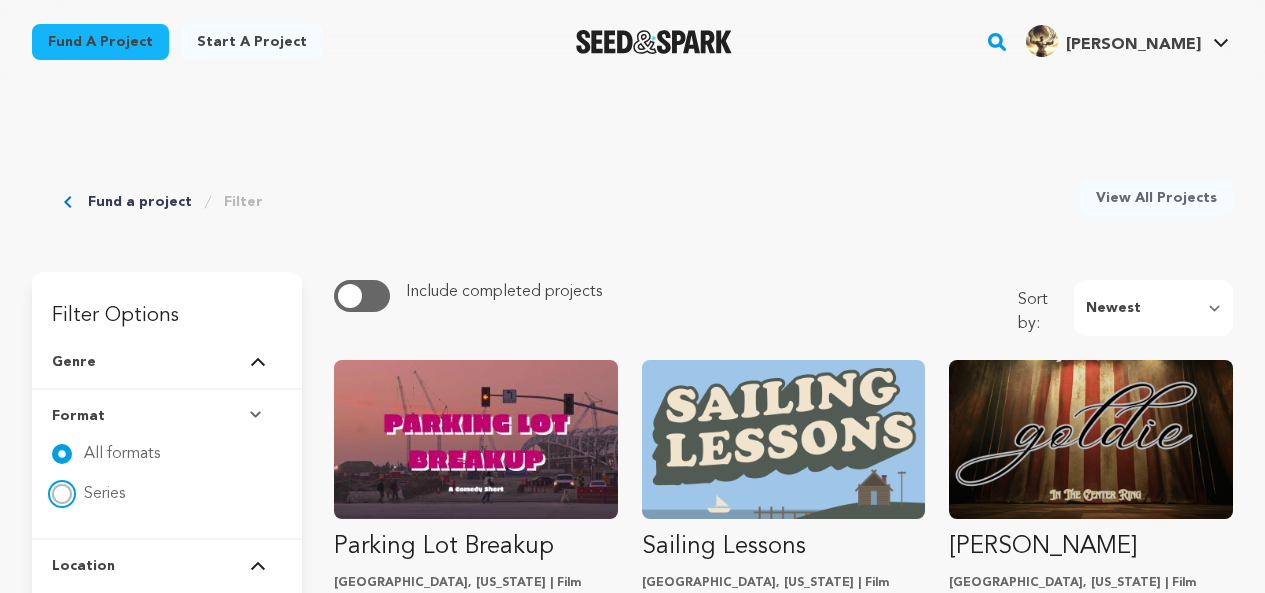 click on "Series" at bounding box center [62, 494] 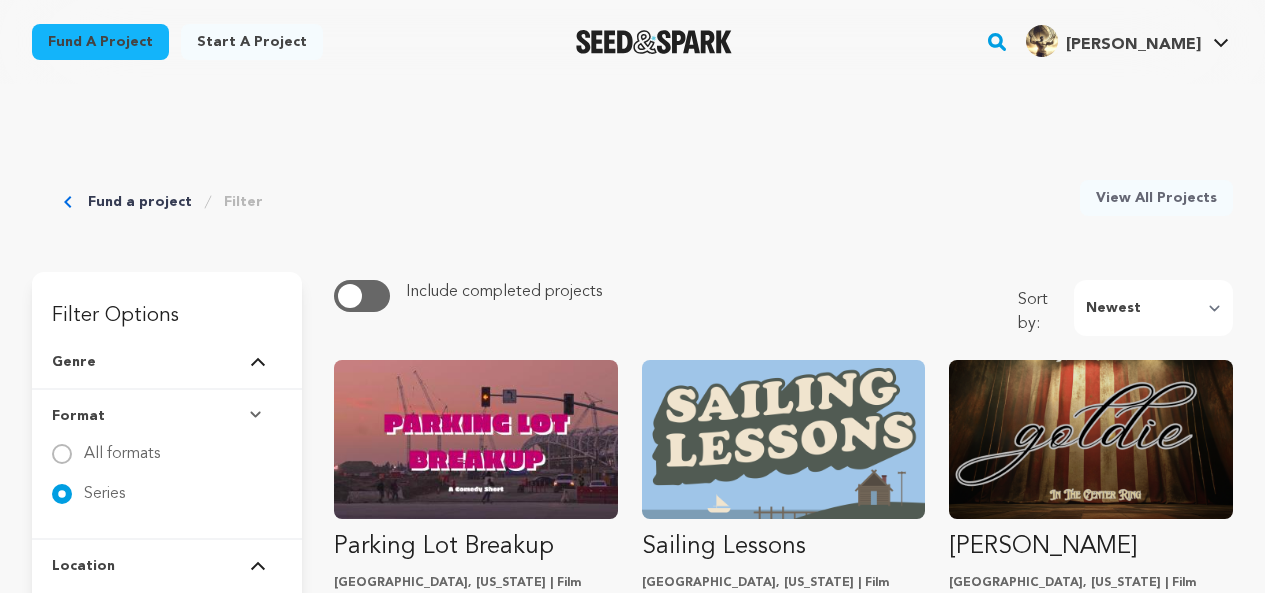 click at bounding box center [258, 566] 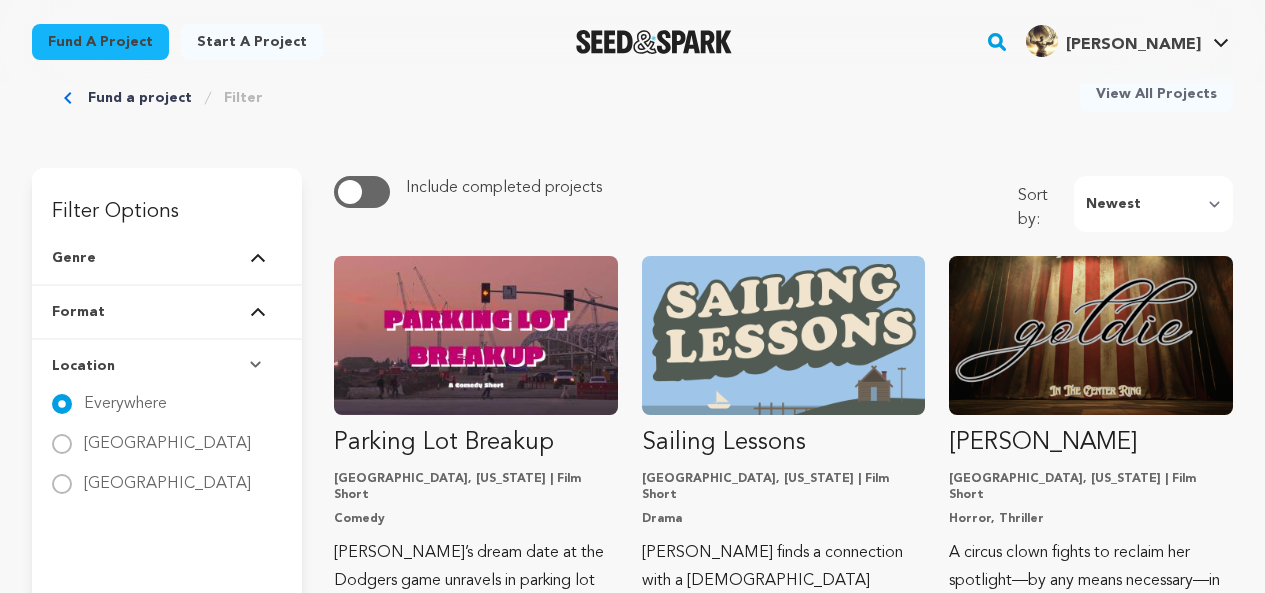 scroll, scrollTop: 105, scrollLeft: 0, axis: vertical 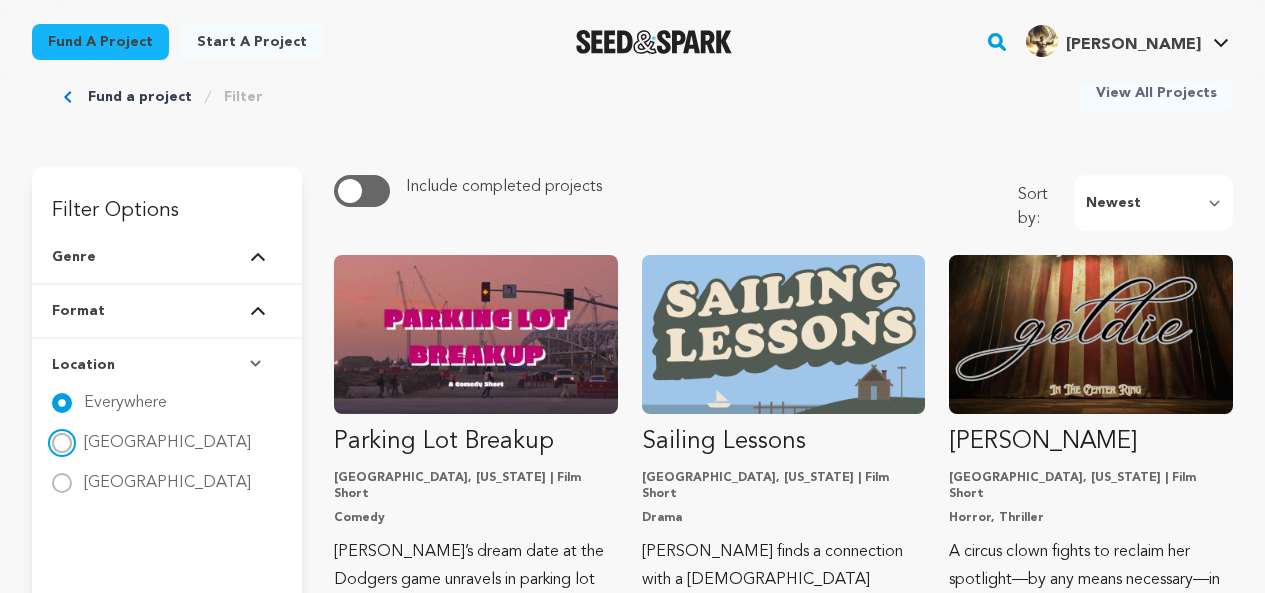 click on "United States" at bounding box center (62, 443) 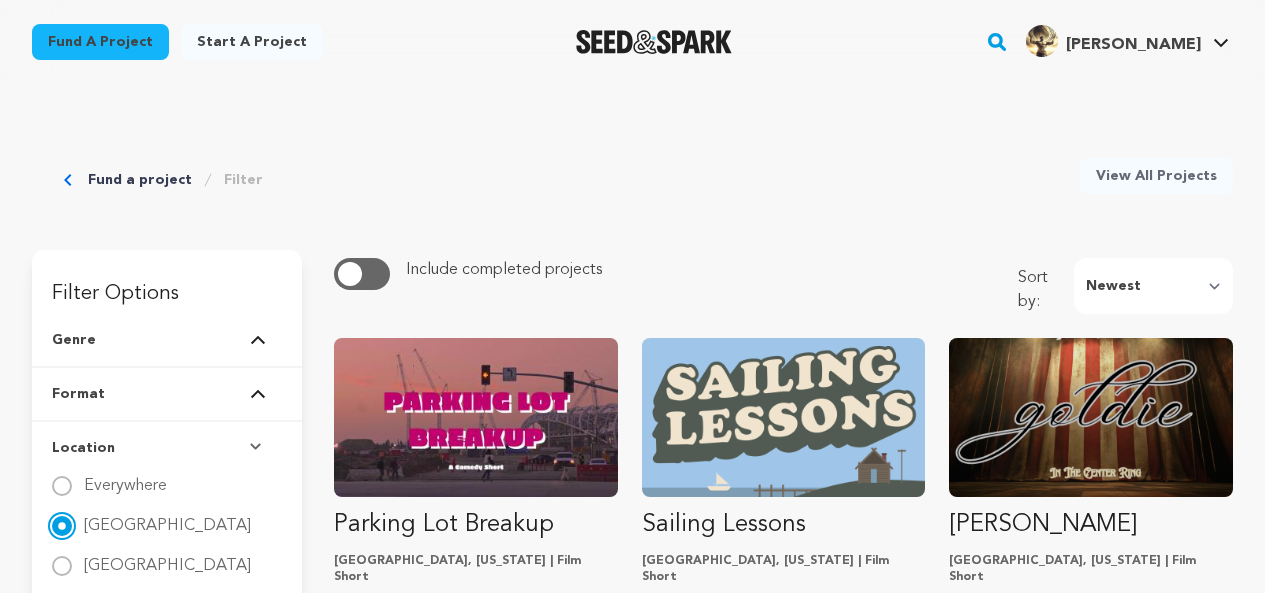 scroll, scrollTop: 0, scrollLeft: 0, axis: both 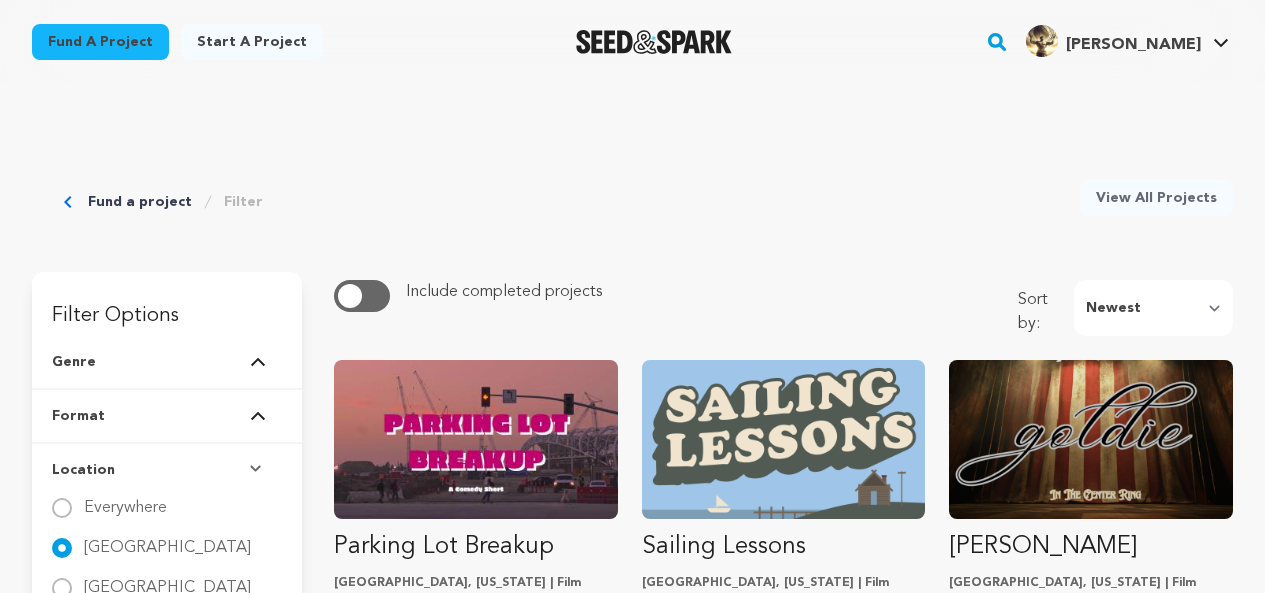 click at bounding box center (258, 362) 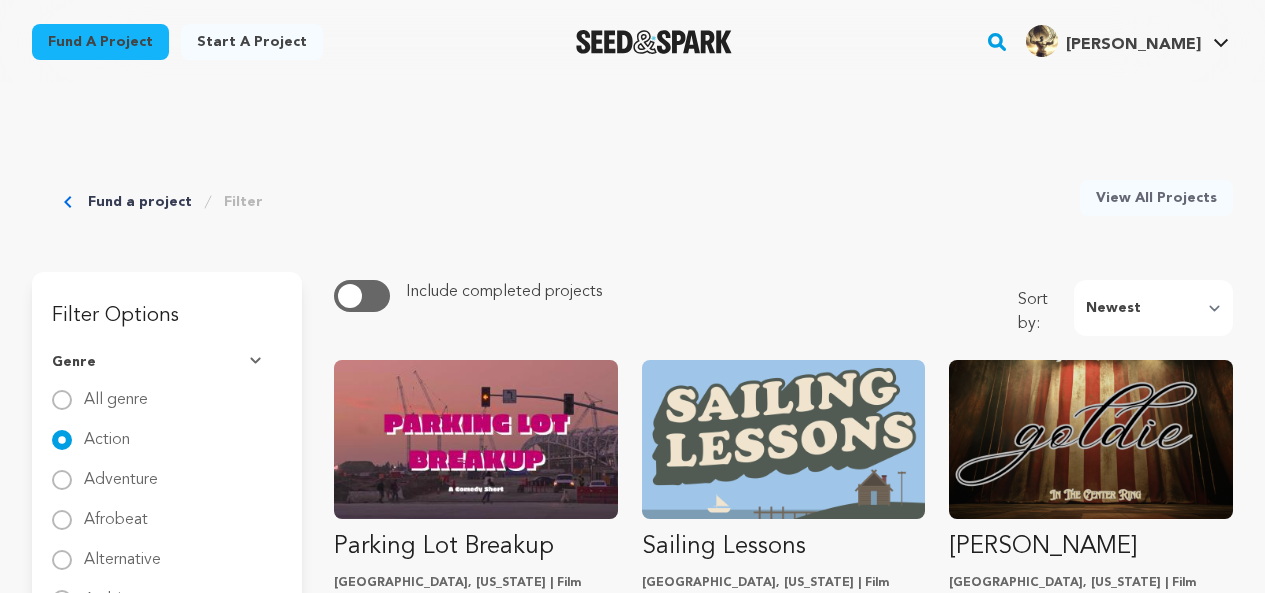 click at bounding box center (258, 362) 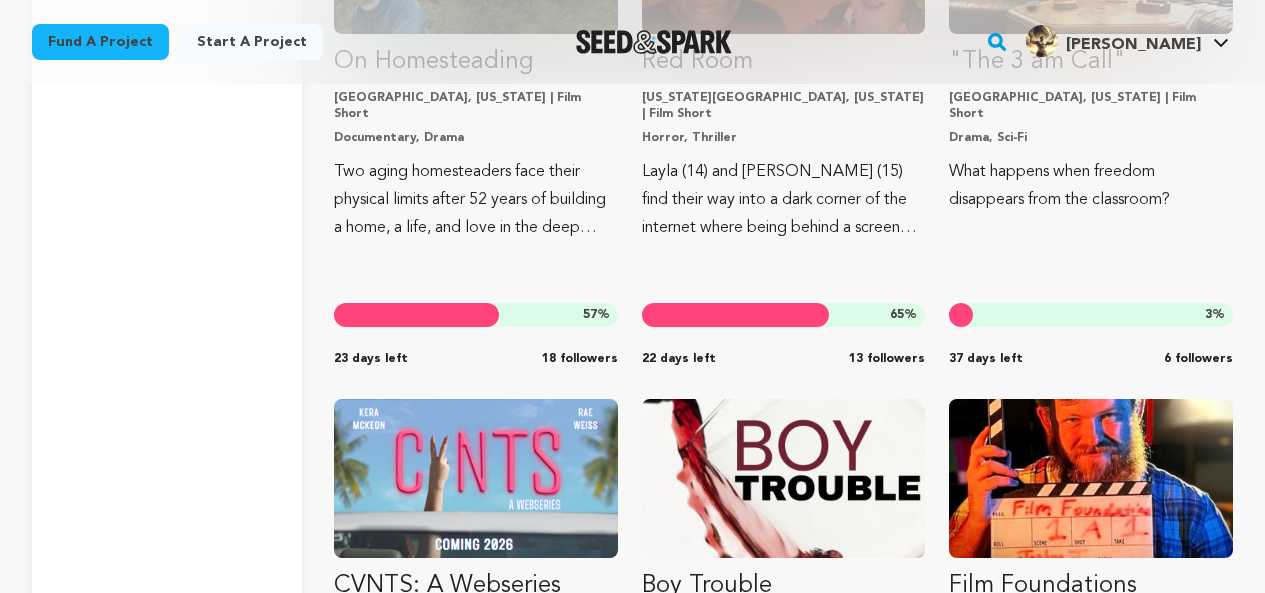 scroll, scrollTop: 7394, scrollLeft: 0, axis: vertical 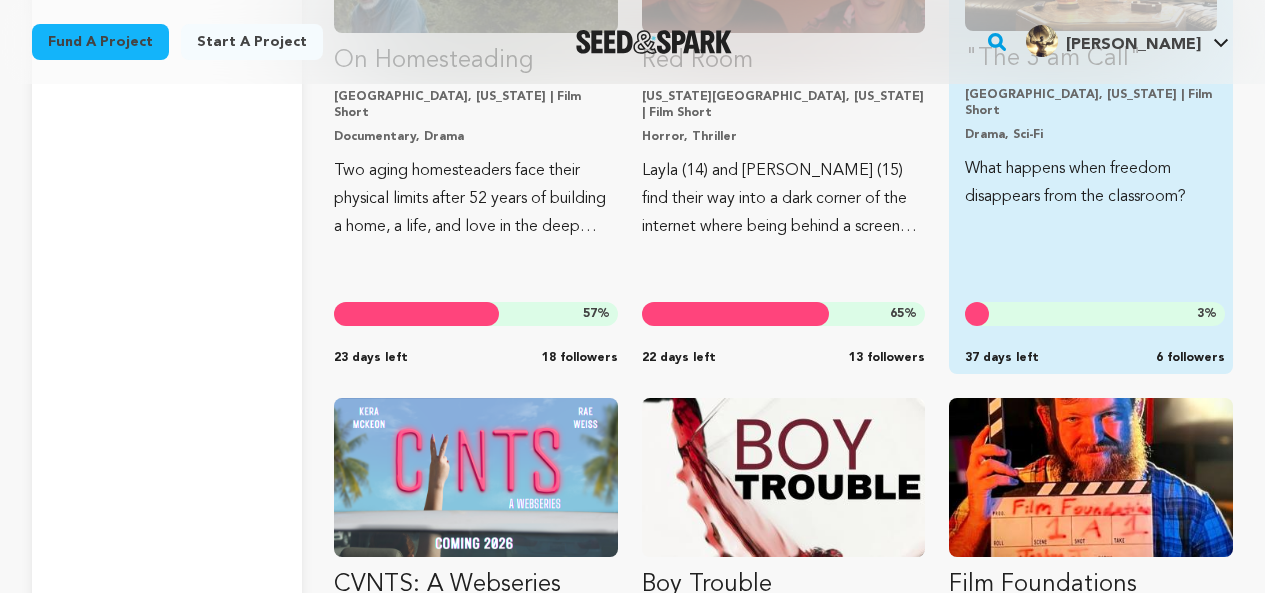 click on ""The 3 am Call"
Albany, New York | Film Short
Drama, Sci-Fi
What happens when freedom disappears from the classroom?
3 %
37 days left
6 followers" at bounding box center [1091, 124] 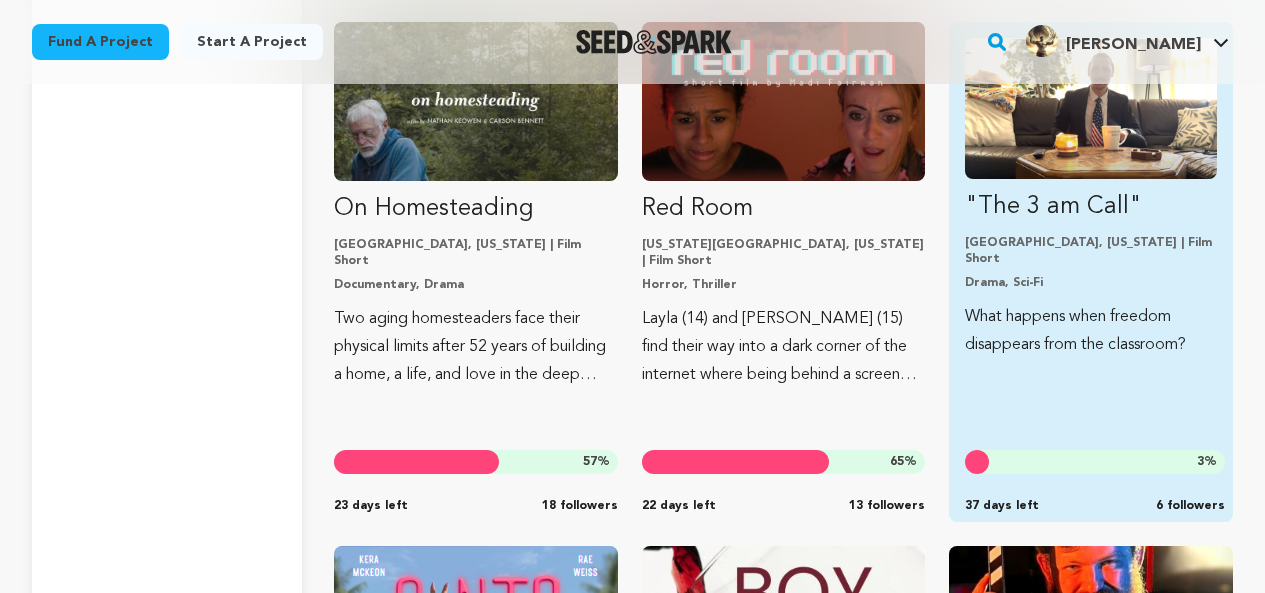 scroll, scrollTop: 7212, scrollLeft: 0, axis: vertical 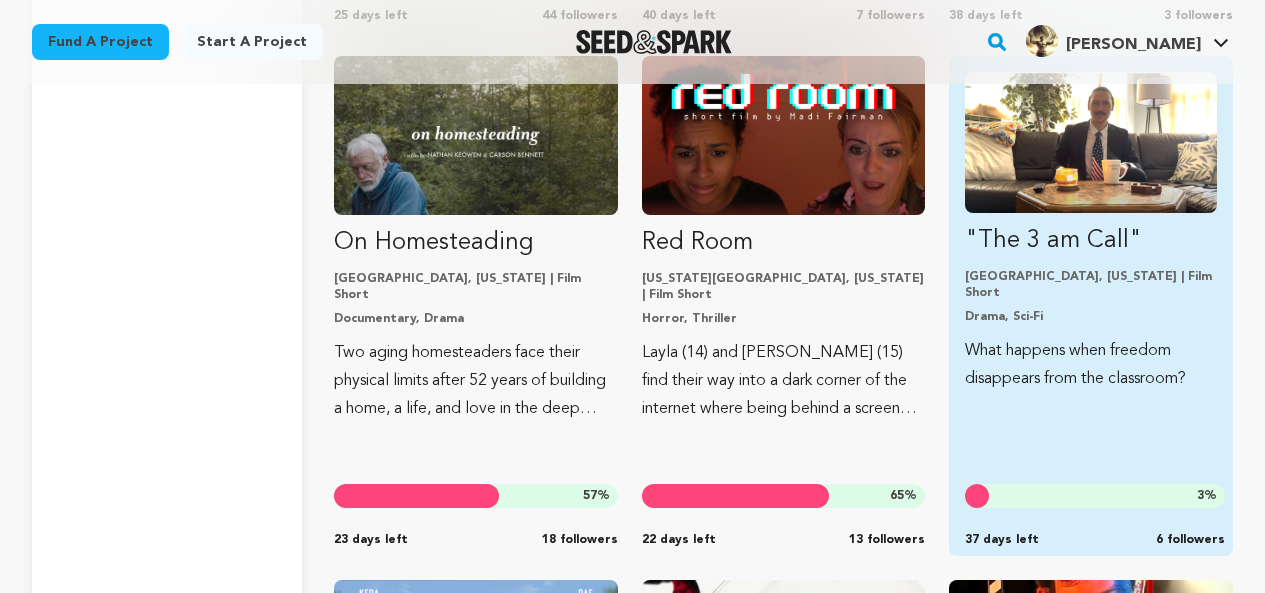 click on ""The 3 am Call"" at bounding box center (1091, 241) 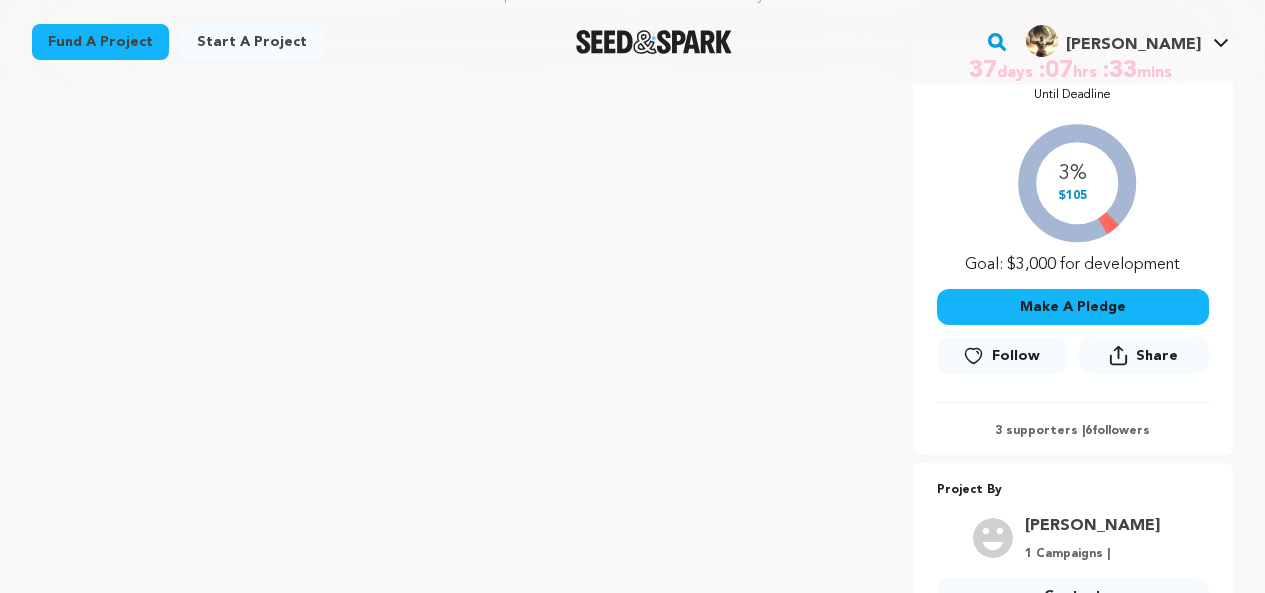 scroll, scrollTop: 365, scrollLeft: 0, axis: vertical 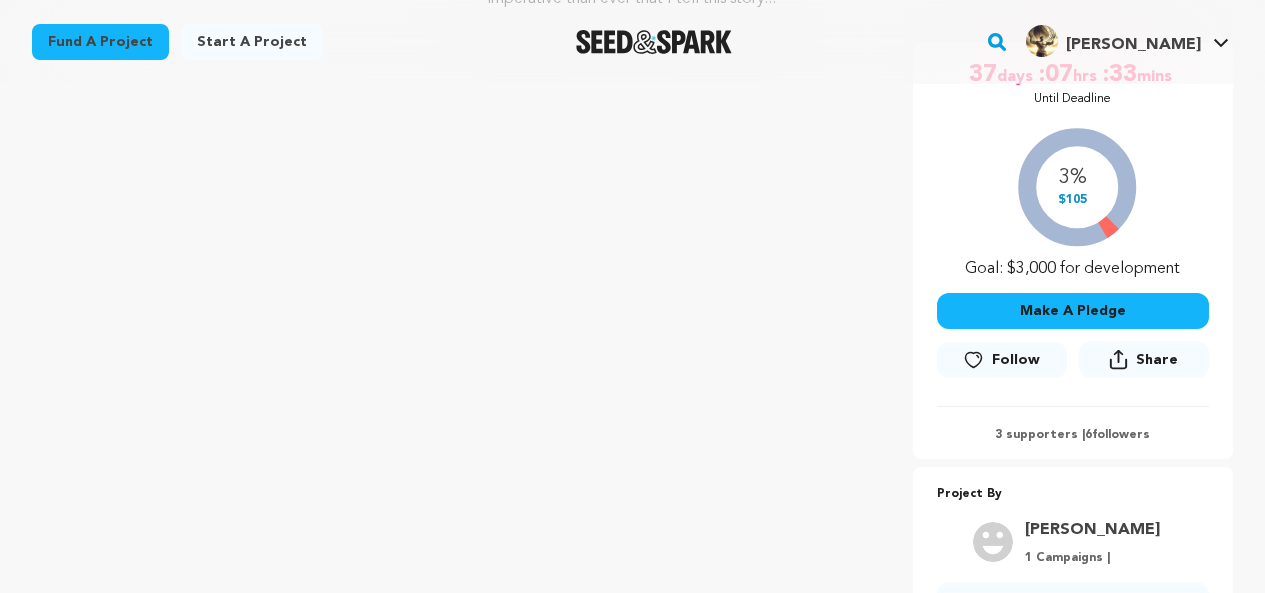 click on "Follow" at bounding box center (1016, 360) 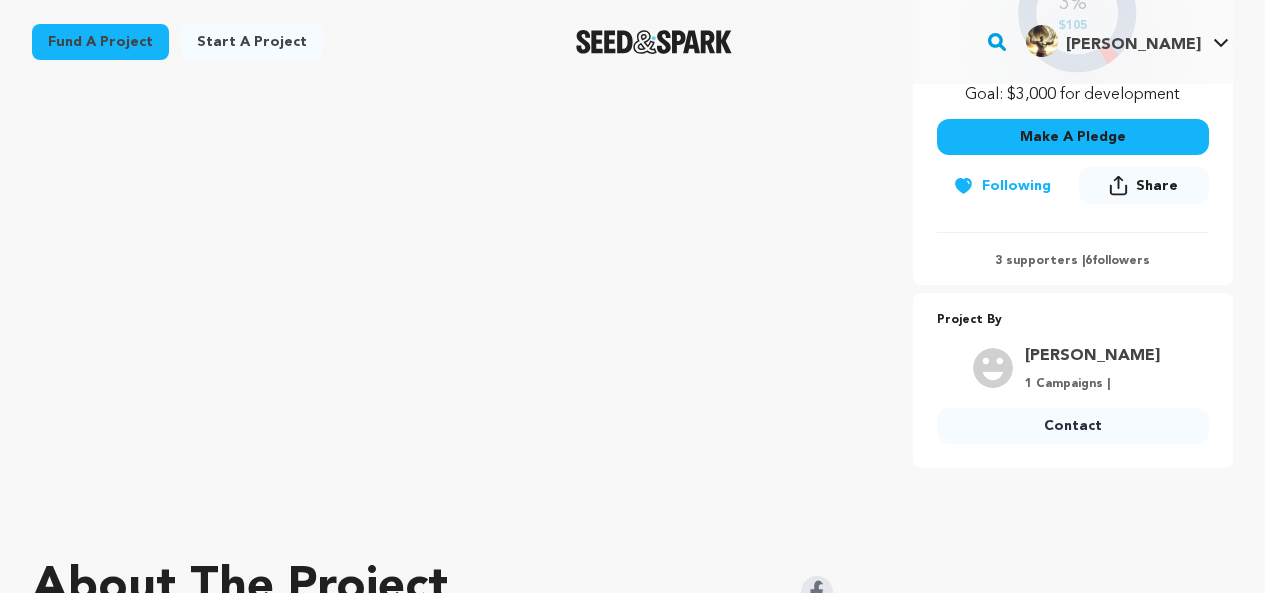 scroll, scrollTop: 557, scrollLeft: 0, axis: vertical 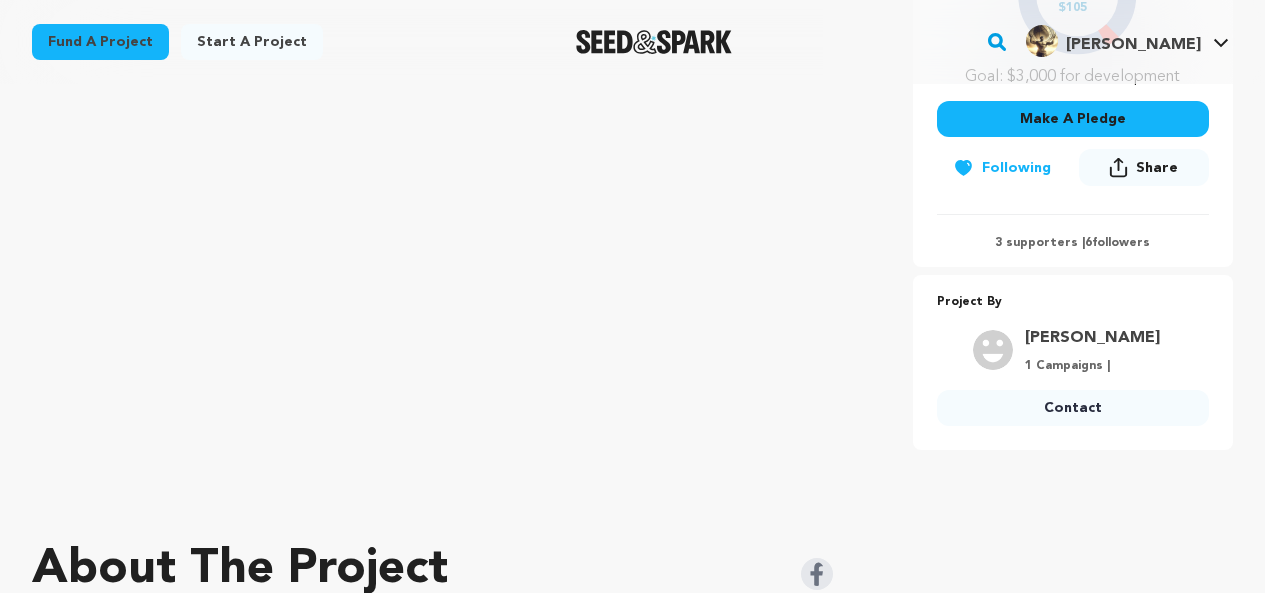 click on "Contact" at bounding box center (1073, 408) 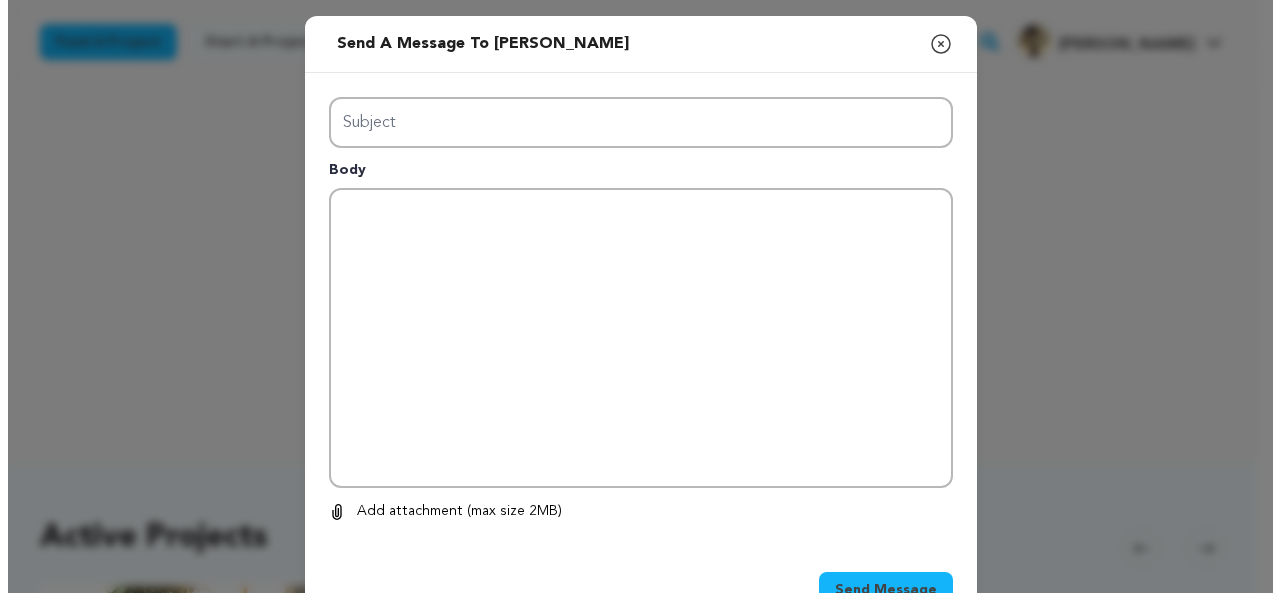 scroll, scrollTop: 0, scrollLeft: 0, axis: both 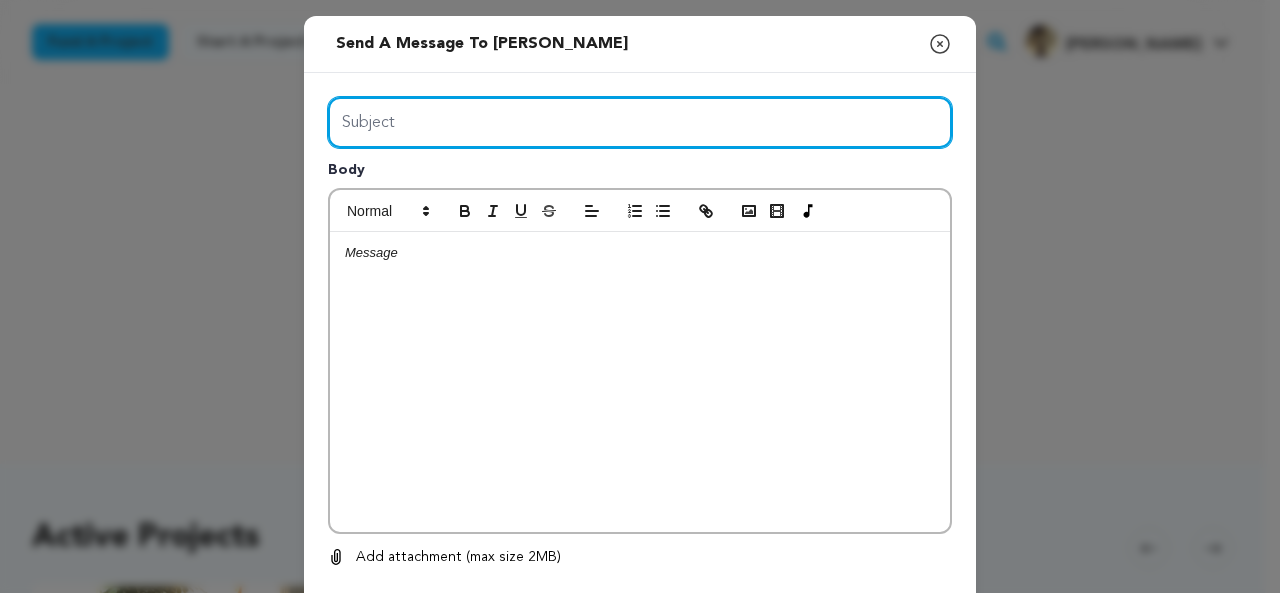 click on "Subject" at bounding box center (640, 122) 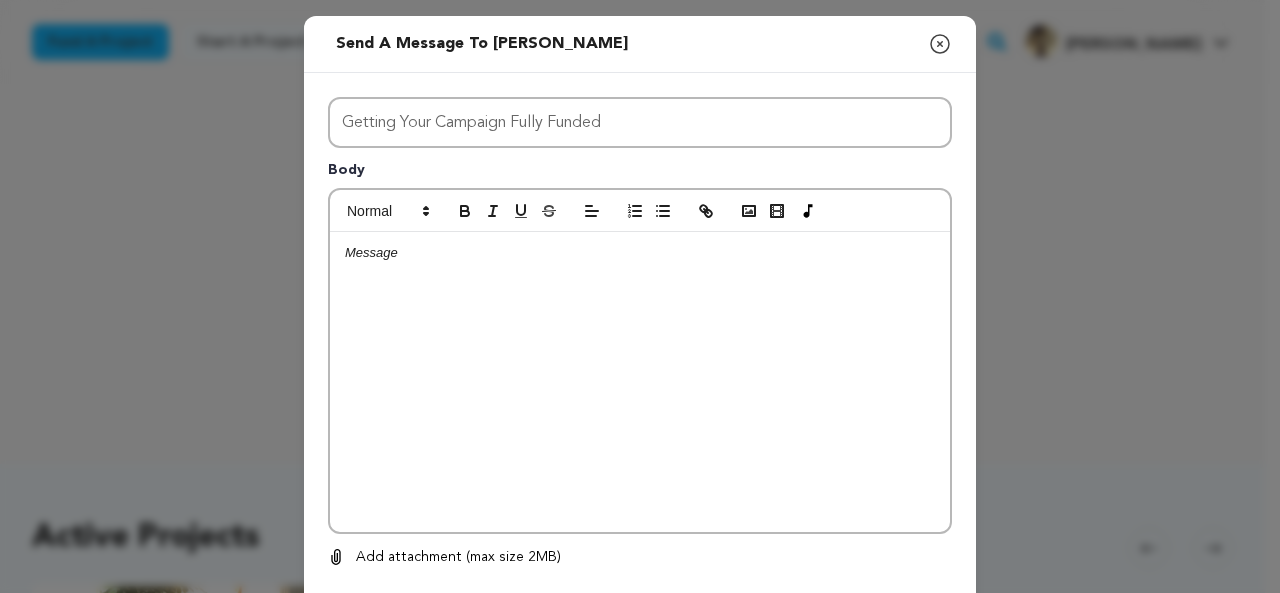 click at bounding box center (640, 382) 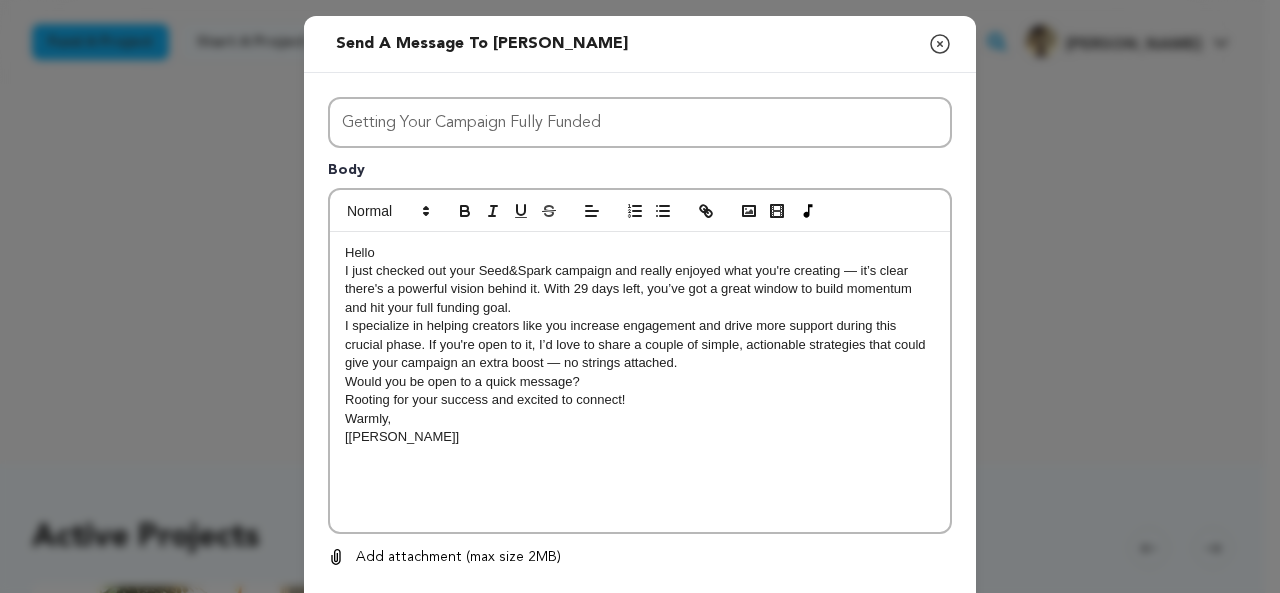 scroll, scrollTop: 0, scrollLeft: 0, axis: both 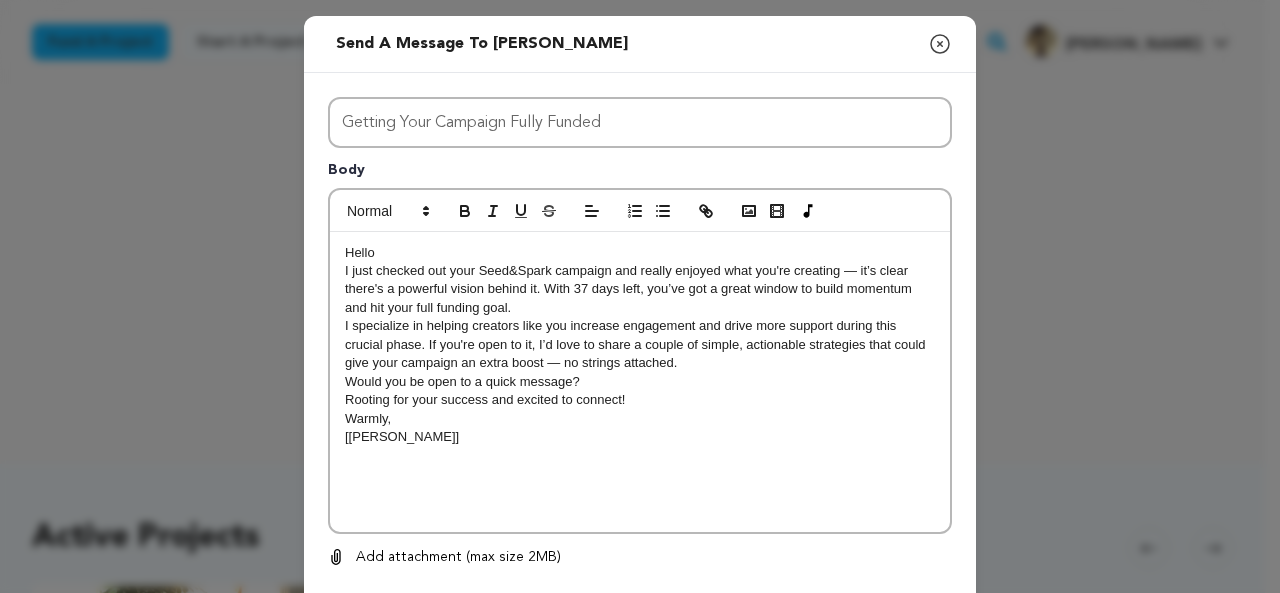 click on "Hello" at bounding box center (640, 253) 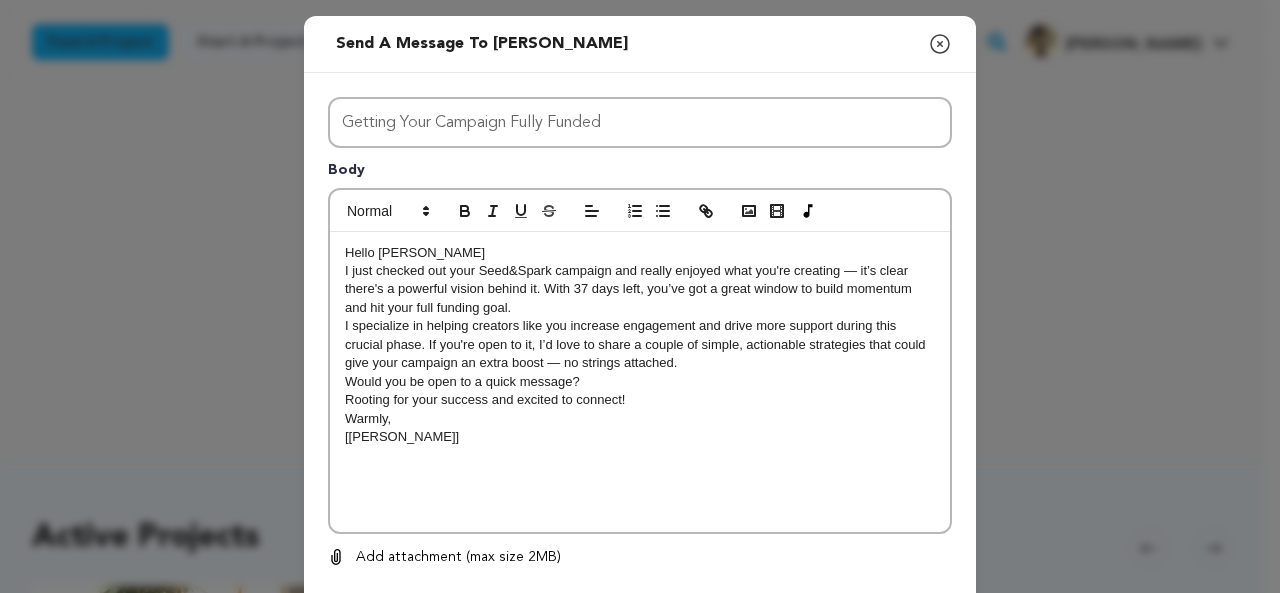 click on "[Abdullahi]" at bounding box center (640, 437) 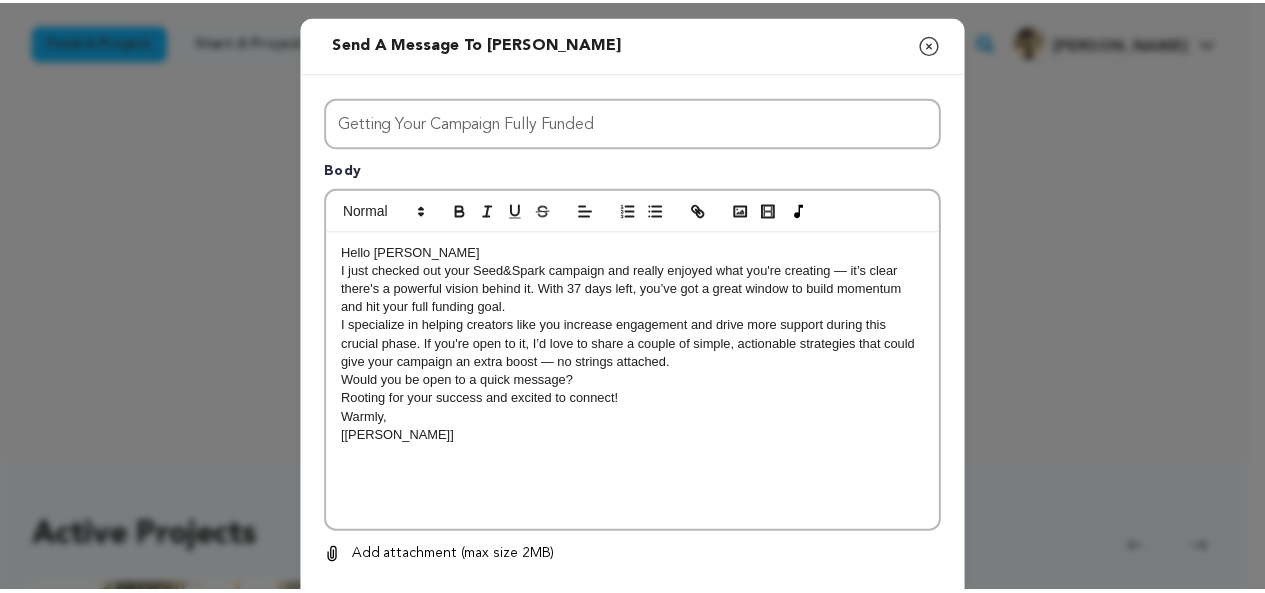 scroll, scrollTop: 108, scrollLeft: 0, axis: vertical 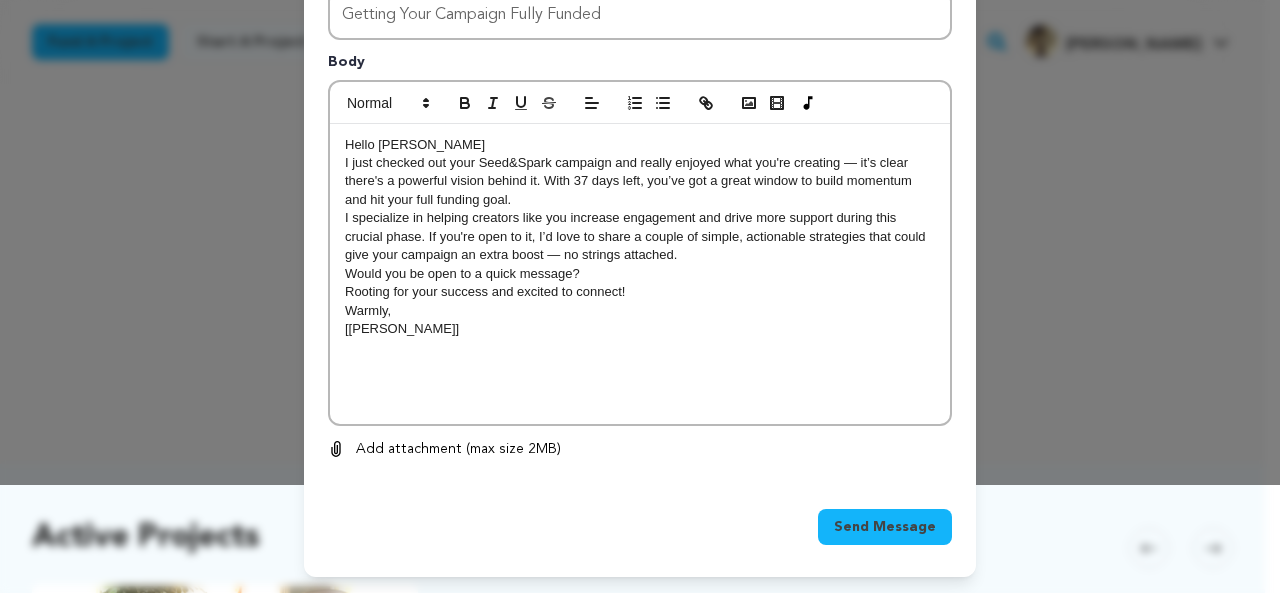 click on "Send Message" at bounding box center (885, 527) 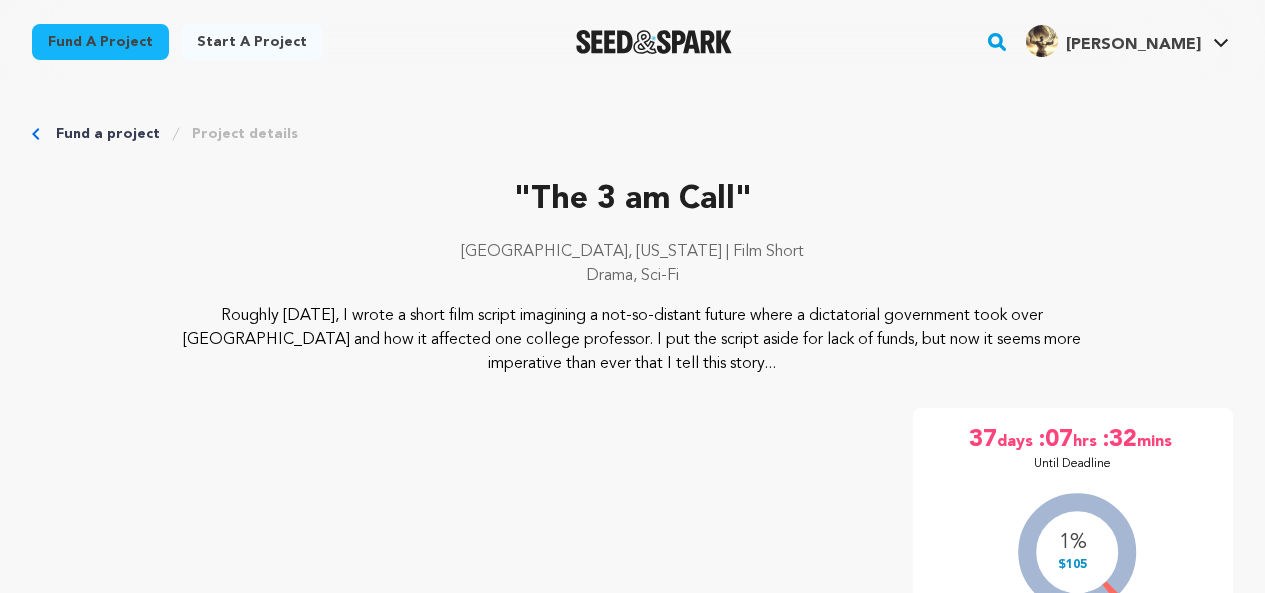 scroll, scrollTop: 0, scrollLeft: 0, axis: both 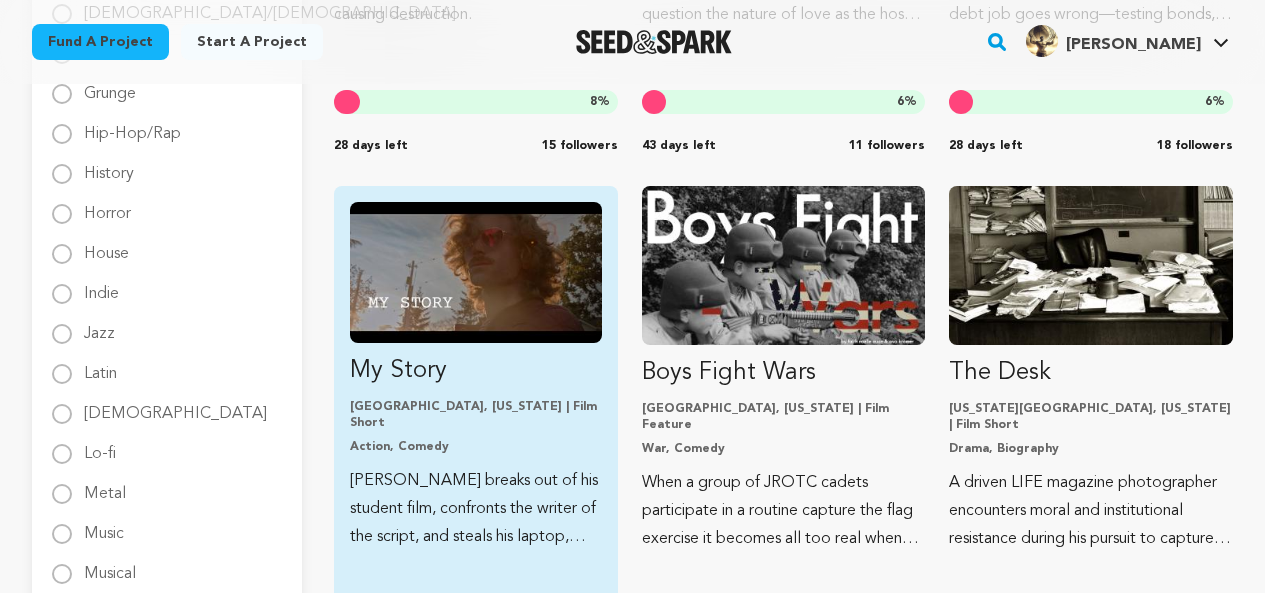 click on "Portland, Oregon | Film Short
Action, Comedy" at bounding box center [476, 427] 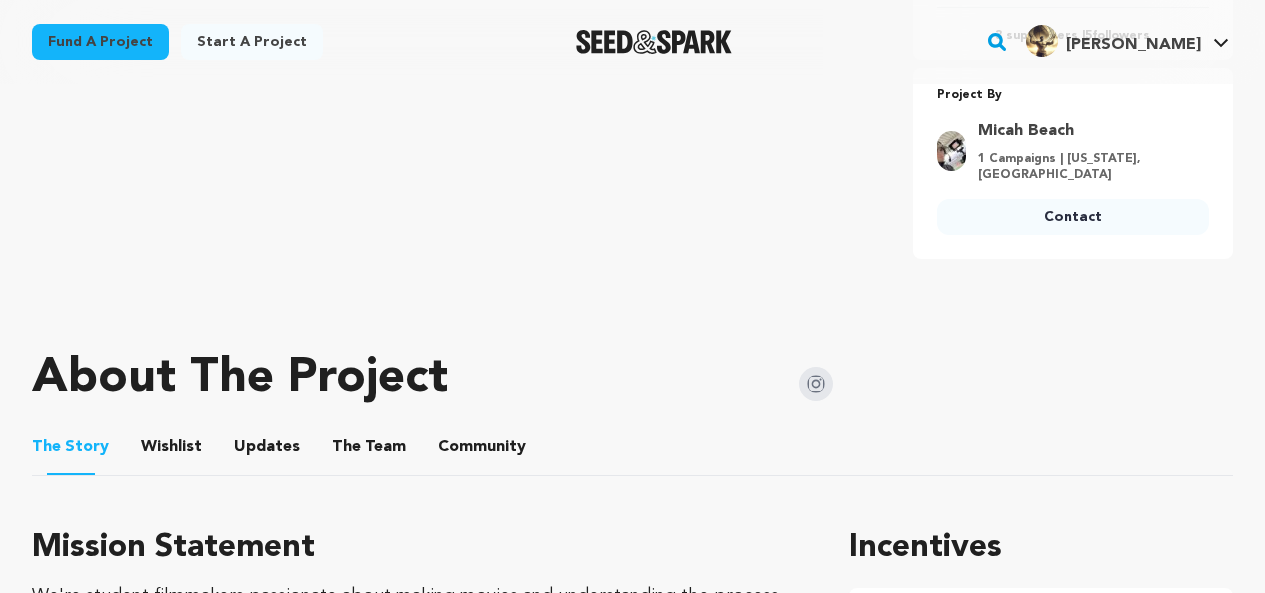 scroll, scrollTop: 810, scrollLeft: 0, axis: vertical 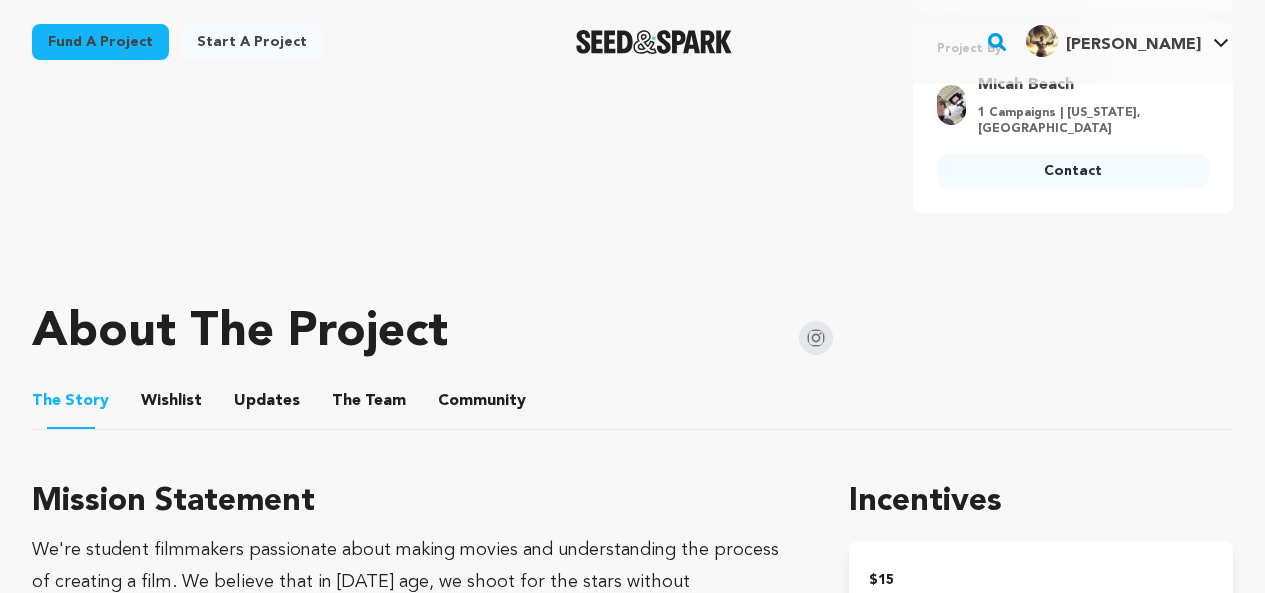 click on "Contact" at bounding box center [1073, 171] 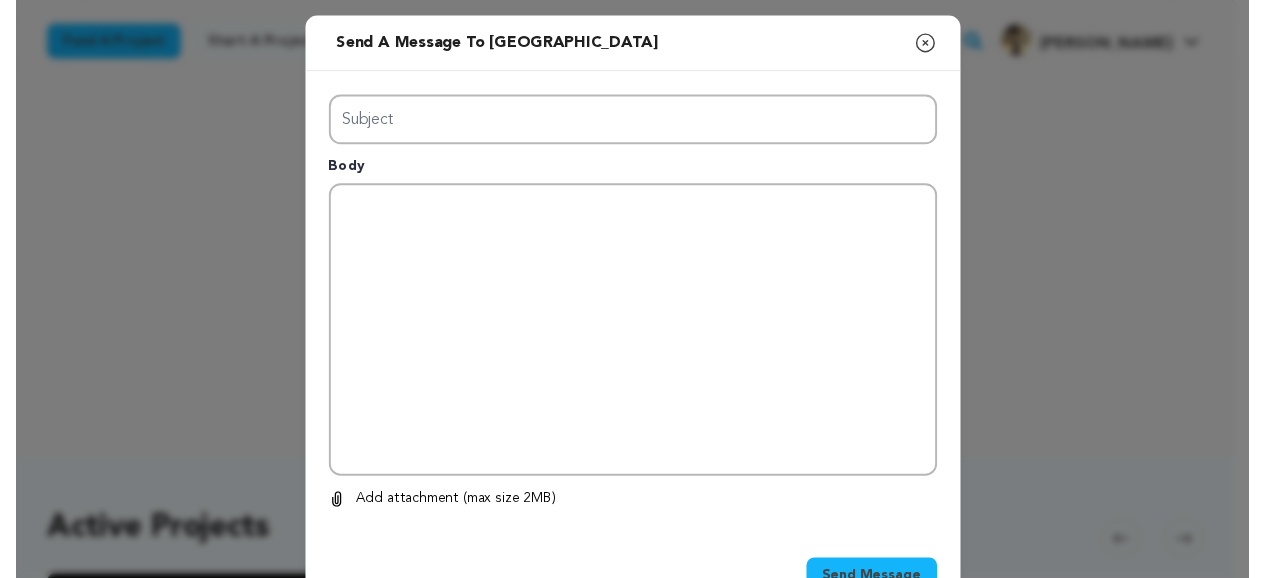 scroll, scrollTop: 0, scrollLeft: 0, axis: both 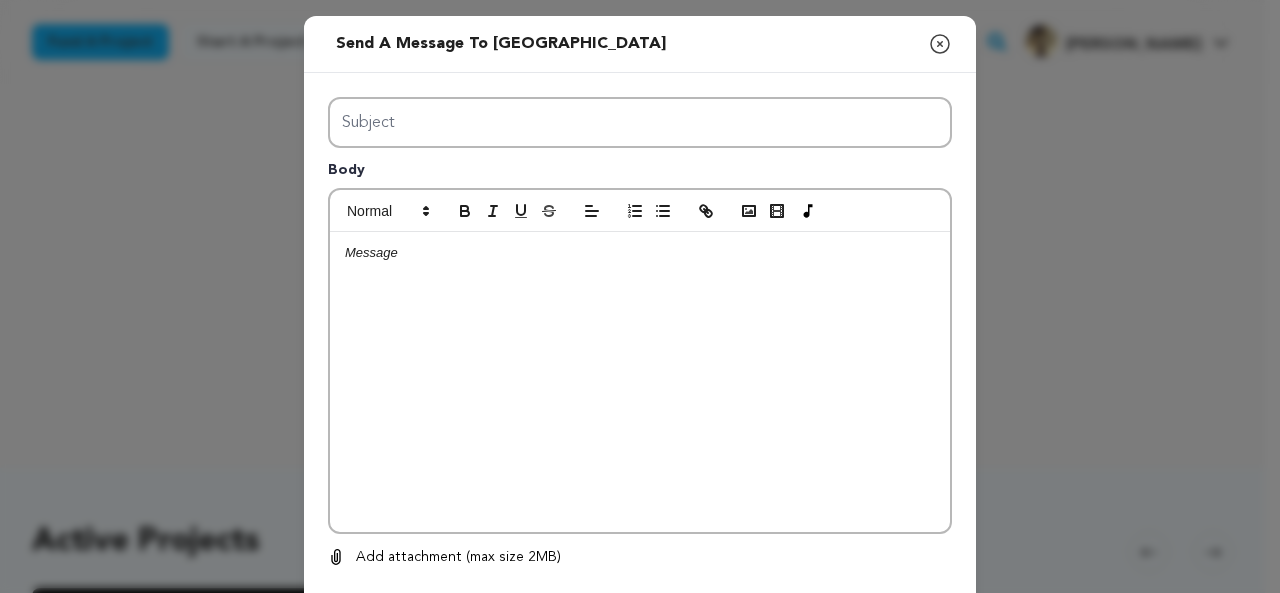 click 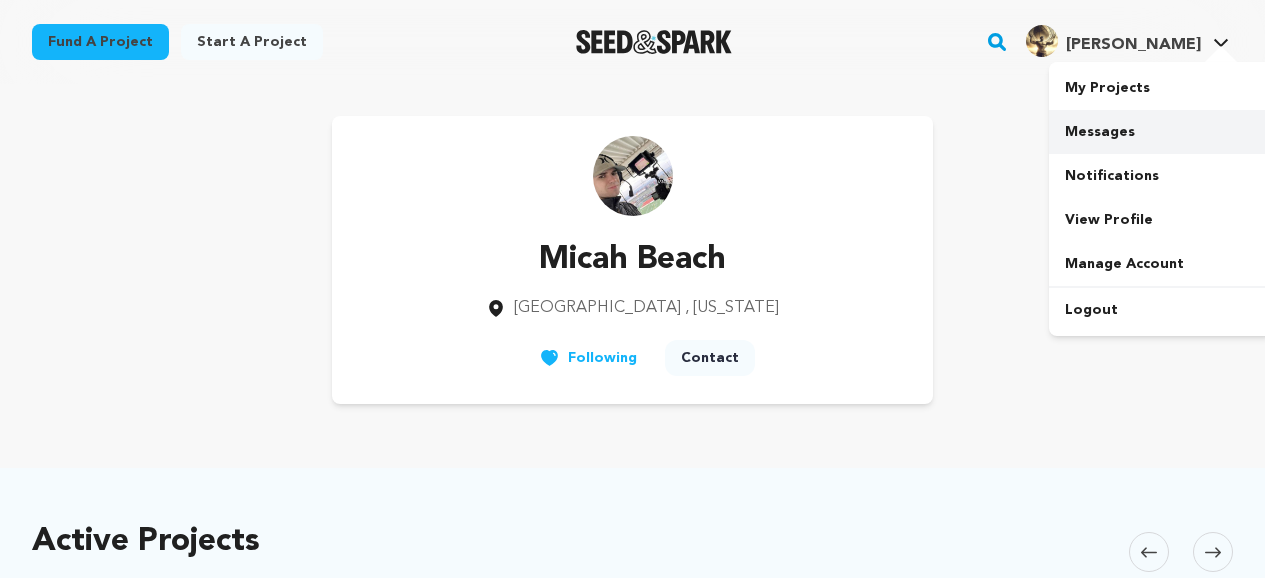 click on "Messages" at bounding box center [1161, 132] 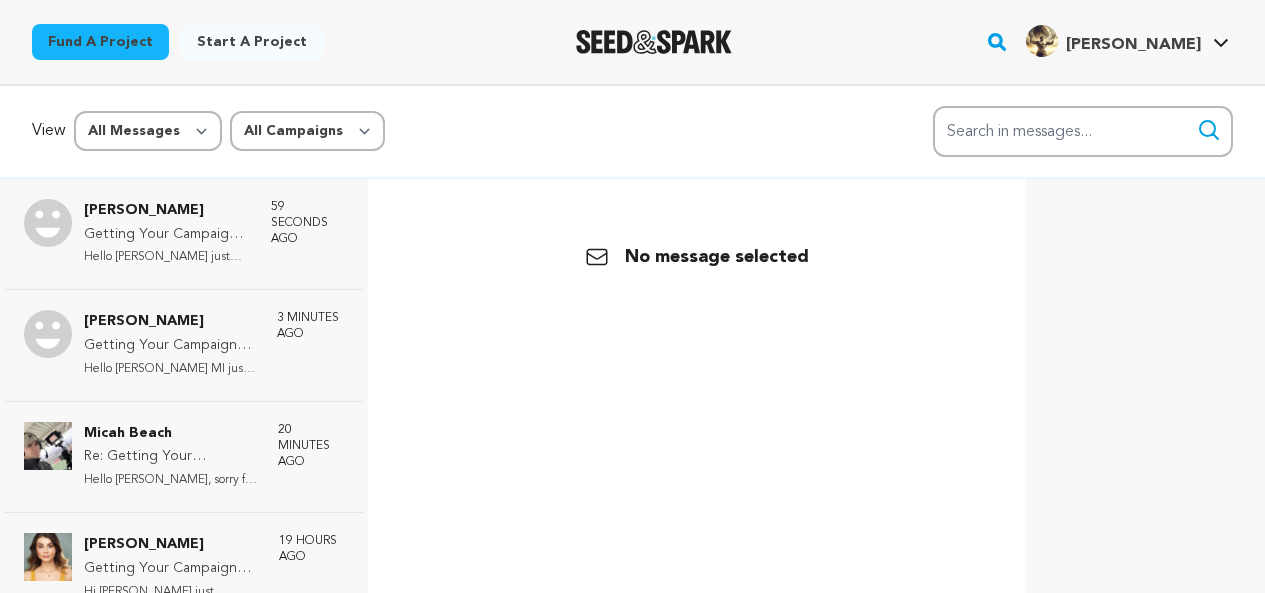 scroll, scrollTop: 0, scrollLeft: 0, axis: both 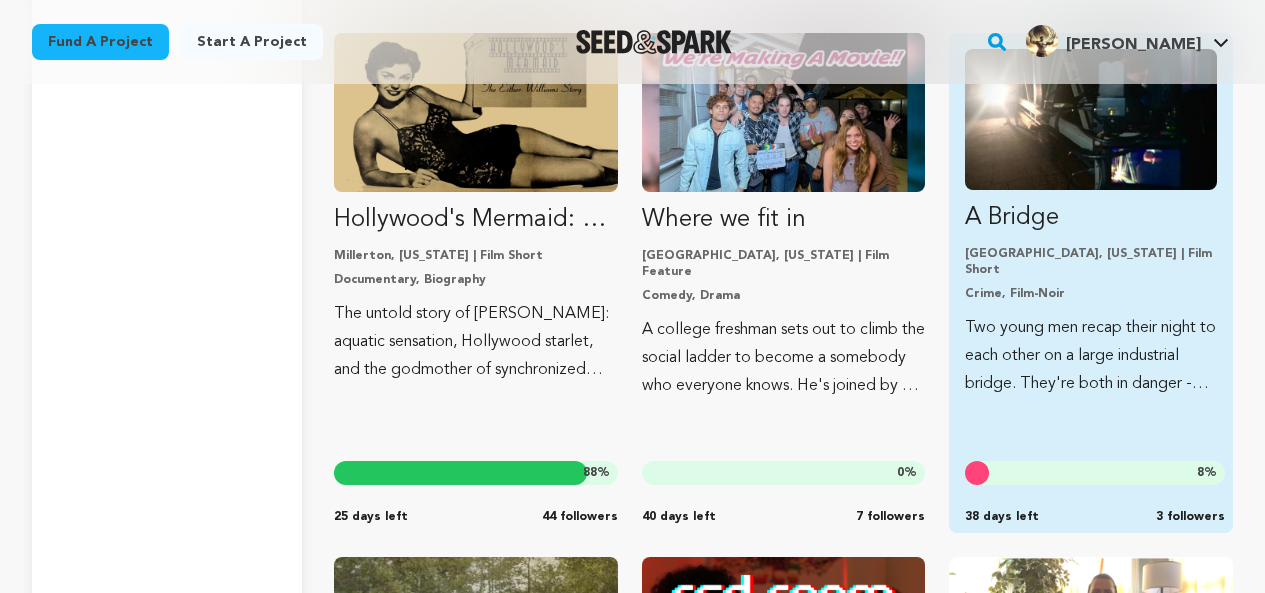 click on "Two young men recap their night to each other on a large industrial bridge. They're both in danger - they just don't know it yet." at bounding box center [1091, 356] 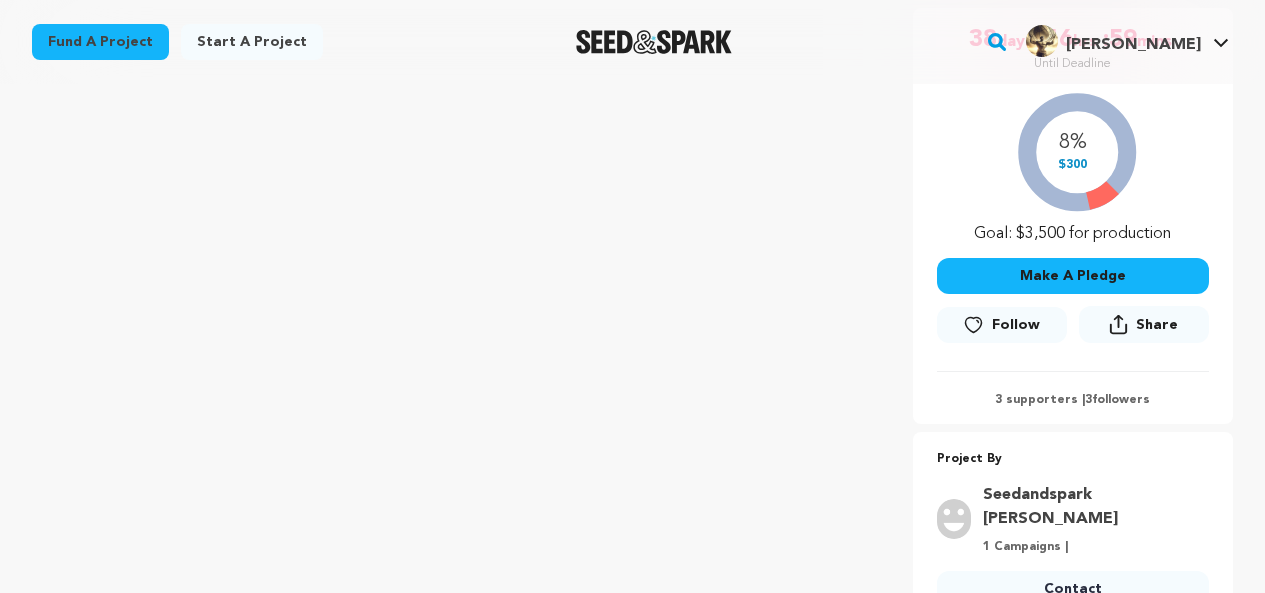 scroll, scrollTop: 406, scrollLeft: 0, axis: vertical 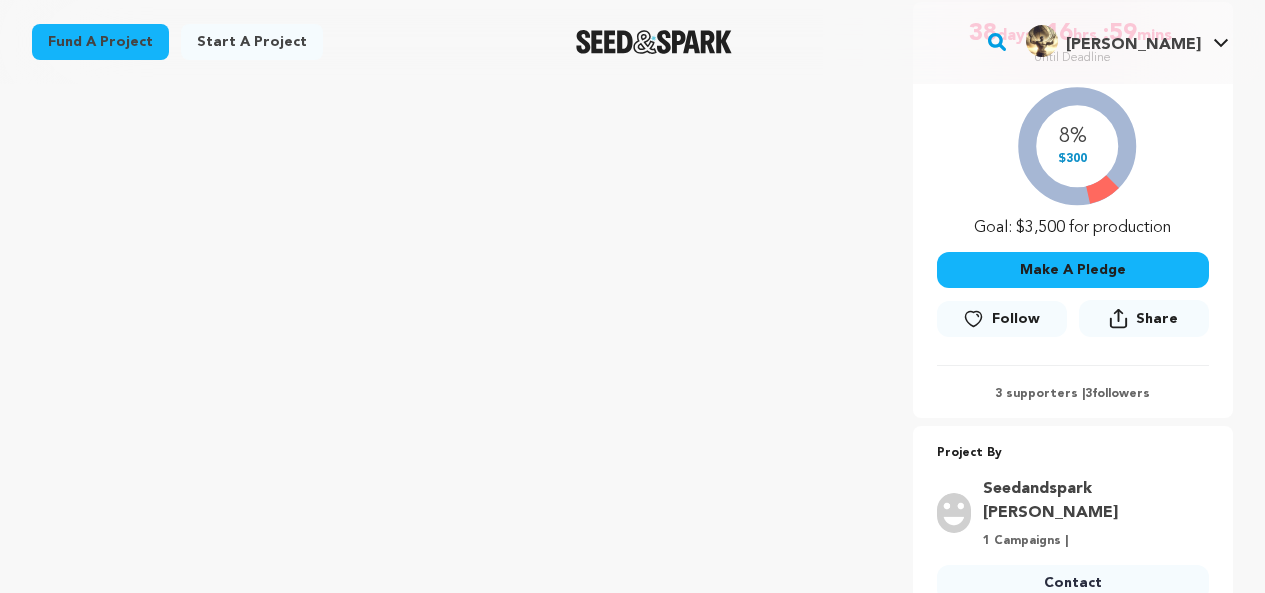 click on "Follow" at bounding box center [1016, 319] 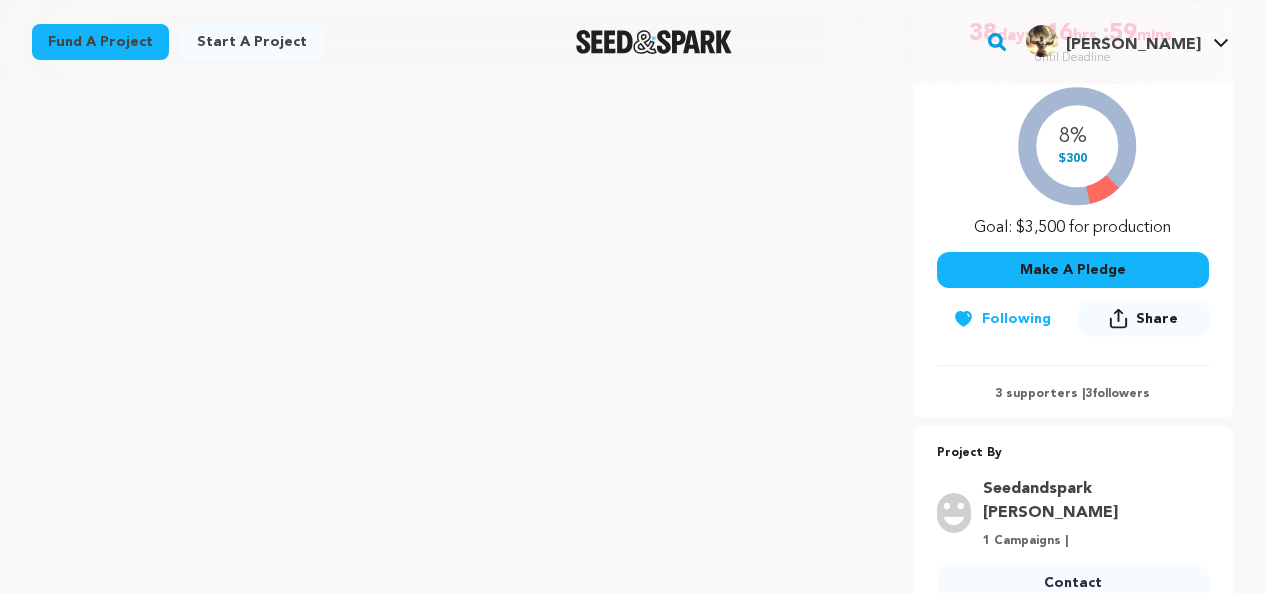 click on "Contact" at bounding box center (1073, 583) 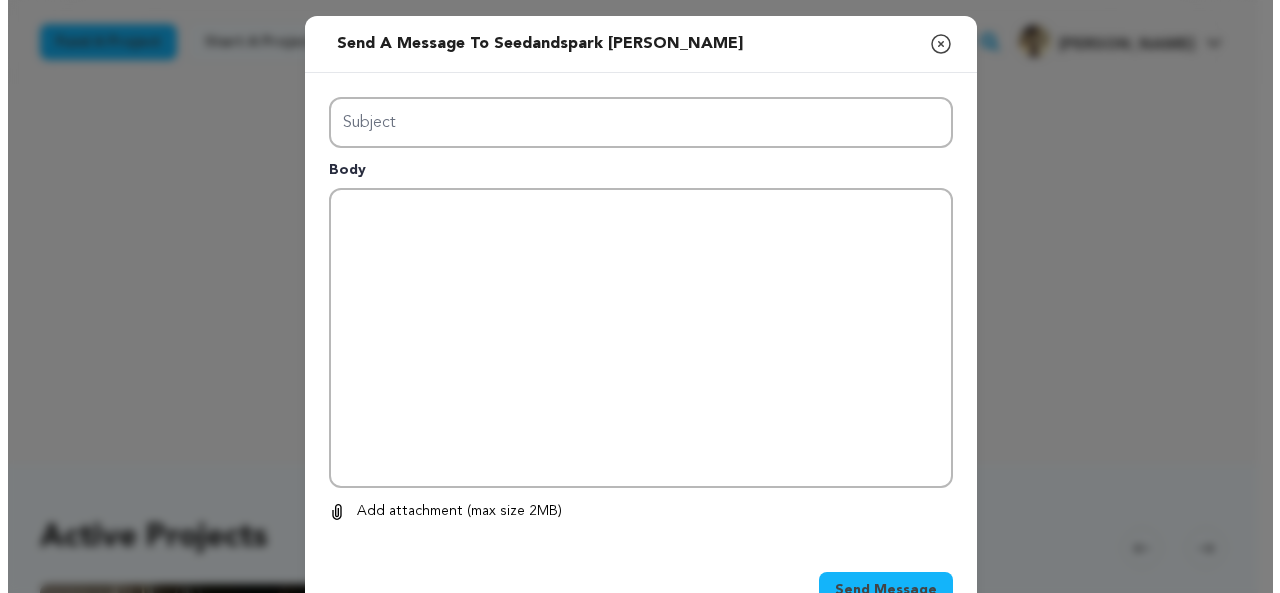 scroll, scrollTop: 0, scrollLeft: 0, axis: both 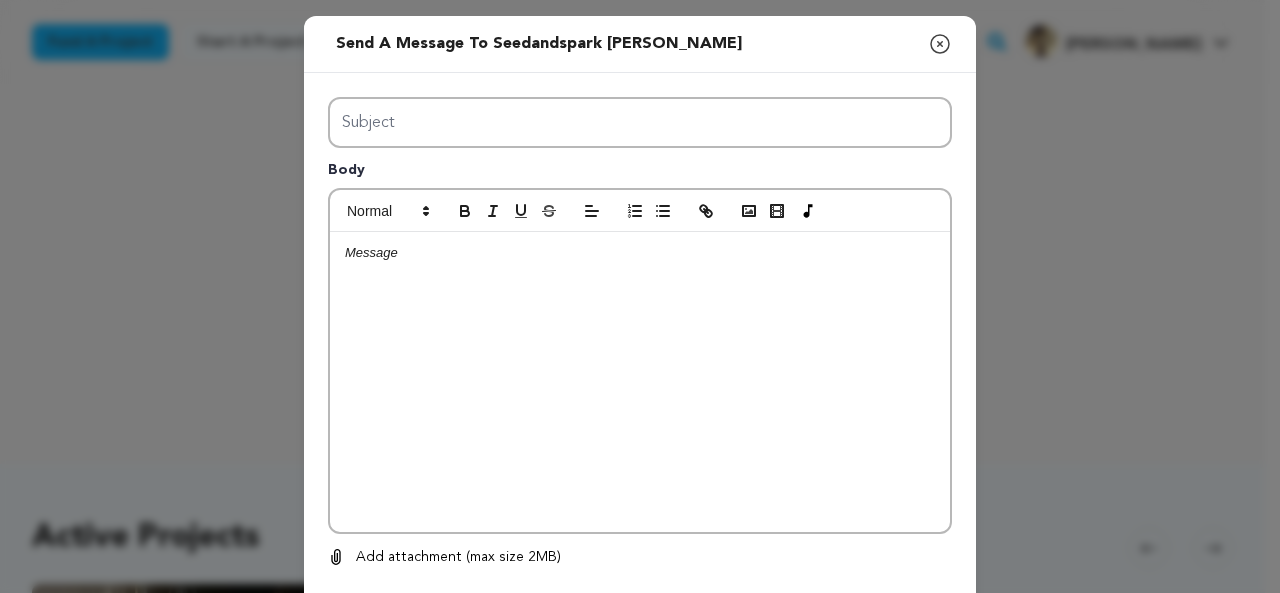 click at bounding box center [640, 253] 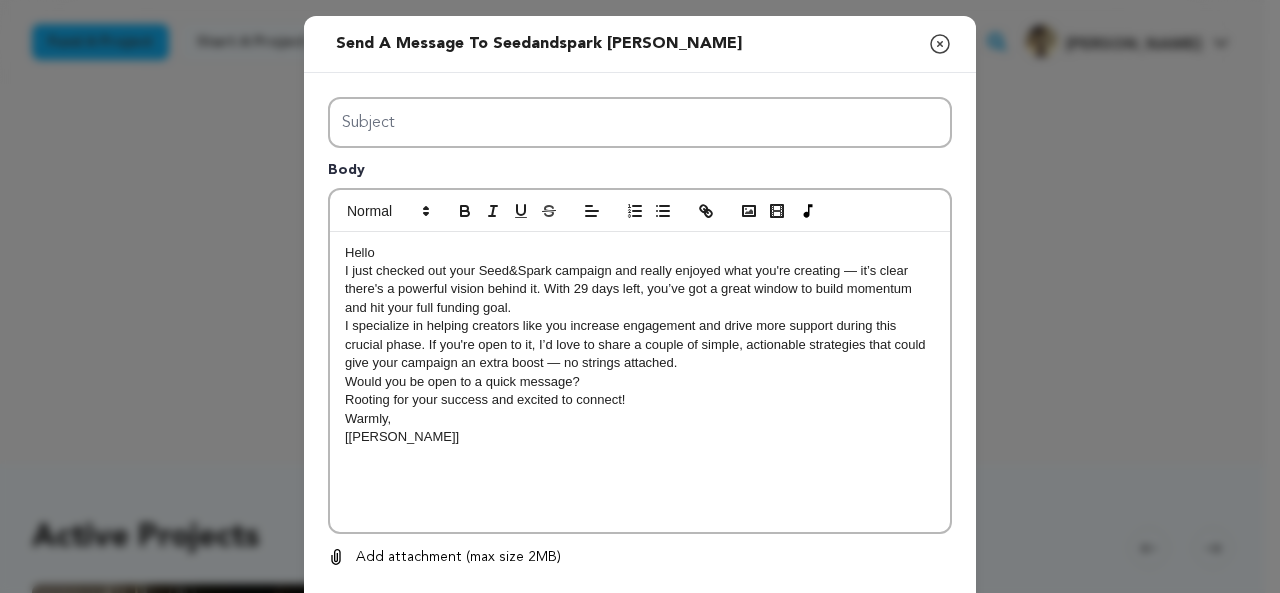 scroll, scrollTop: 0, scrollLeft: 0, axis: both 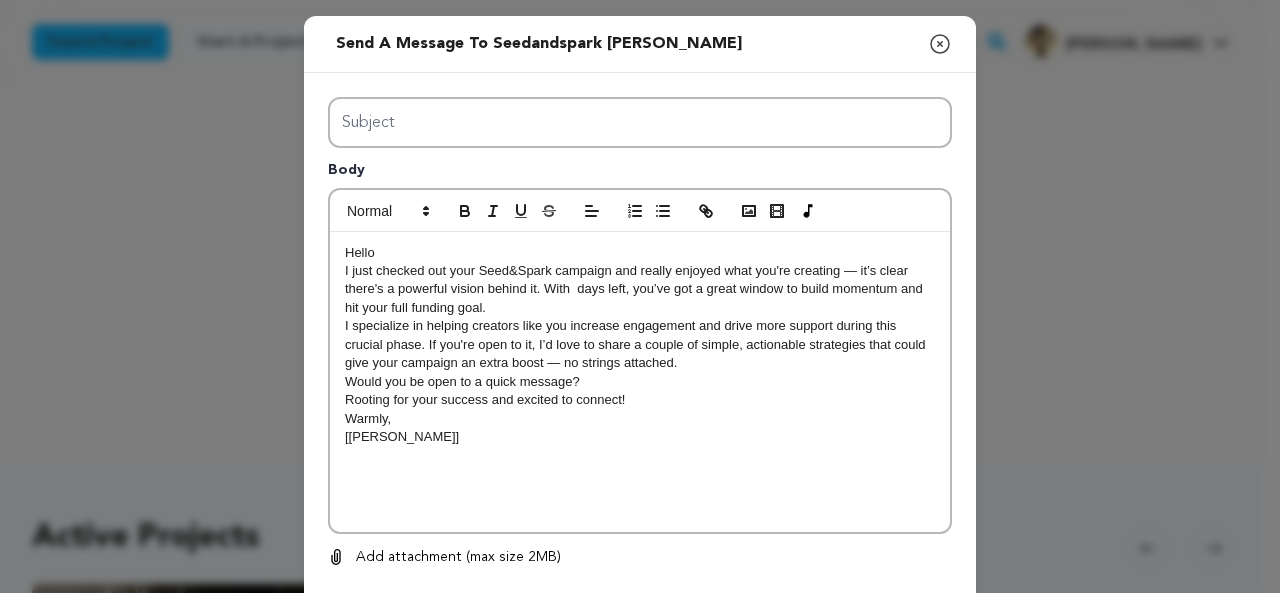 click on "Hello  I just checked out your Seed&Spark campaign and really enjoyed what you're creating — it’s clear there's a powerful vision behind it. With  days left, you’ve got a great window to build momentum and hit your full funding goal. I specialize in helping creators like you increase engagement and drive more support during this crucial phase. If you're open to it, I’d love to share a couple of simple, actionable strategies that could give your campaign an extra boost — no strings attached. Would you be open to a quick message? Rooting for your success and excited to connect! Warmly, [Abdullahi]" at bounding box center (640, 382) 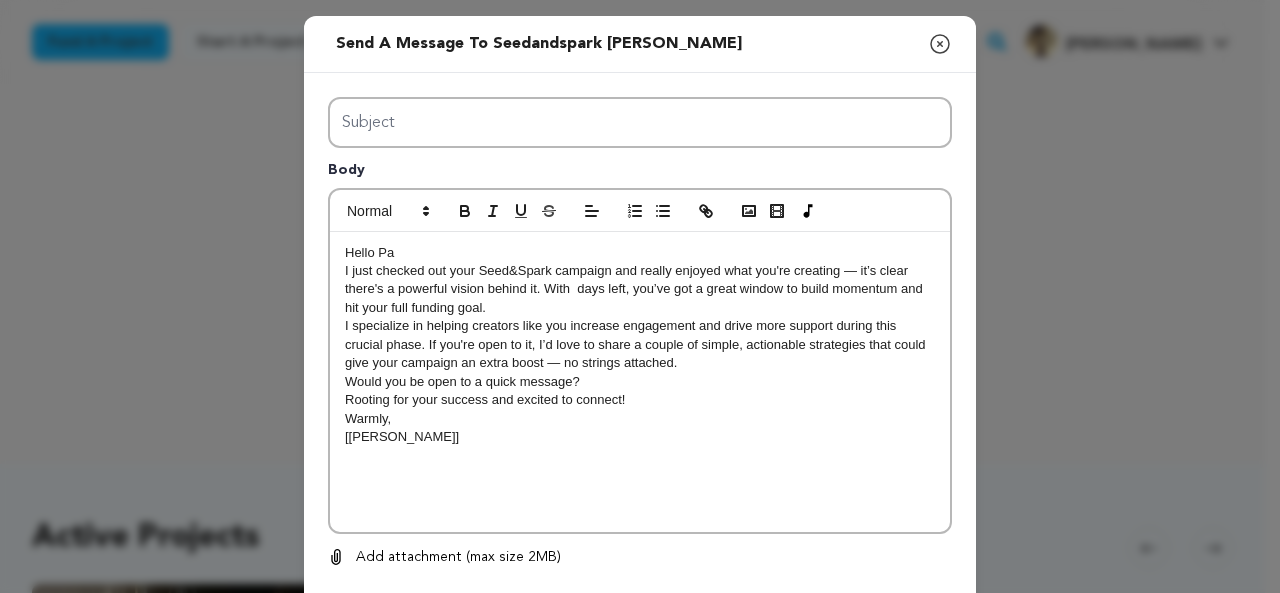 click on "I just checked out your Seed&Spark campaign and really enjoyed what you're creating — it’s clear there's a powerful vision behind it. With  days left, you’ve got a great window to build momentum and hit your full funding goal." at bounding box center [640, 289] 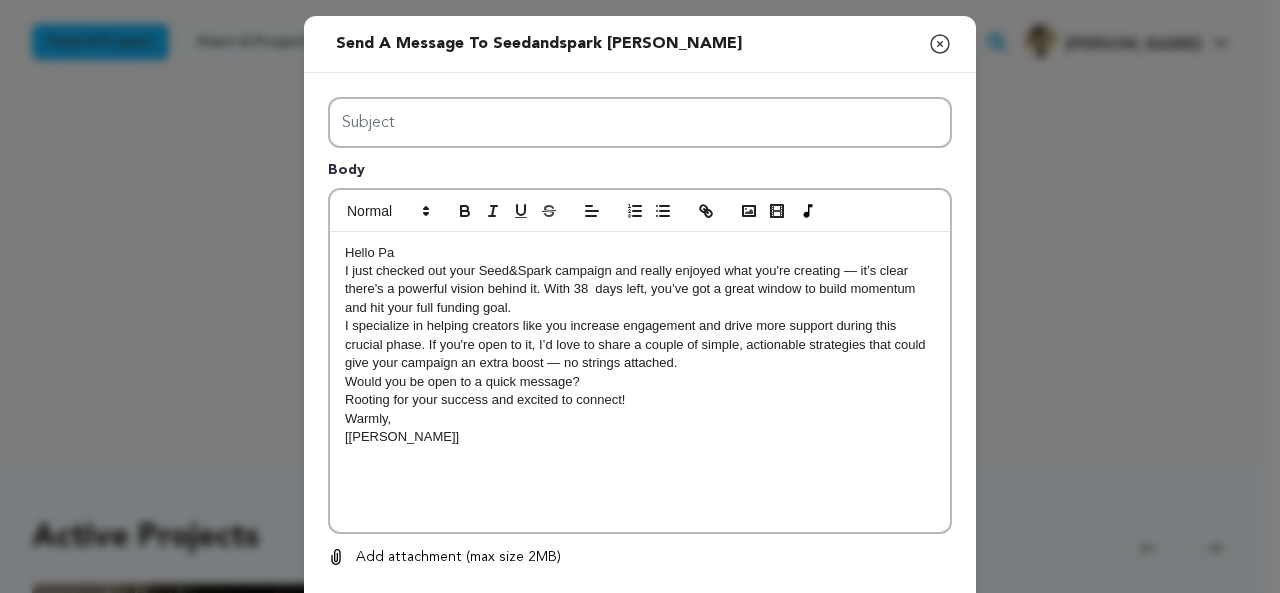 click on "I just checked out your Seed&Spark campaign and really enjoyed what you're creating — it’s clear there's a powerful vision behind it. With 38  days left, you’ve got a great window to build momentum and hit your full funding goal." at bounding box center (640, 289) 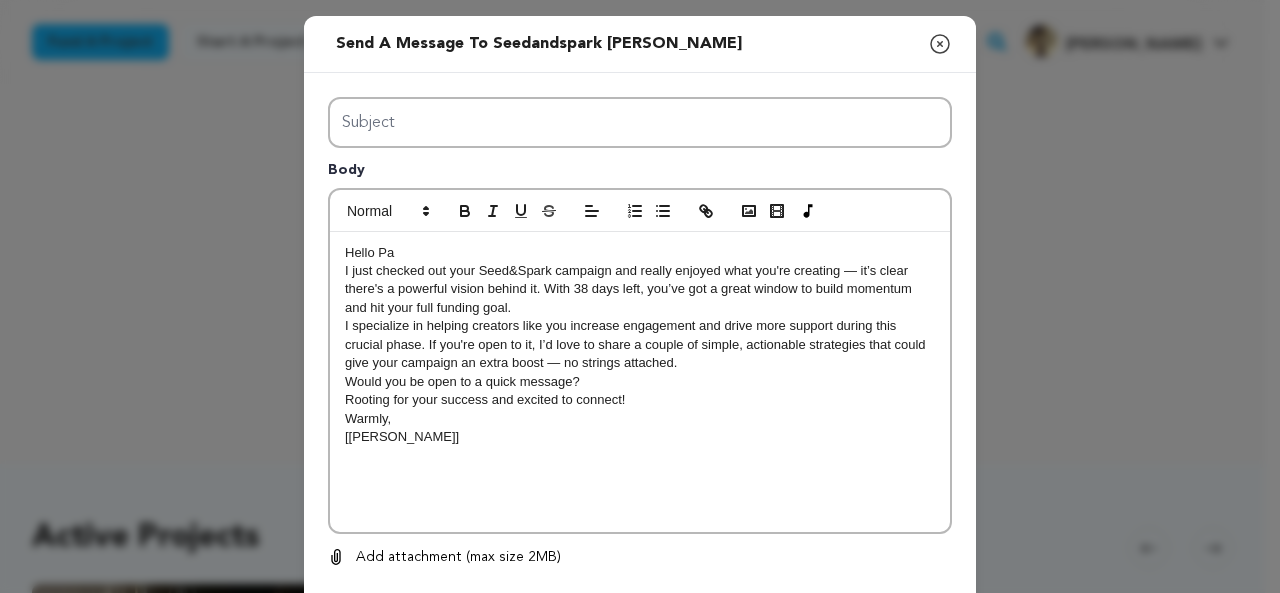 click on "Hello Pa" at bounding box center [640, 253] 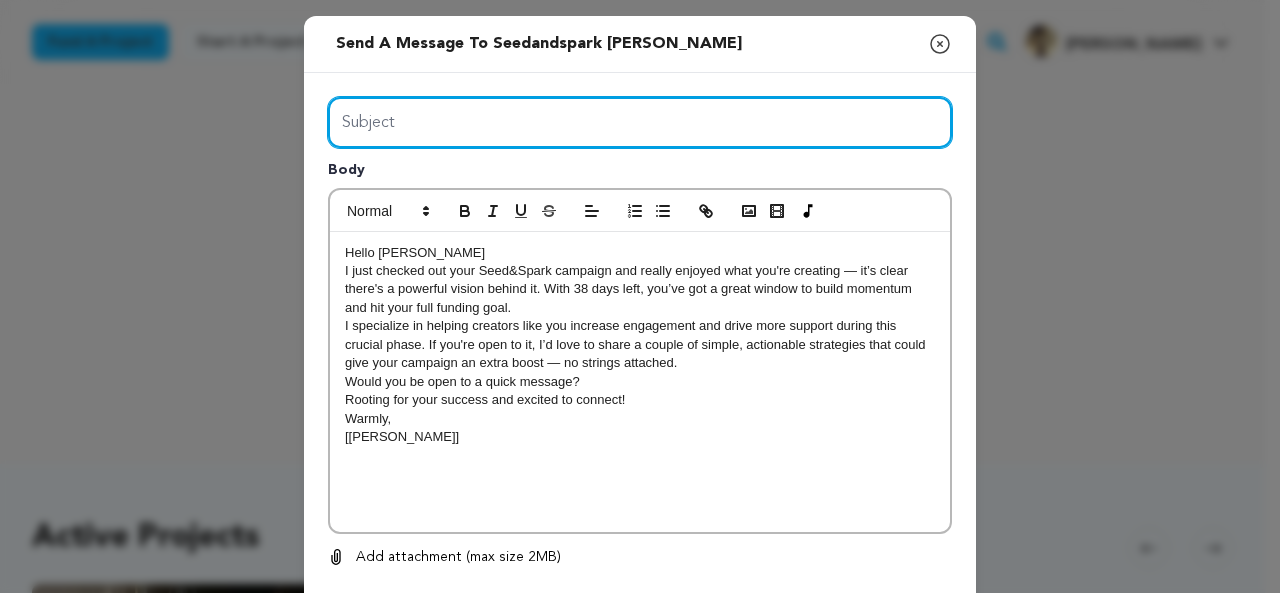 click on "Subject" at bounding box center (640, 122) 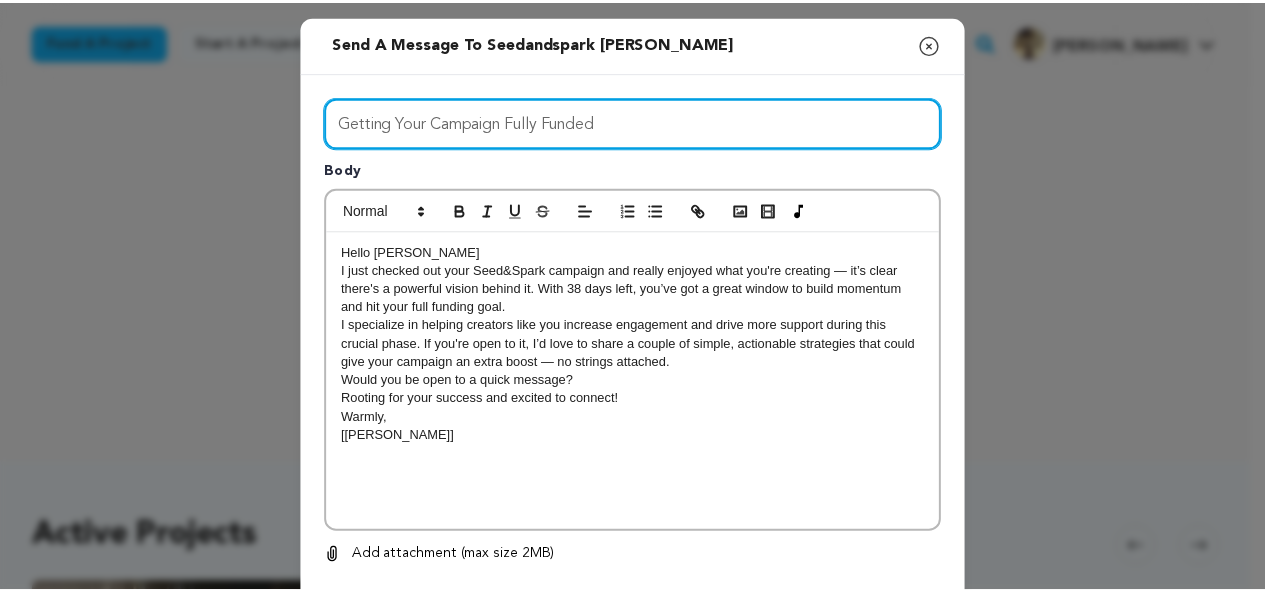 scroll, scrollTop: 108, scrollLeft: 0, axis: vertical 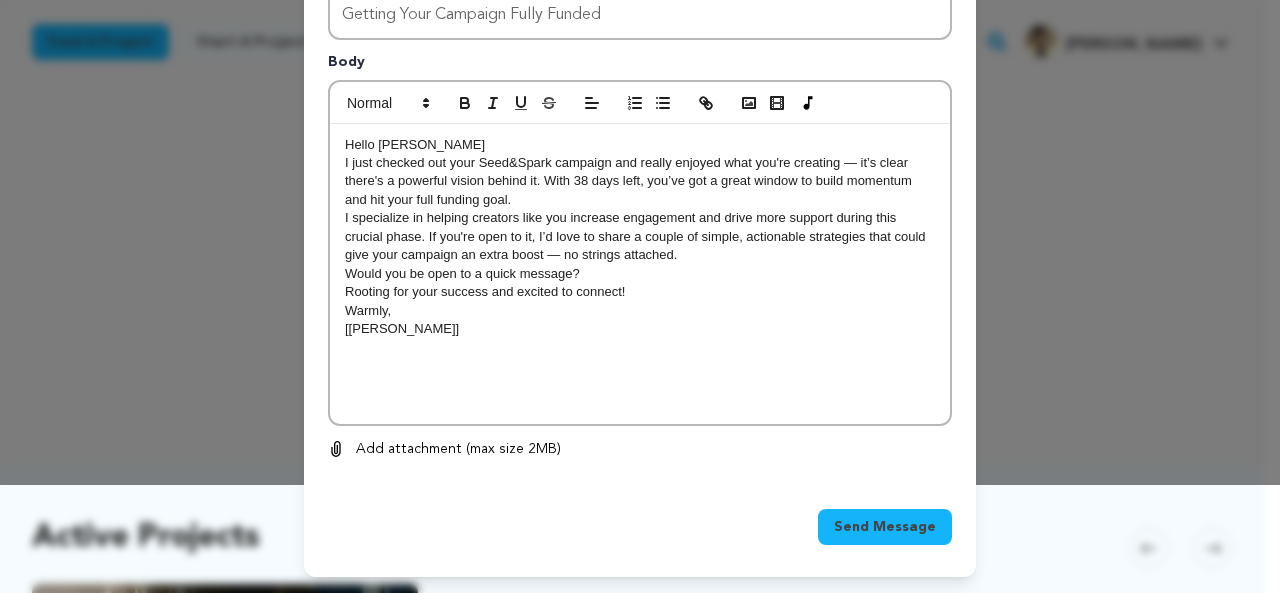 click on "Send Message" at bounding box center [885, 527] 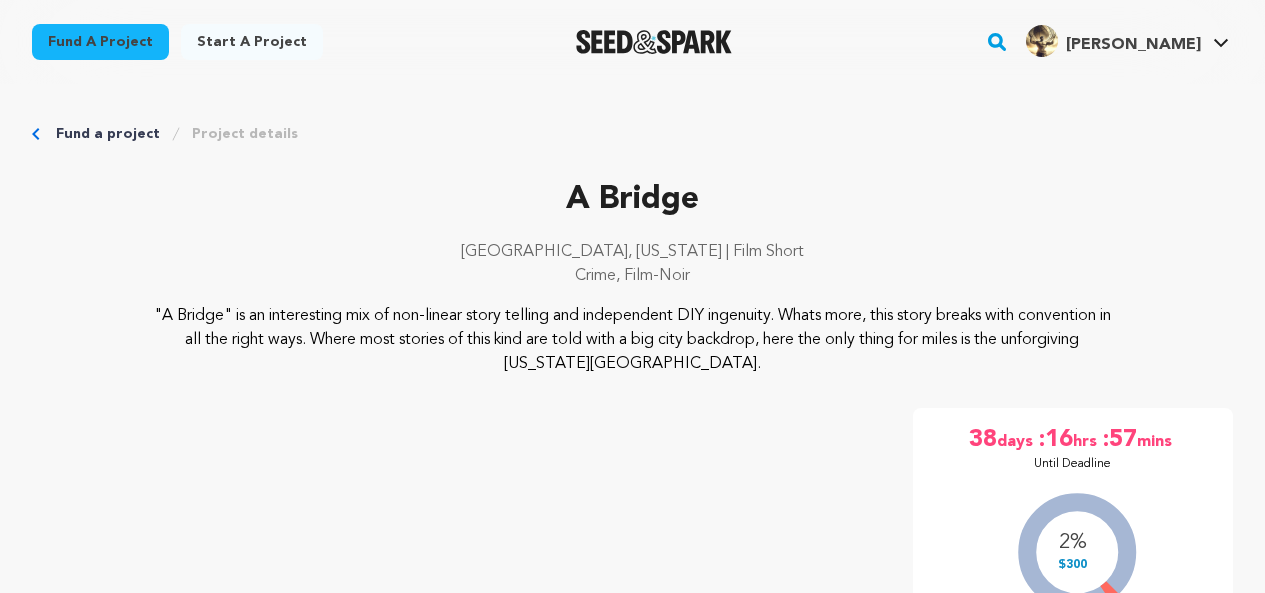 scroll, scrollTop: 406, scrollLeft: 0, axis: vertical 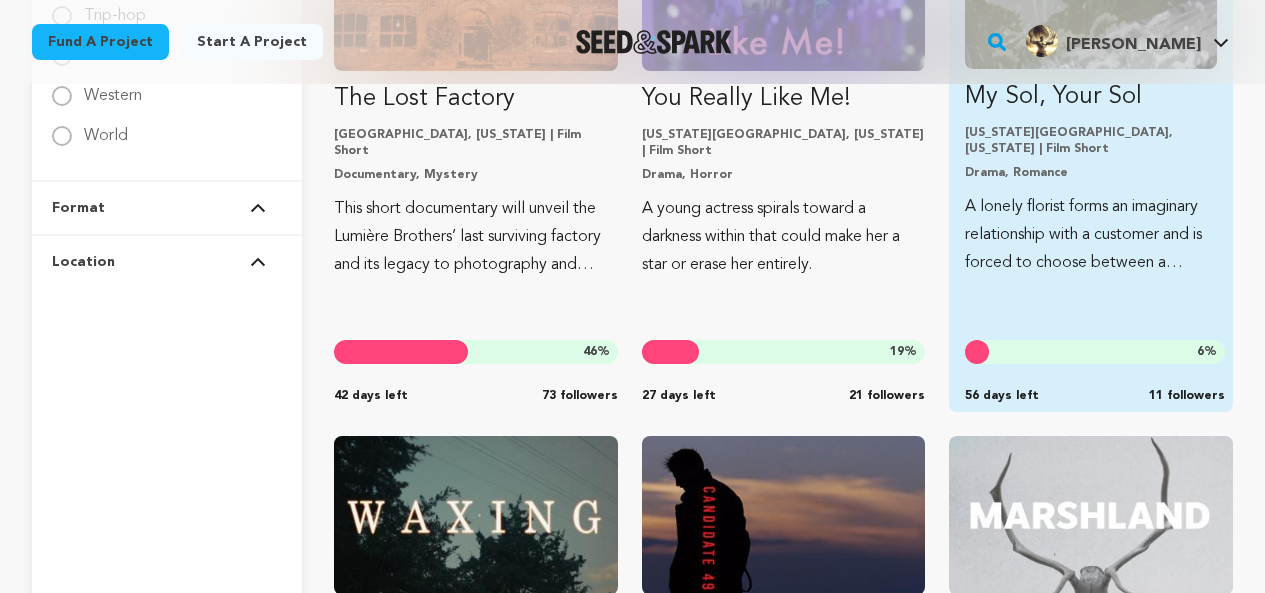 click on "A lonely florist forms an imaginary relationship with a customer and is forced to choose between a perfect fantasy and an imperfect reality." at bounding box center (1091, 235) 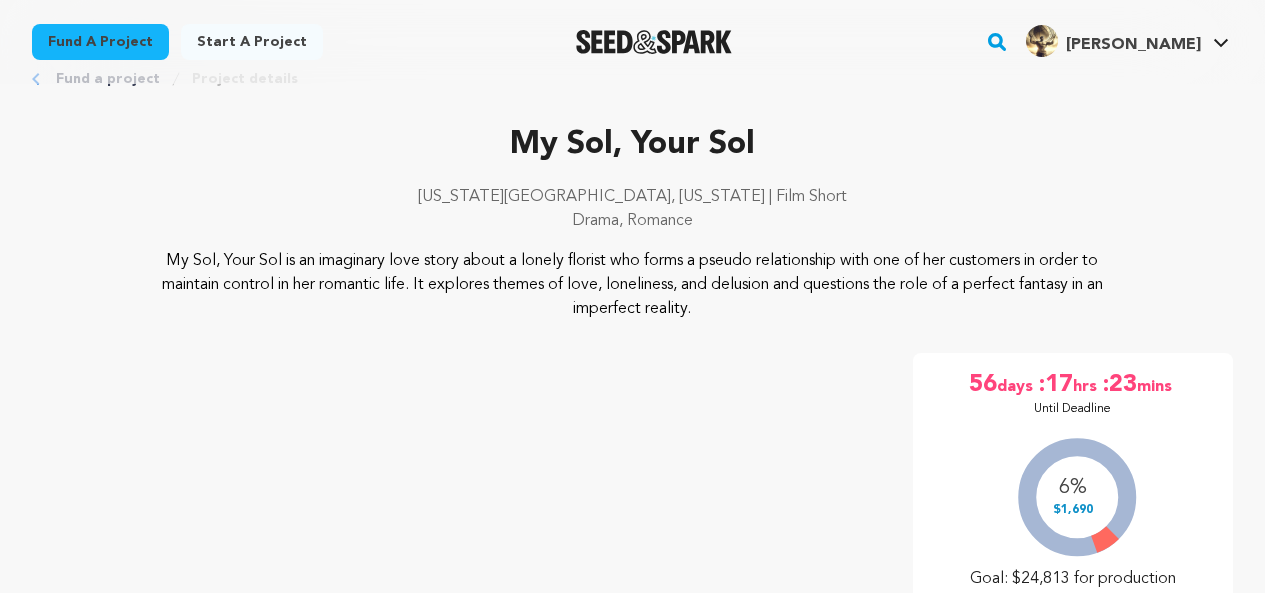 scroll, scrollTop: 20, scrollLeft: 0, axis: vertical 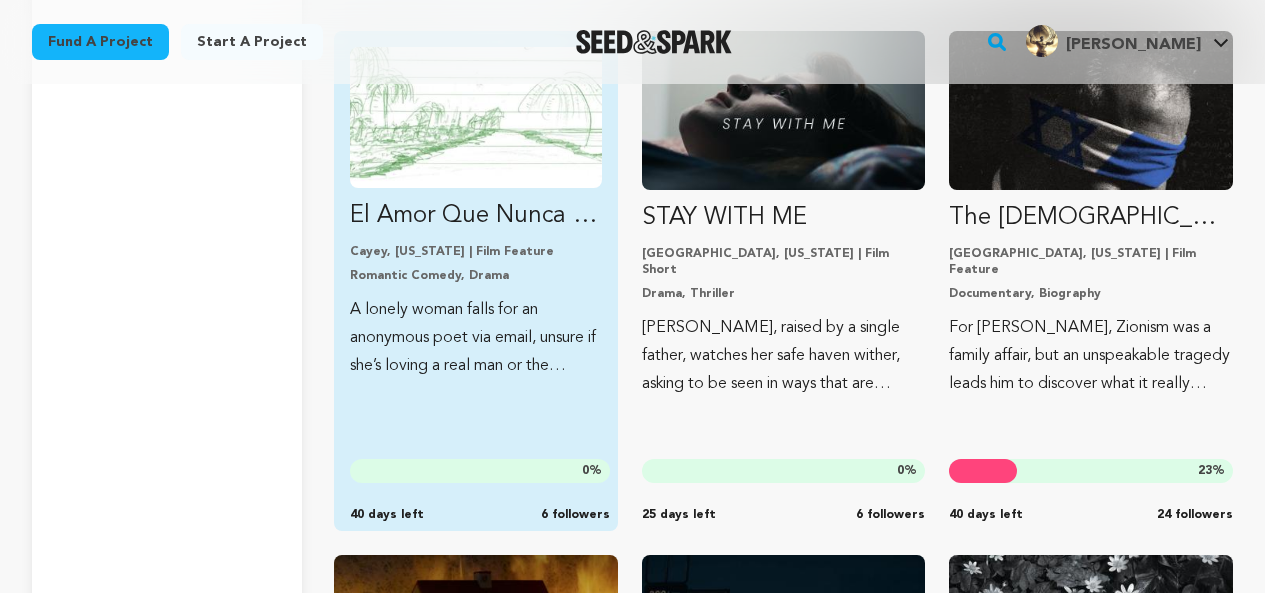 click on "El Amor Que Nunca LLega
Cayey, [US_STATE] | Film Feature
Romantic Comedy, Drama
A lonely woman falls for an anonymous poet via email, unsure if she’s loving a real man or the fantasy she needs to survive.
0 %
40 days left
6 followers" at bounding box center [476, 281] 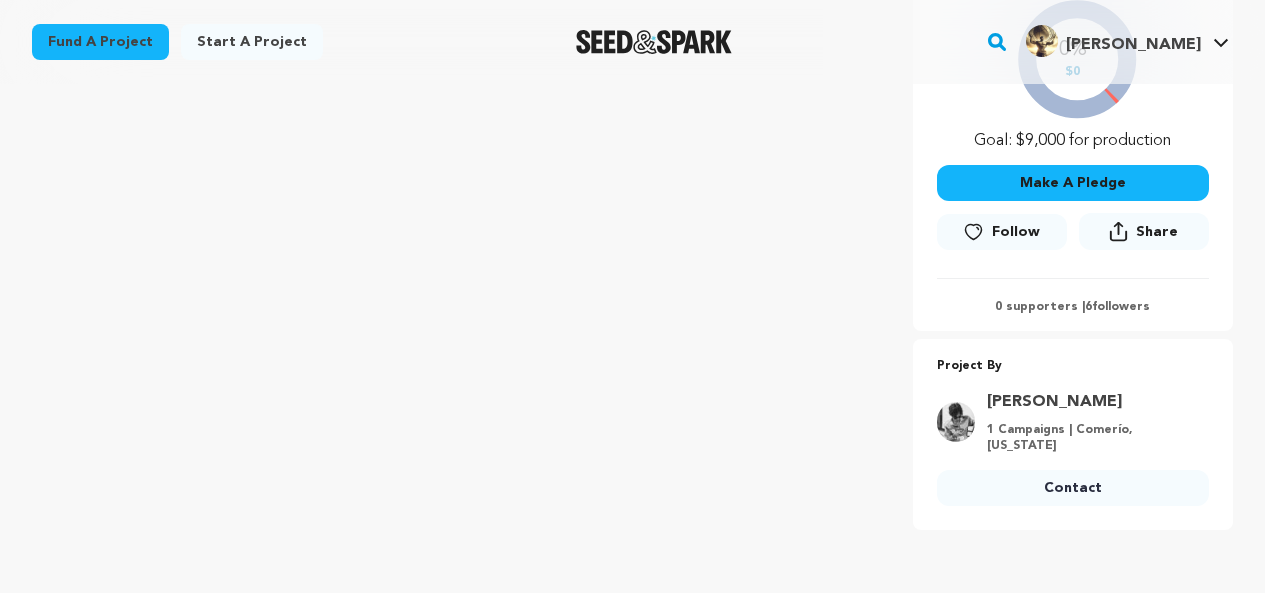 scroll, scrollTop: 492, scrollLeft: 0, axis: vertical 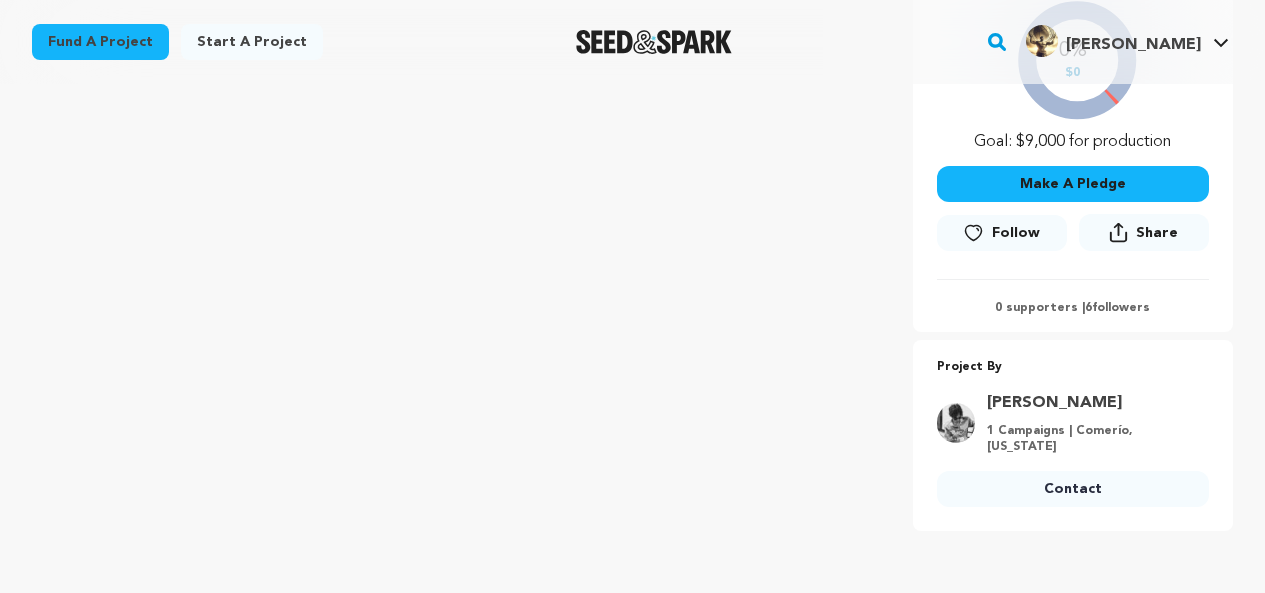 click on "Follow" at bounding box center (1016, 233) 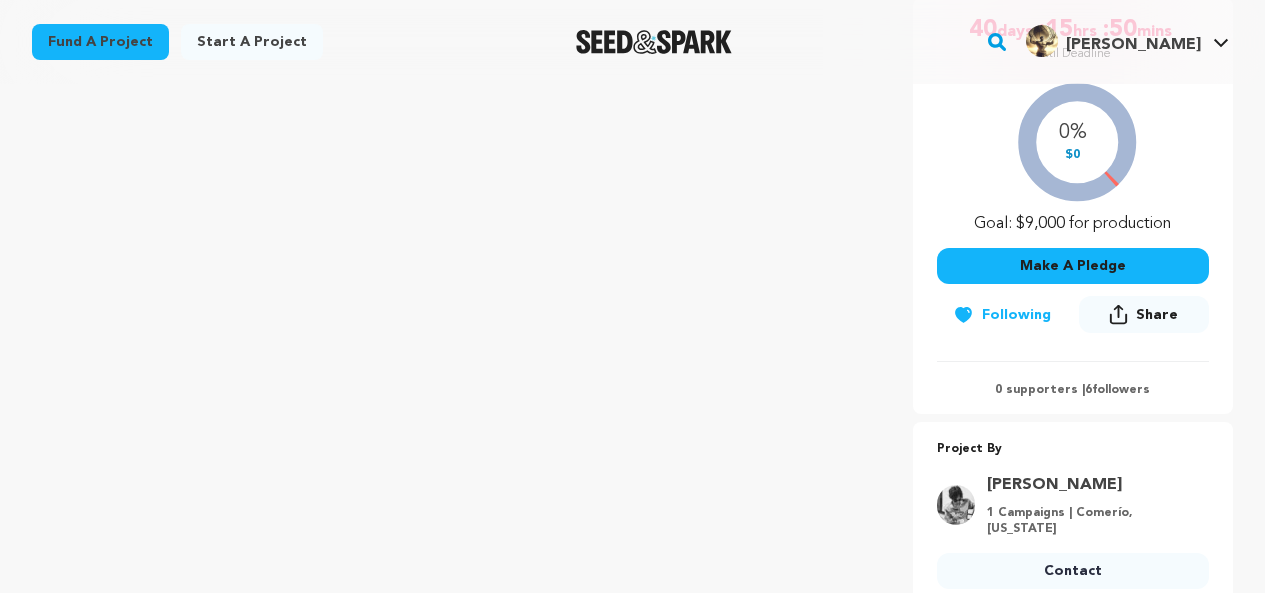 scroll, scrollTop: 428, scrollLeft: 0, axis: vertical 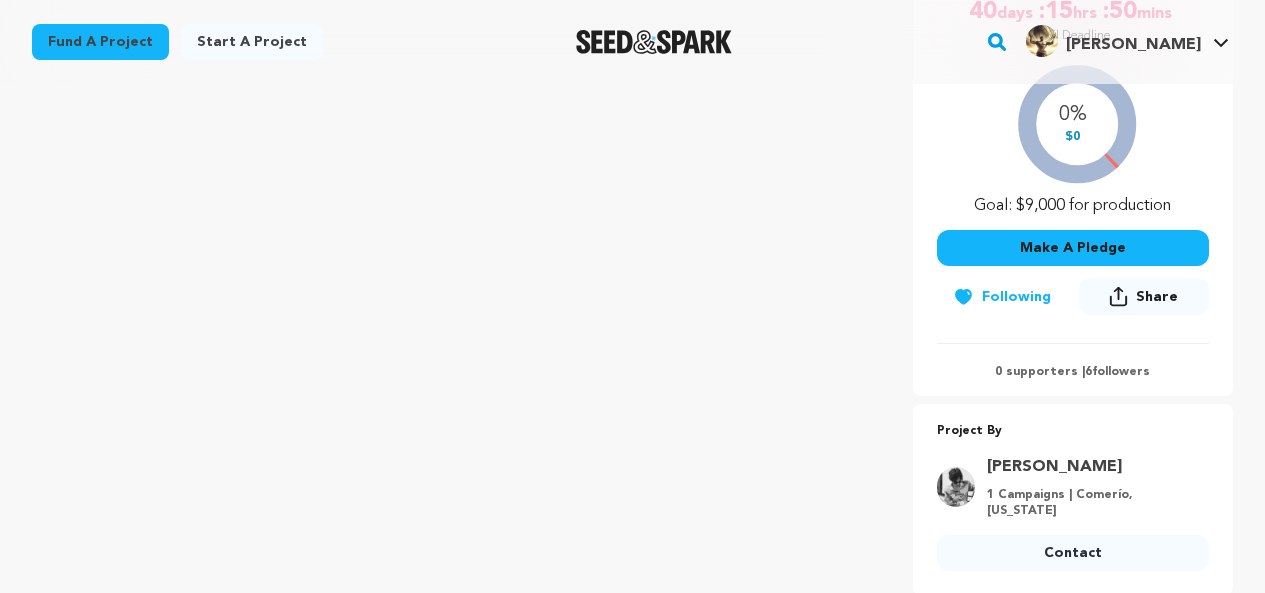 click on "Contact" at bounding box center [1073, 553] 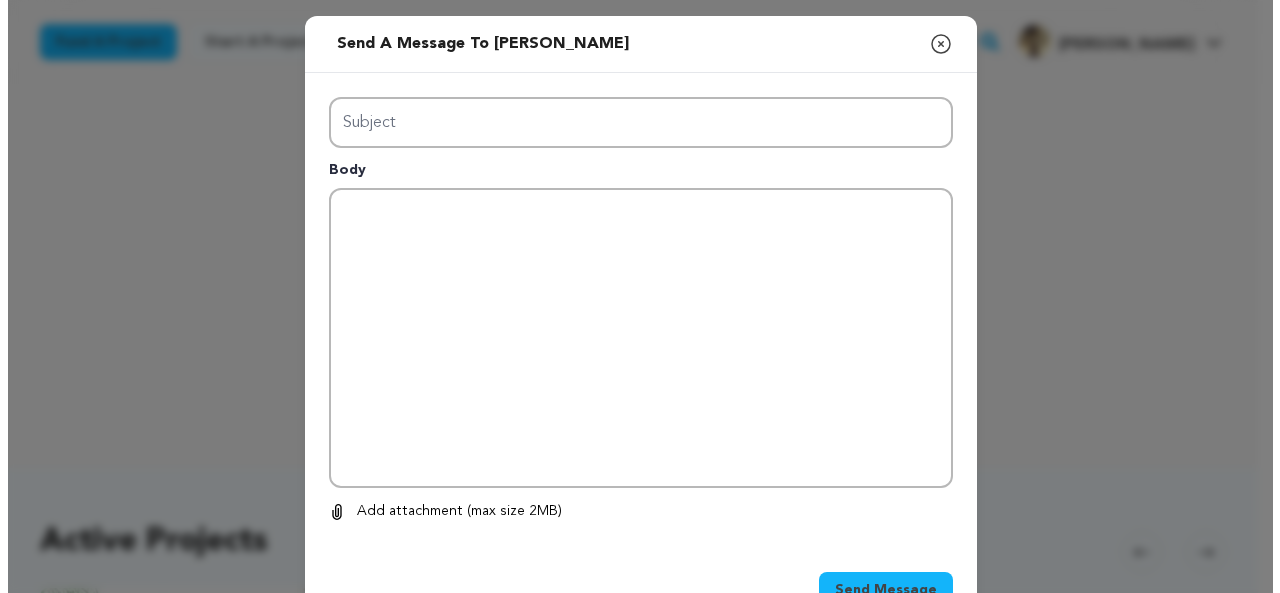 scroll, scrollTop: 0, scrollLeft: 0, axis: both 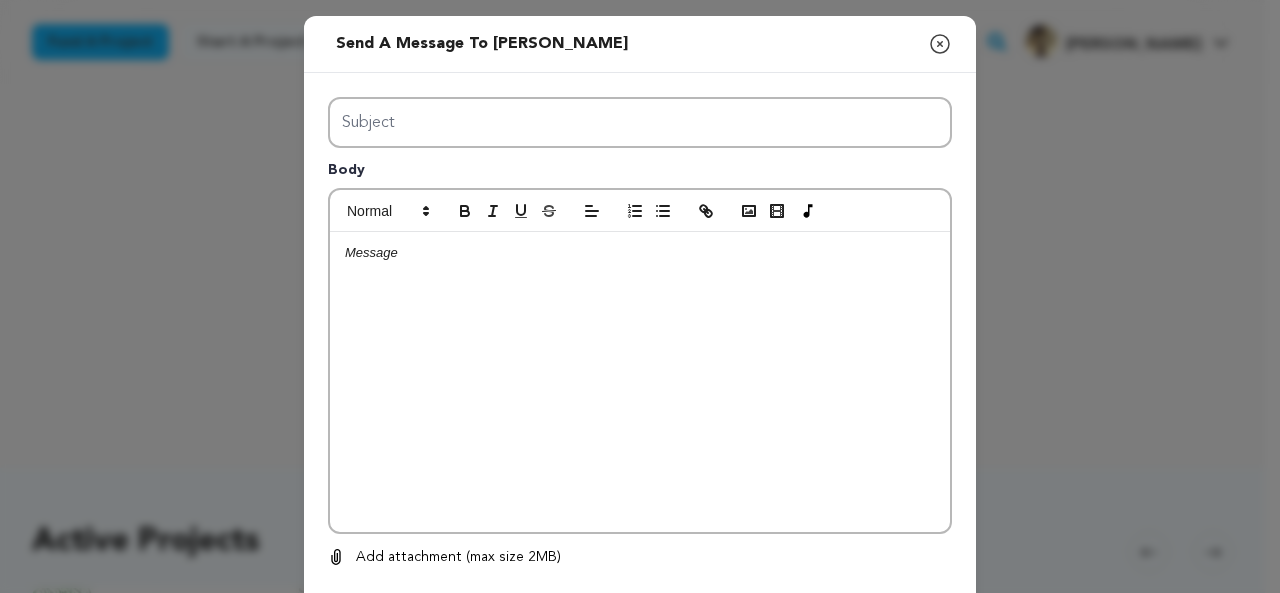click at bounding box center (640, 382) 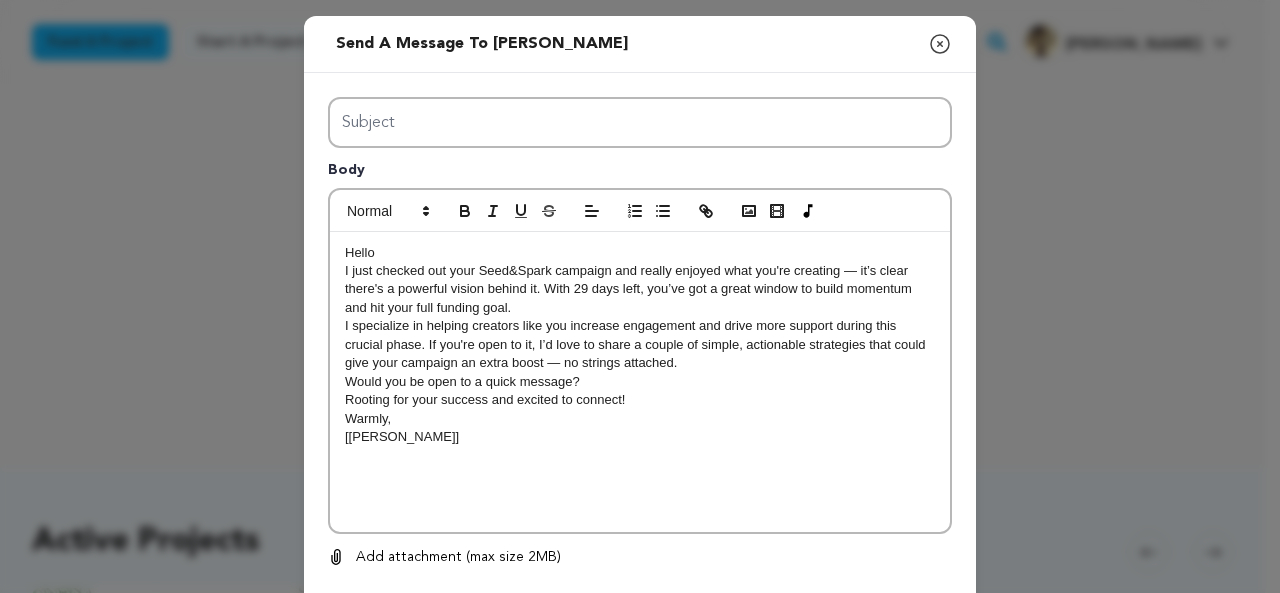 scroll, scrollTop: 0, scrollLeft: 0, axis: both 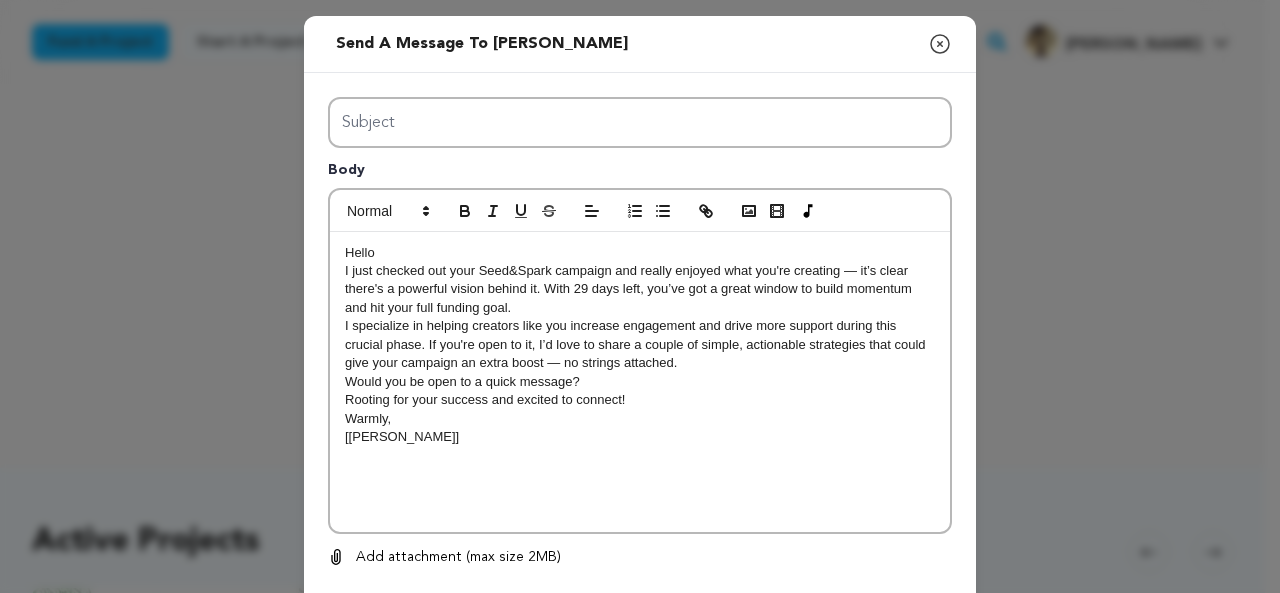 click on "I just checked out your Seed&Spark campaign and really enjoyed what you're creating — it’s clear there's a powerful vision behind it. With 29 days left, you’ve got a great window to build momentum and hit your full funding goal." at bounding box center (640, 289) 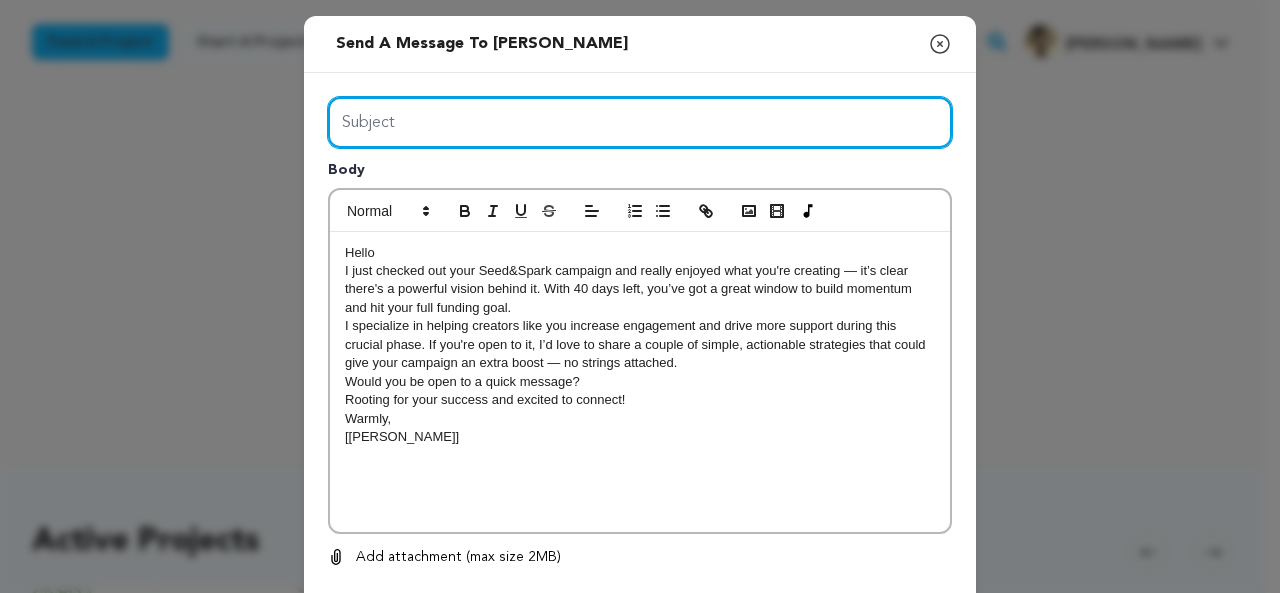 click on "Subject" at bounding box center [640, 122] 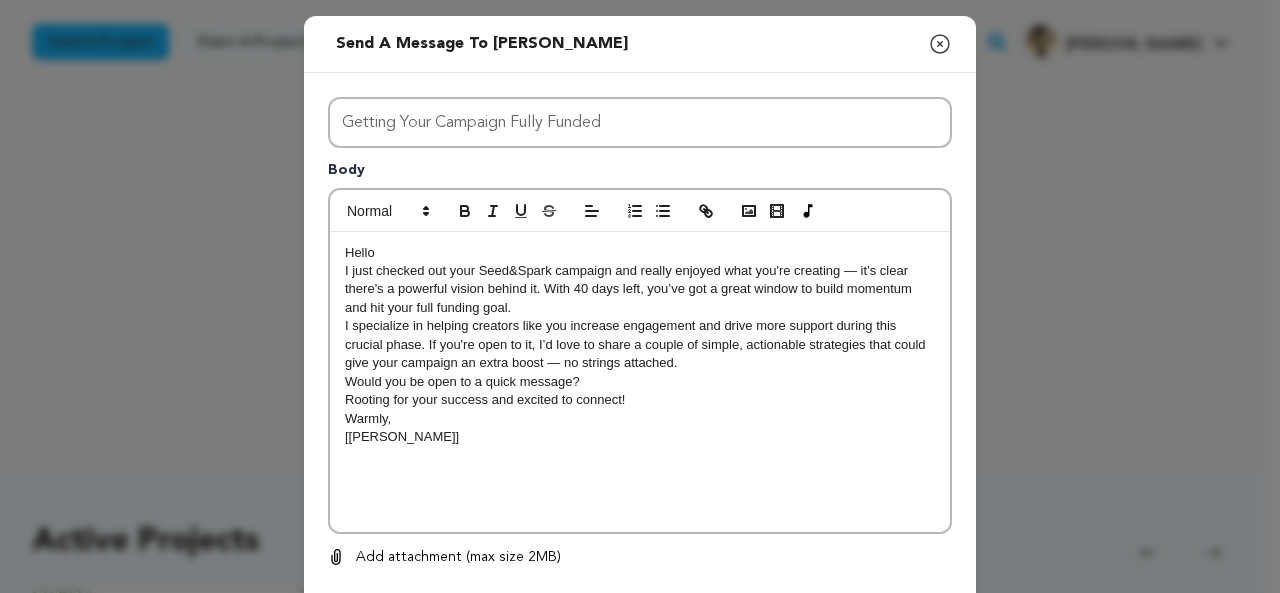 click on "Hello" at bounding box center (640, 253) 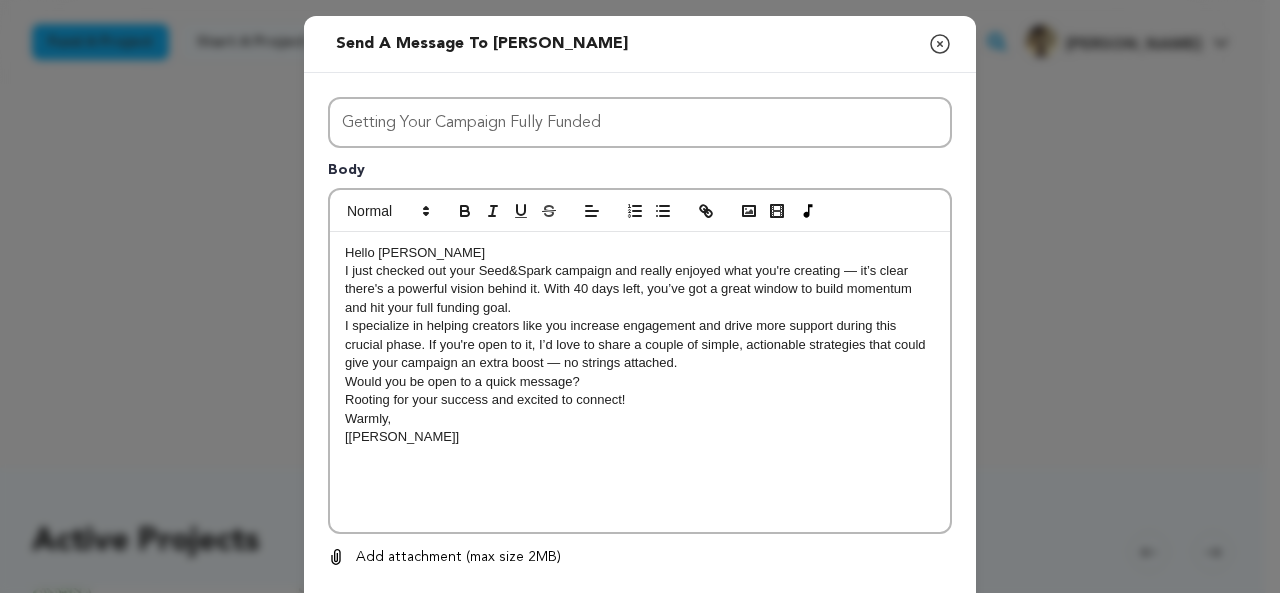 click on "Rooting for your success and excited to connect!" at bounding box center [640, 400] 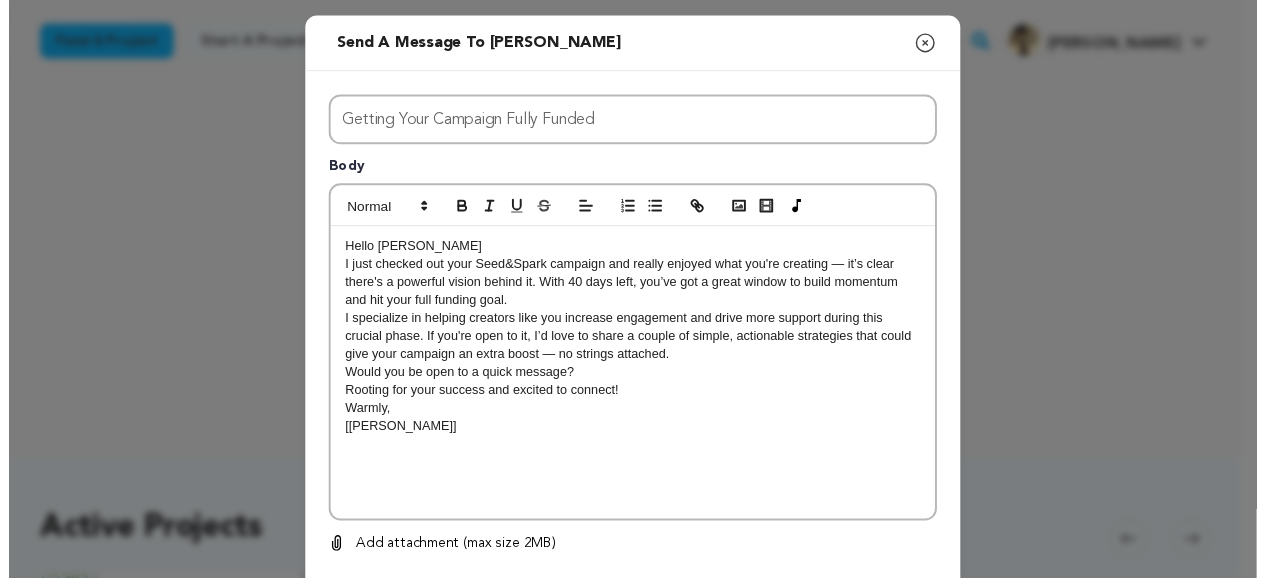 scroll, scrollTop: 108, scrollLeft: 0, axis: vertical 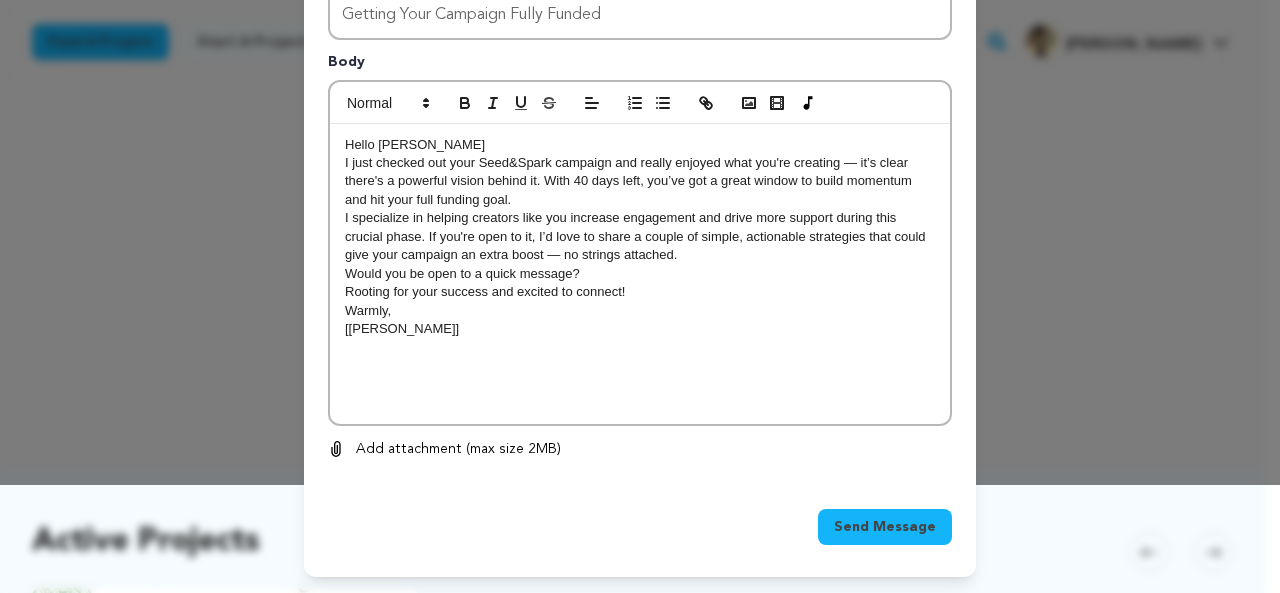 click on "Send Message" at bounding box center [885, 527] 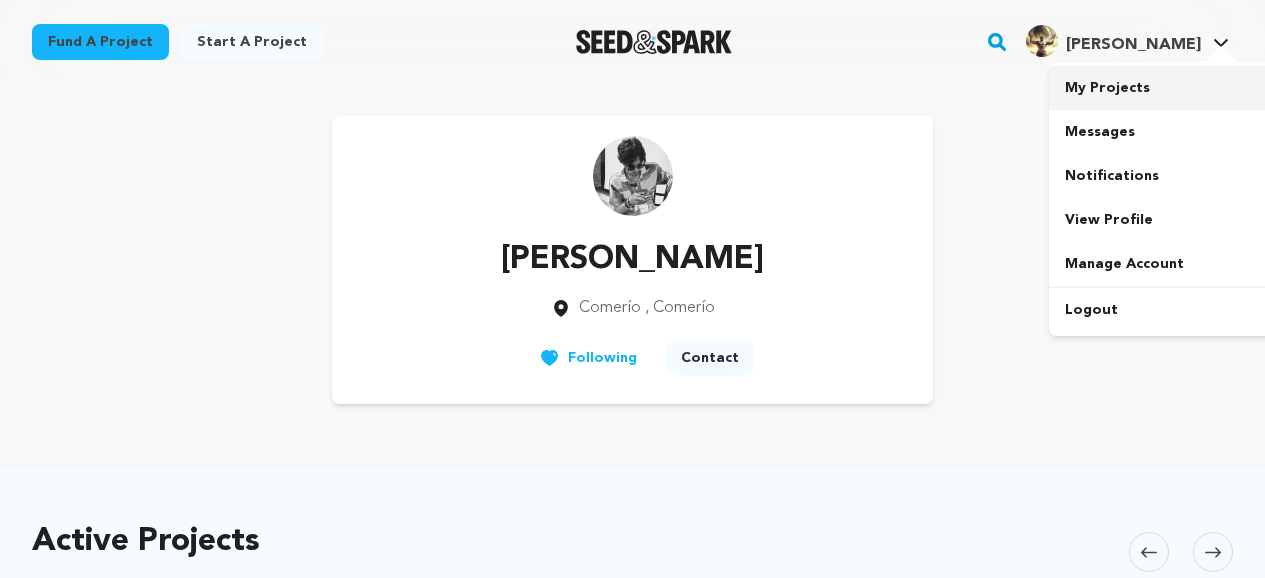 click on "My Projects" at bounding box center [1161, 88] 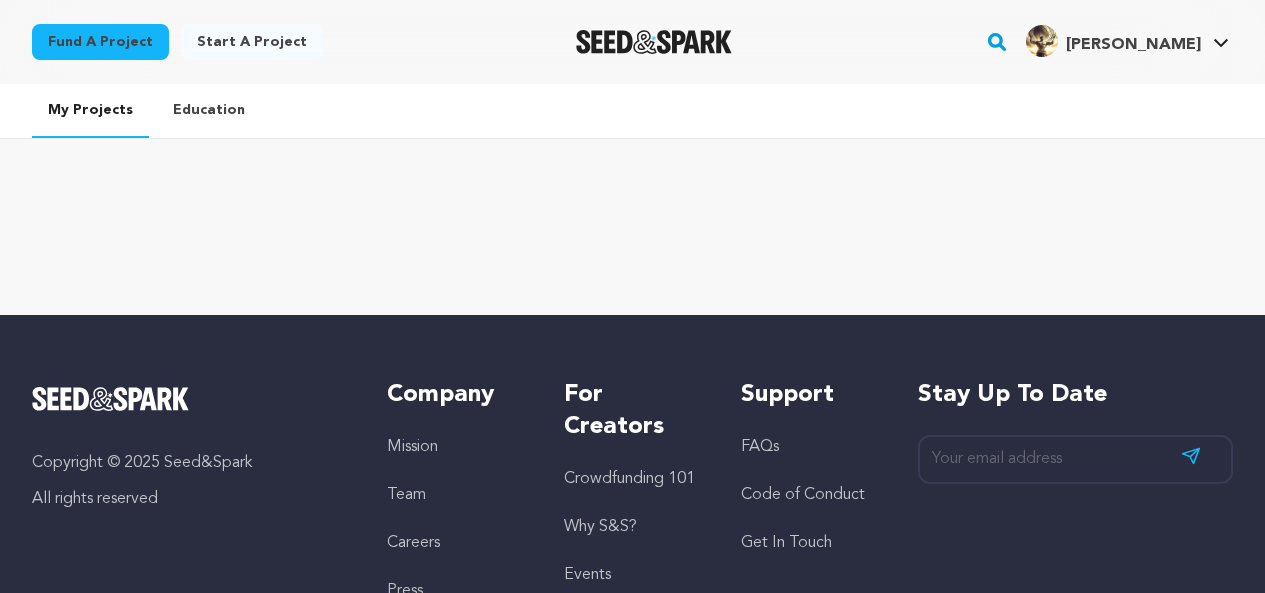 scroll, scrollTop: 0, scrollLeft: 0, axis: both 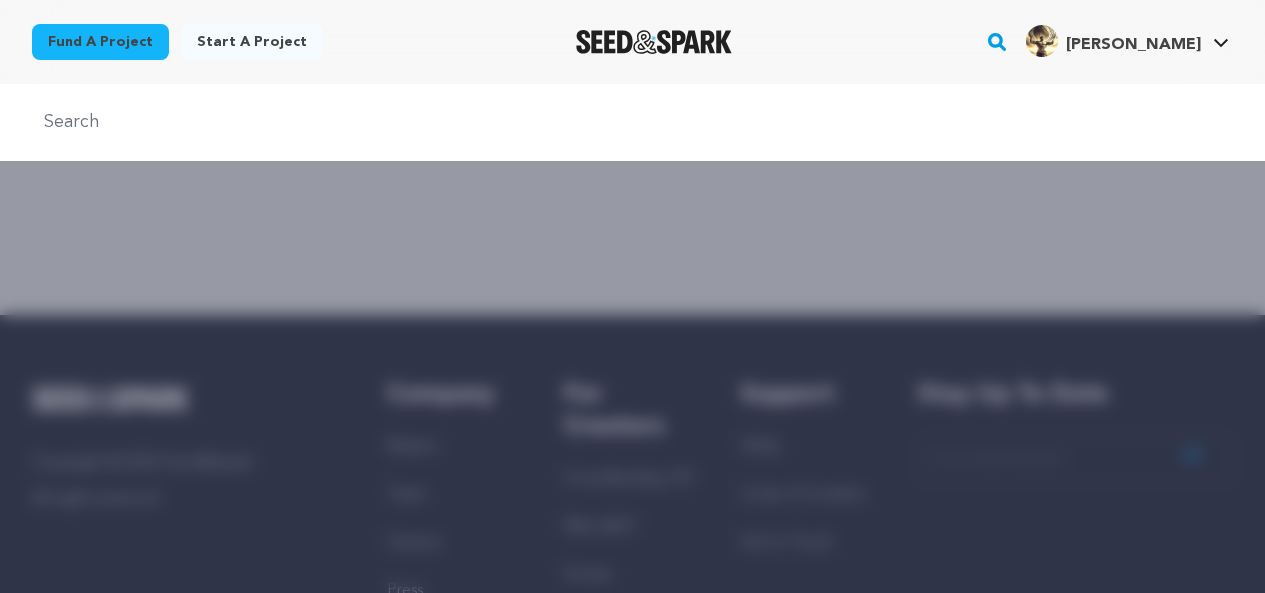 click at bounding box center (632, 380) 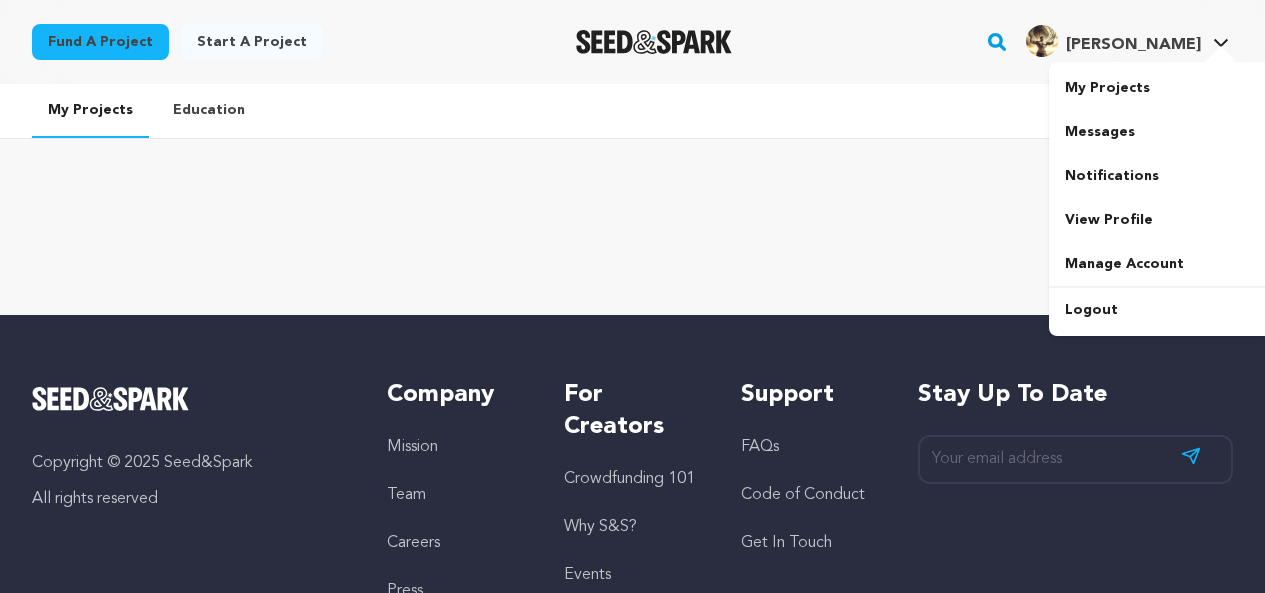 scroll, scrollTop: 0, scrollLeft: 0, axis: both 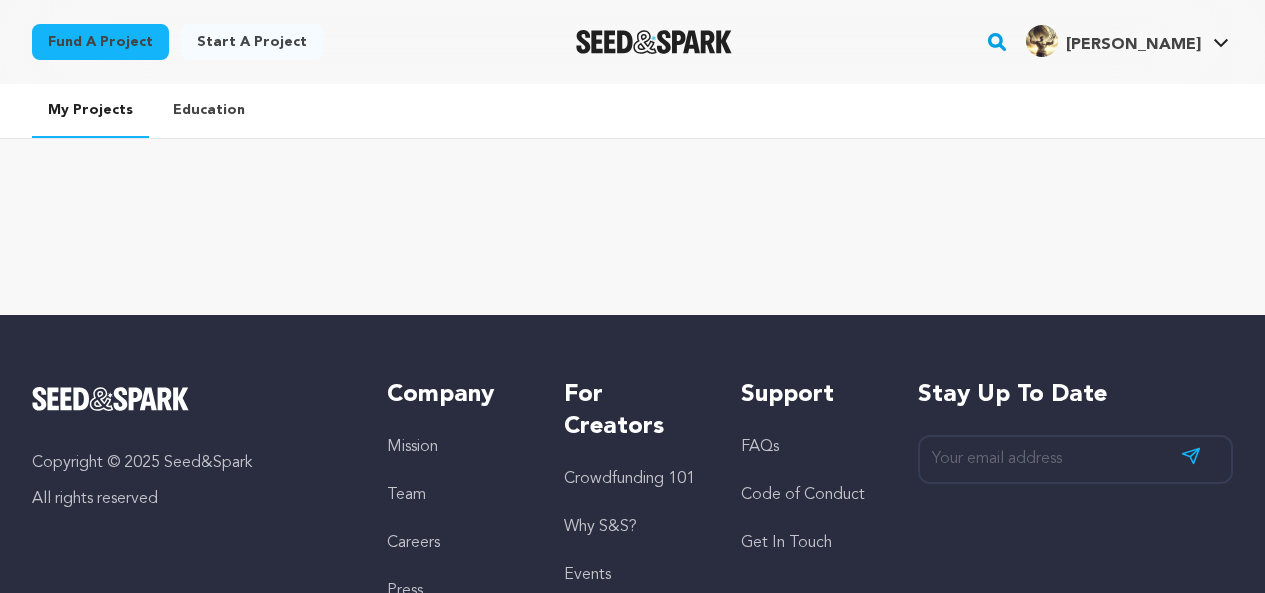 click on "[PERSON_NAME]" at bounding box center (1133, 45) 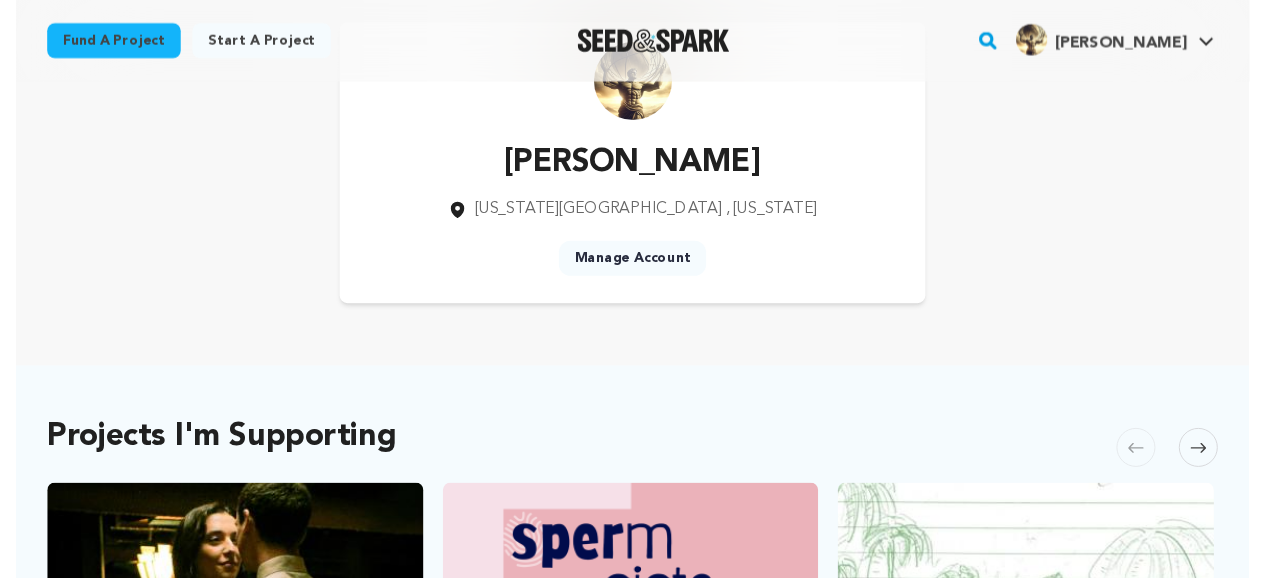 scroll, scrollTop: 0, scrollLeft: 0, axis: both 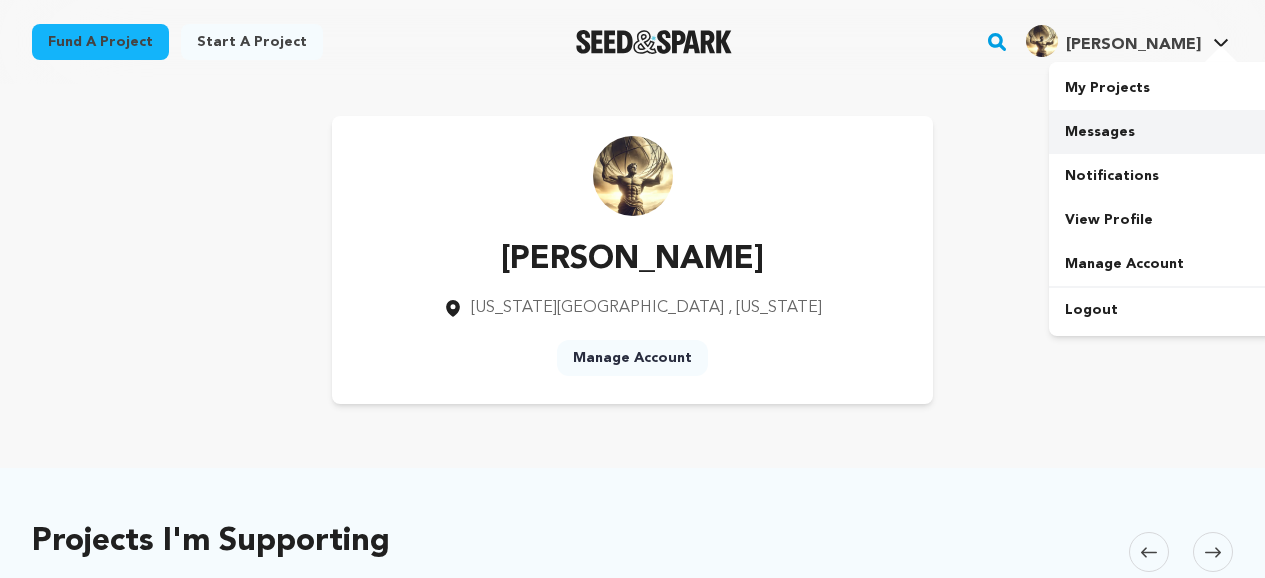 click on "Messages" at bounding box center [1161, 132] 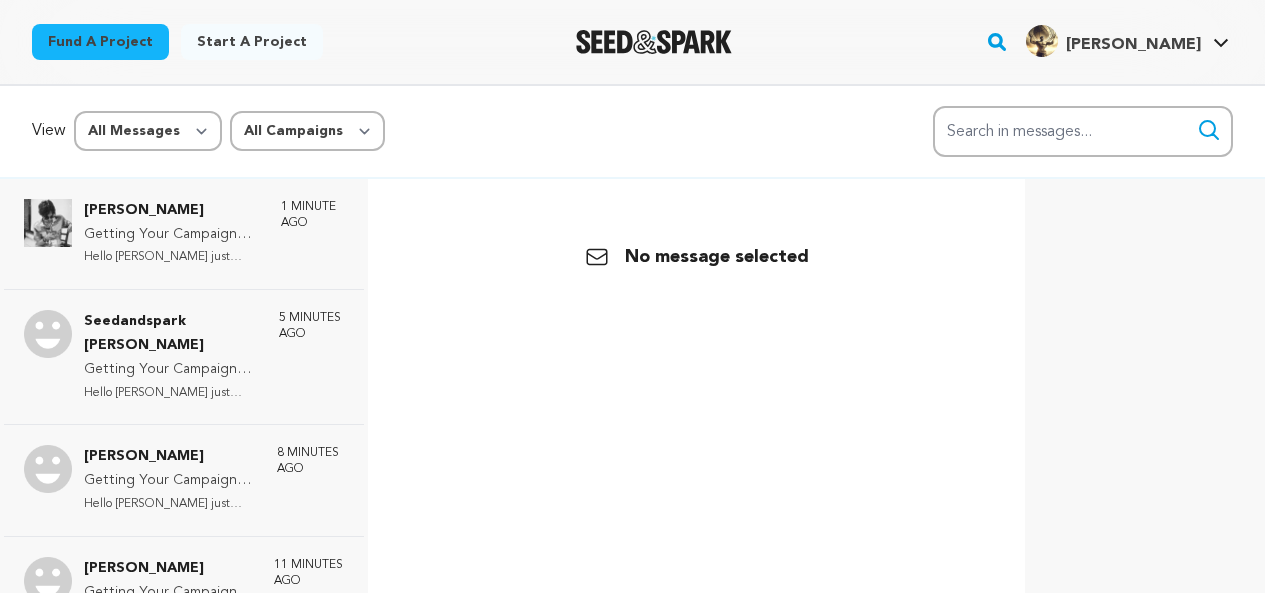 scroll, scrollTop: 0, scrollLeft: 0, axis: both 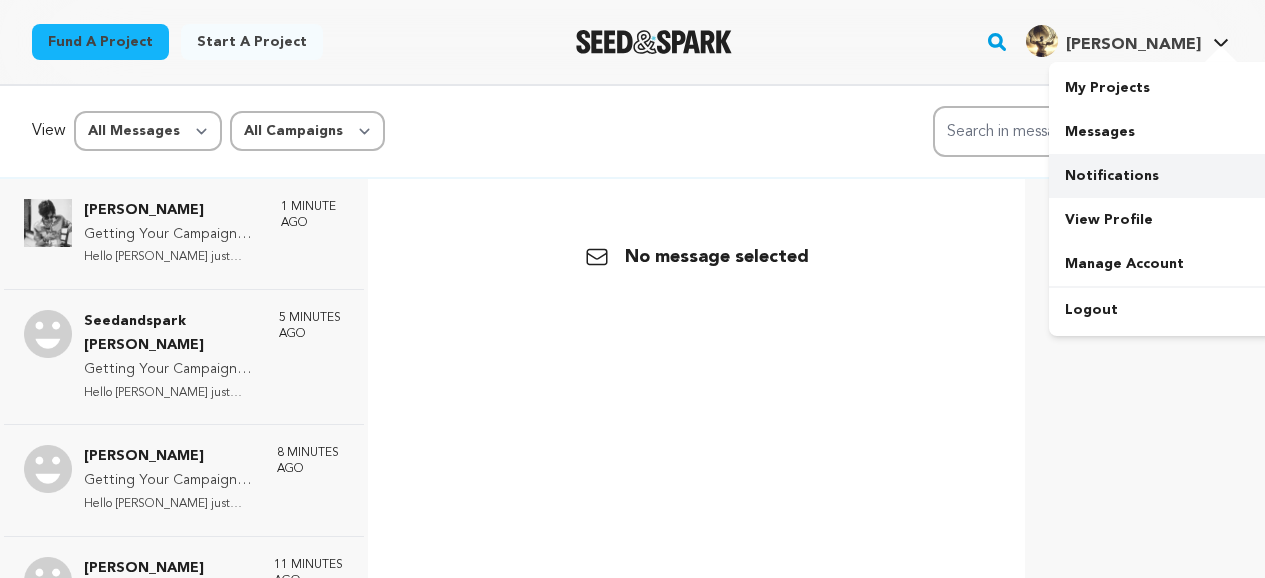 click on "Notifications" at bounding box center (1161, 176) 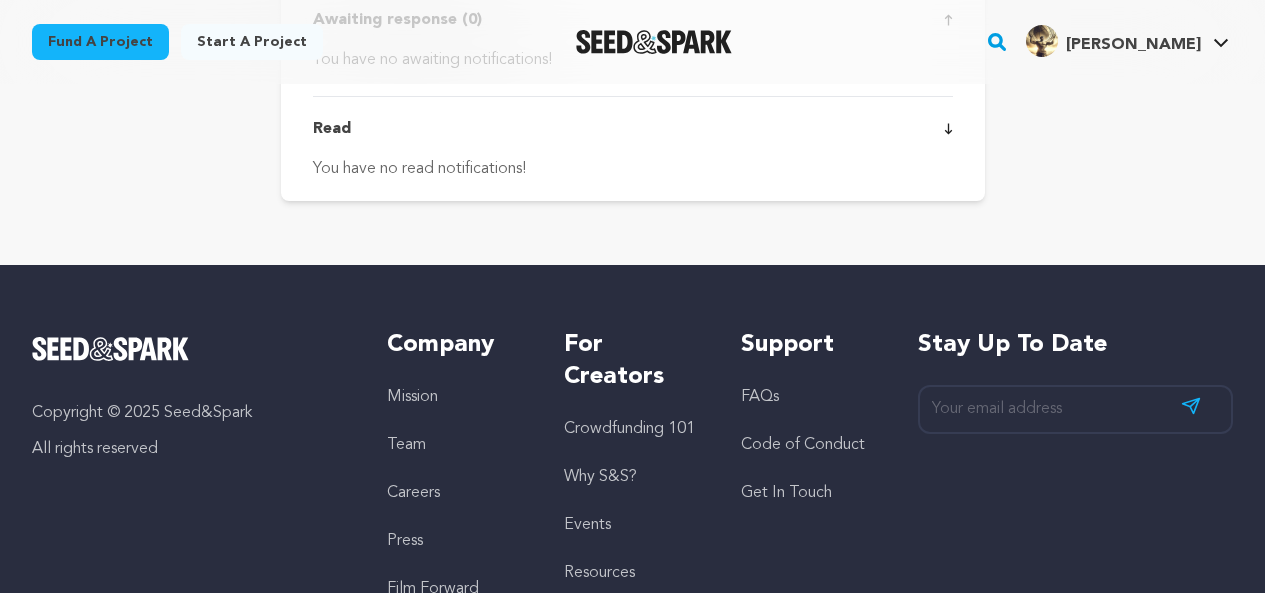 scroll, scrollTop: 0, scrollLeft: 0, axis: both 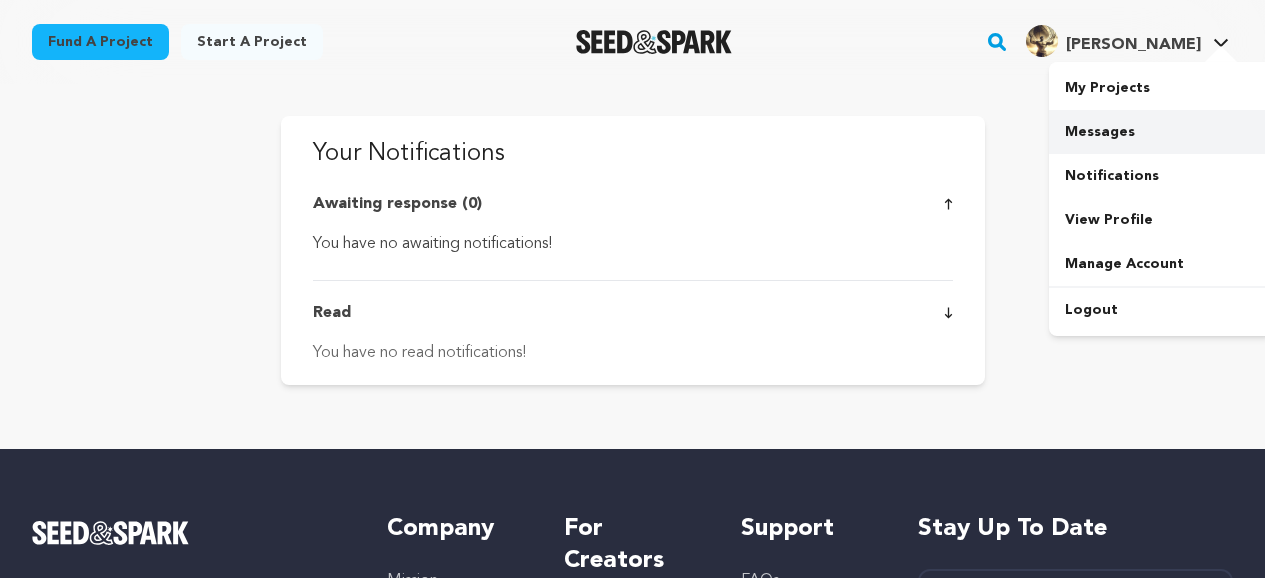 click on "Messages" at bounding box center [1161, 132] 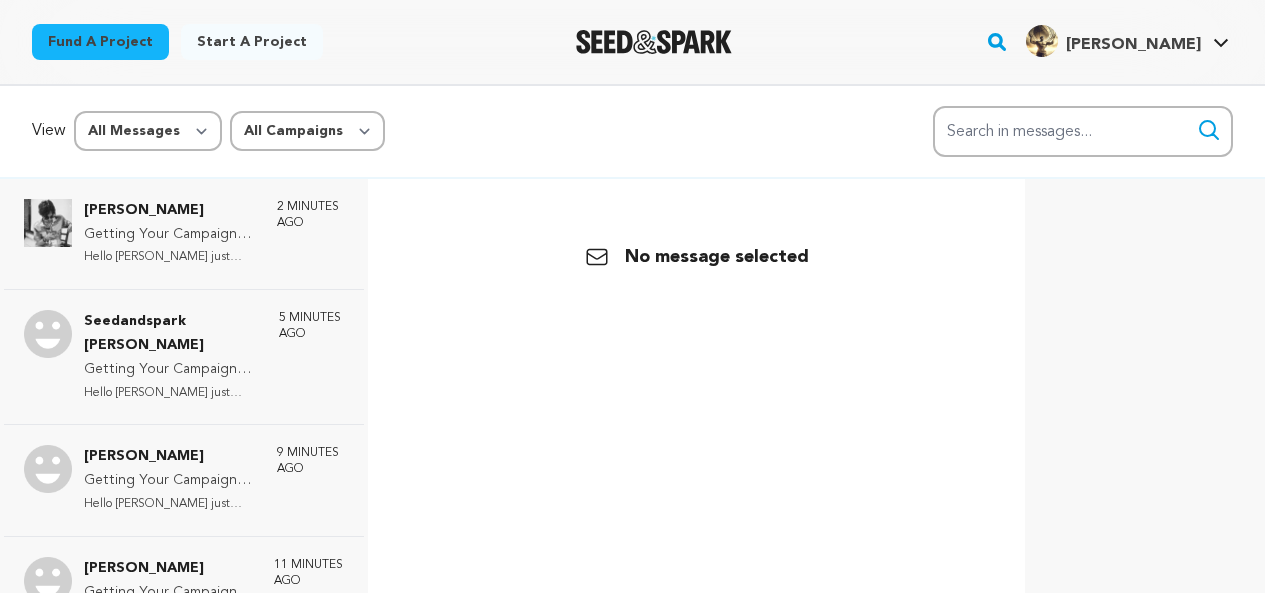 scroll, scrollTop: 0, scrollLeft: 0, axis: both 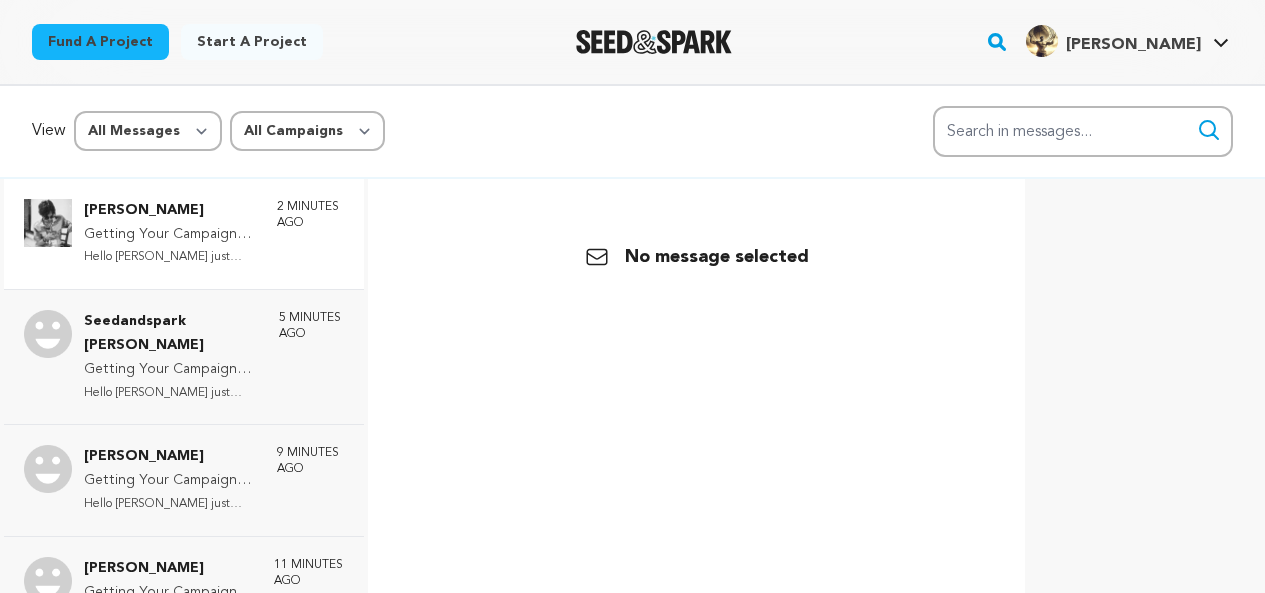 click on "Eduardo Villanueva
Getting Your Campaign Fully Funded
Hello Eduardo VillanuevaI just chec...
2 minutes ago" at bounding box center [214, 234] 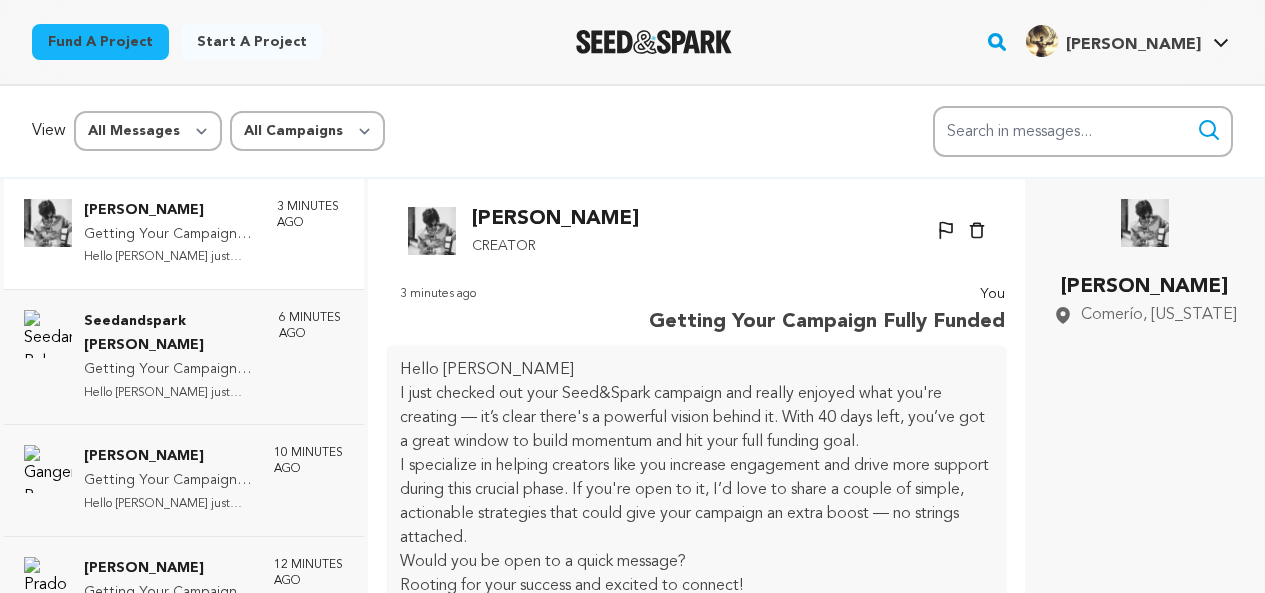 scroll, scrollTop: 98, scrollLeft: 0, axis: vertical 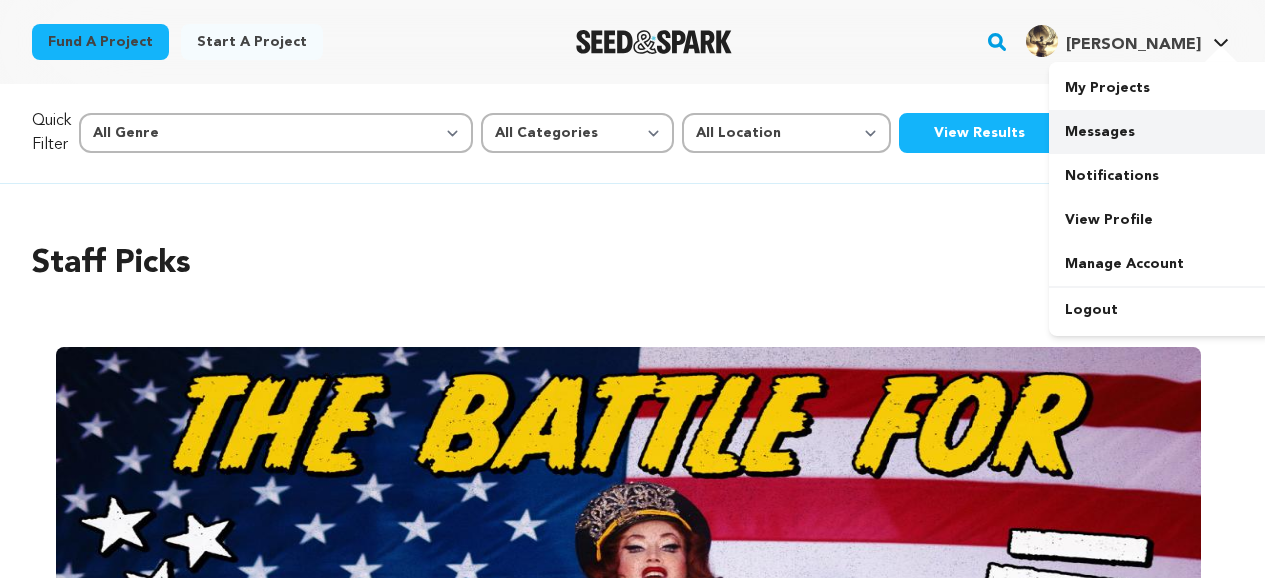 click on "Messages" at bounding box center [1161, 132] 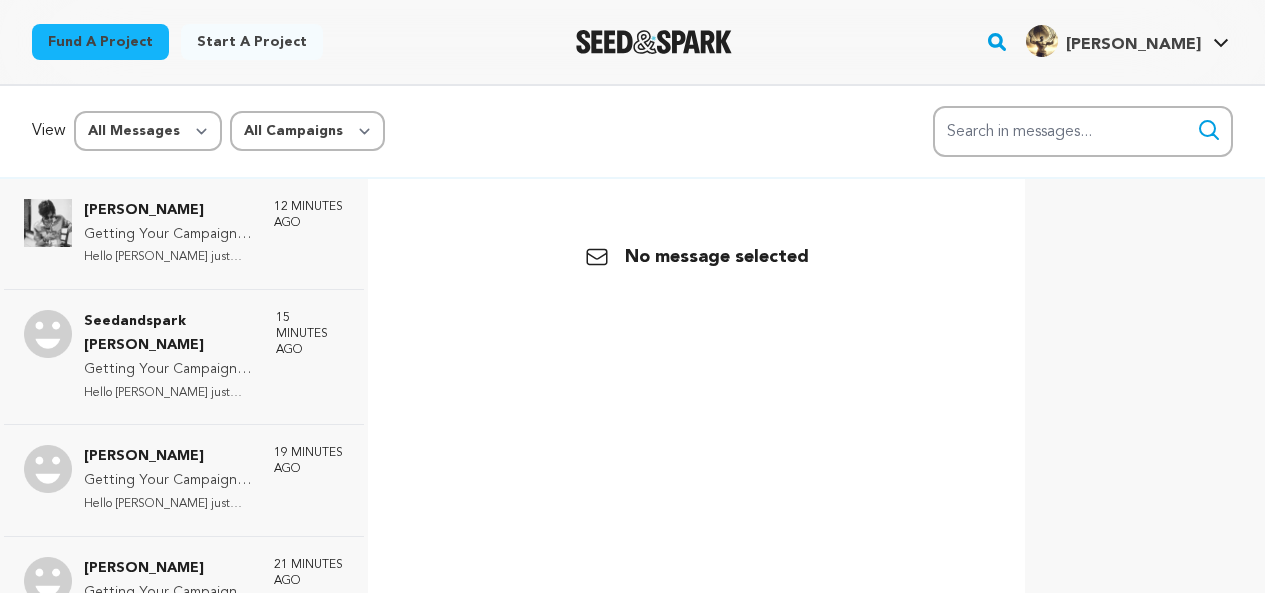 scroll, scrollTop: 0, scrollLeft: 0, axis: both 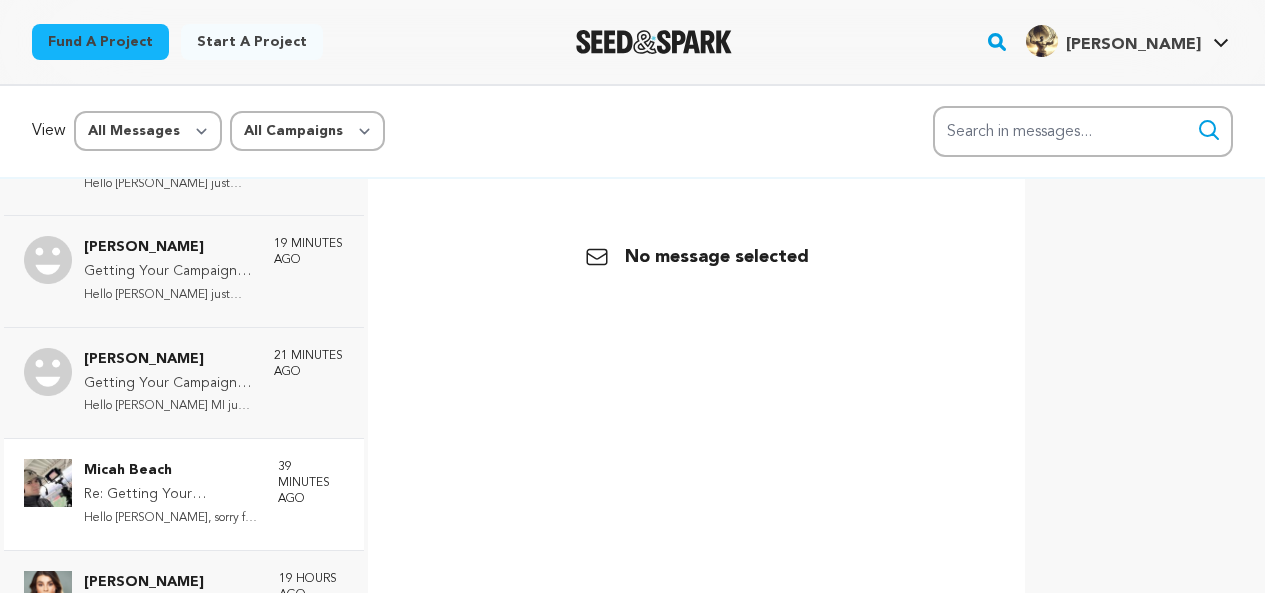 click on "Re: Getting Your Campaign Fully Funded" at bounding box center (171, 495) 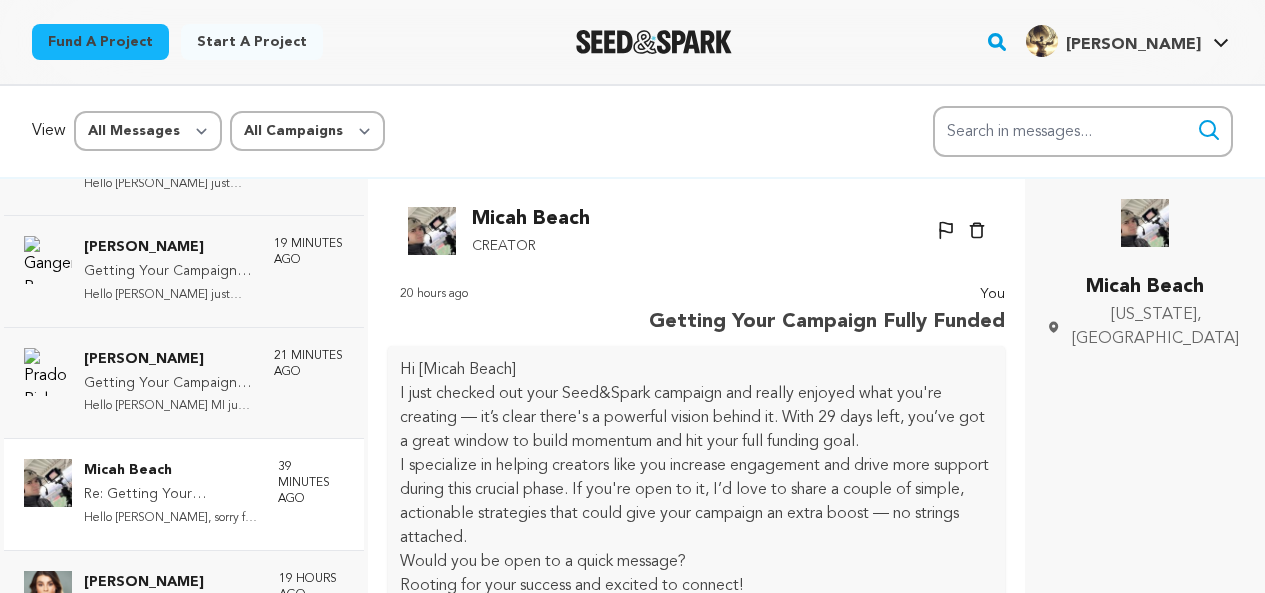 scroll, scrollTop: 98, scrollLeft: 0, axis: vertical 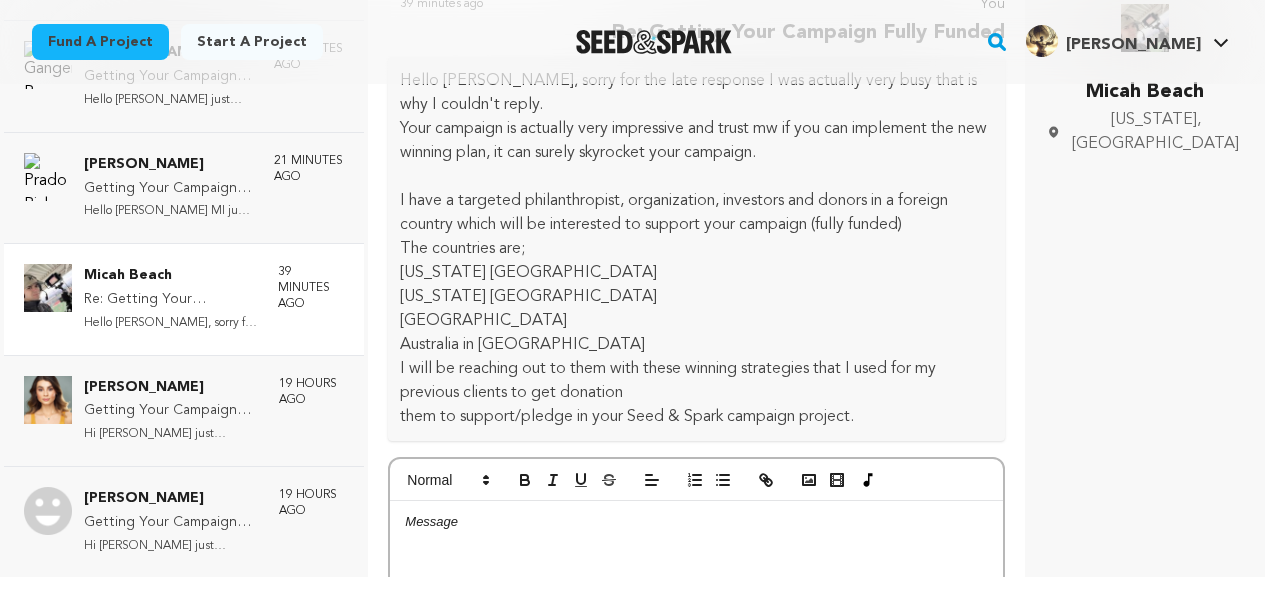 click at bounding box center [696, 651] 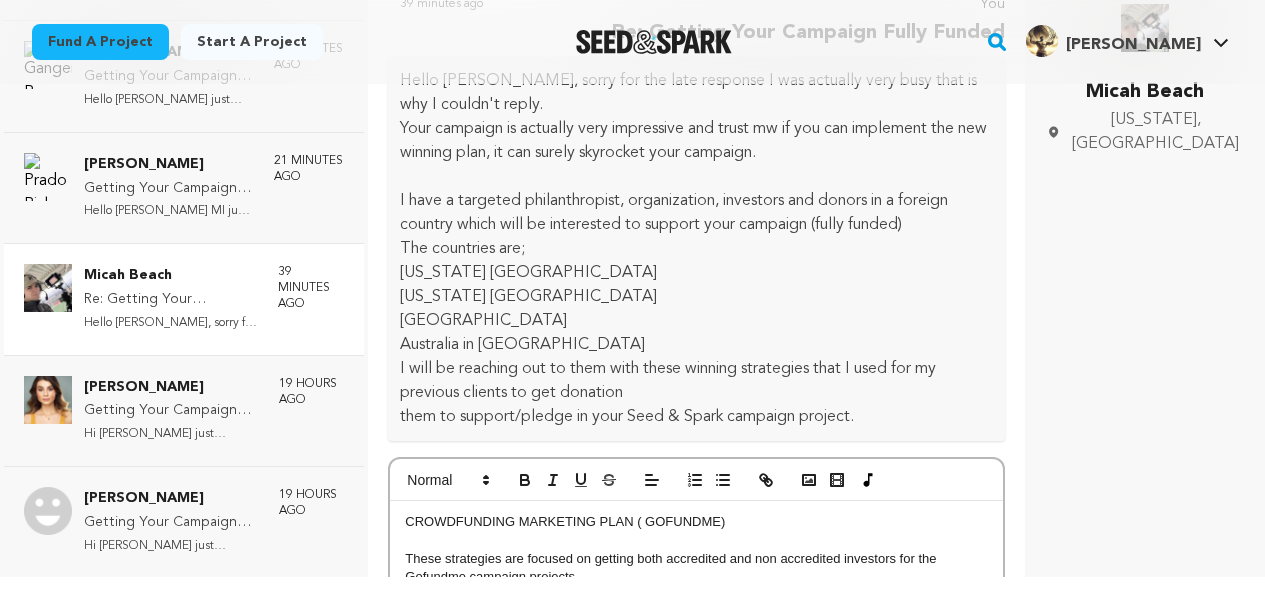 scroll, scrollTop: 956, scrollLeft: 0, axis: vertical 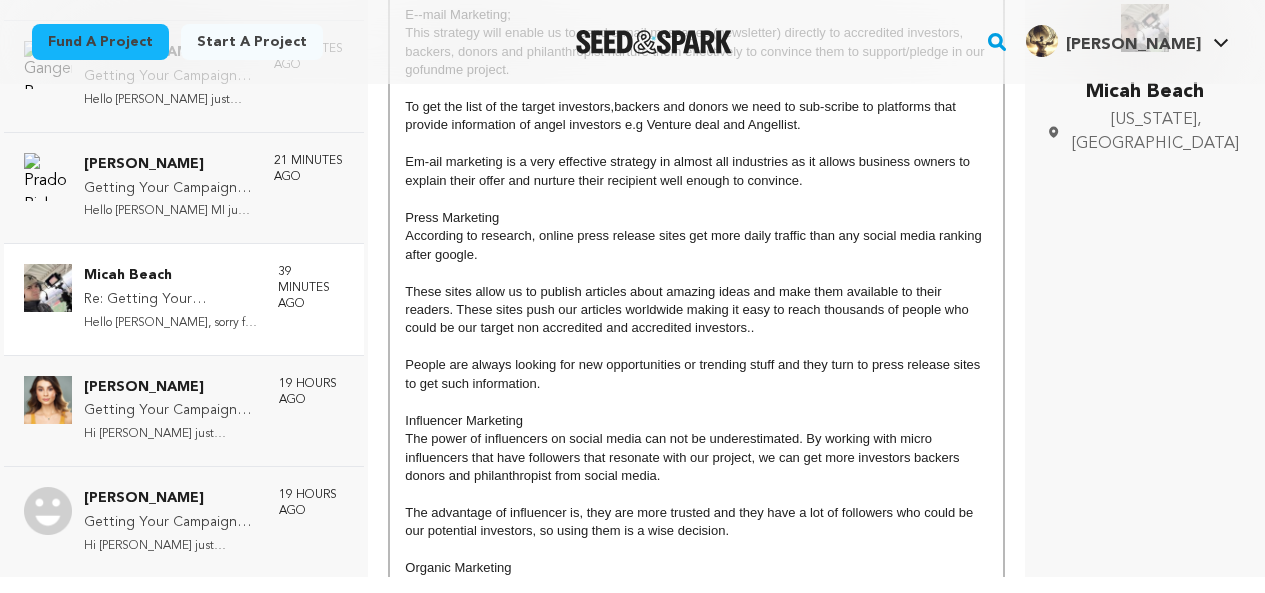click on "Em-ail marketing is a very effective strategy in almost all industries as it allows business owners to explain their offer and nurture their recipient well enough to convince." at bounding box center [696, 171] 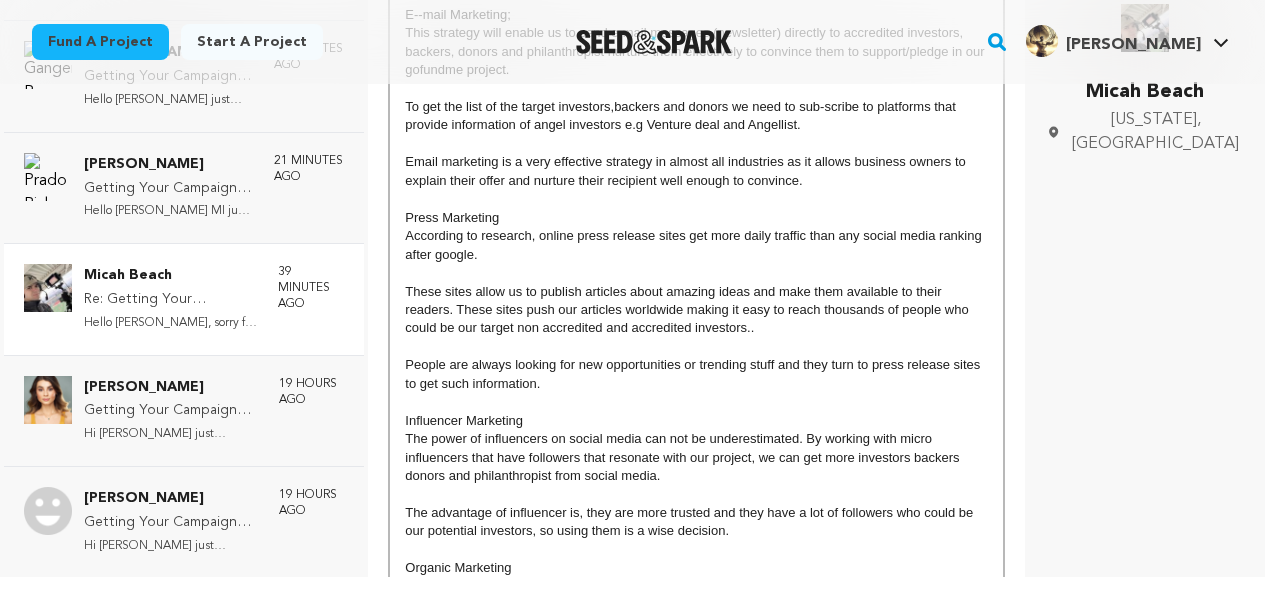type 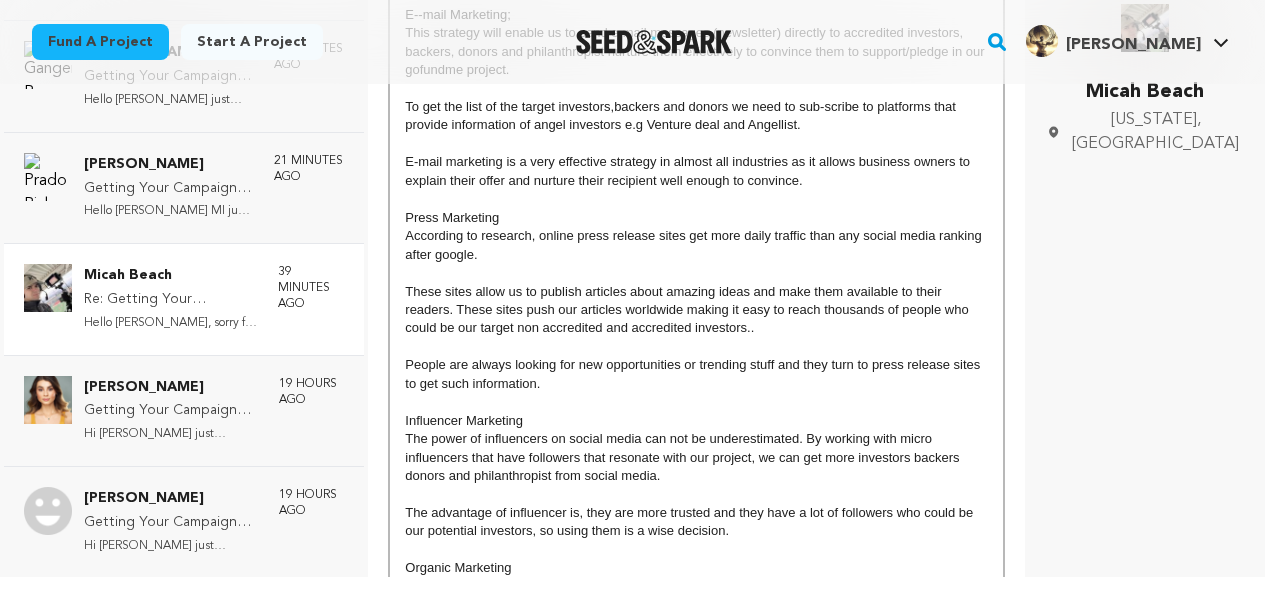 click on "Press Marketing" at bounding box center (696, 218) 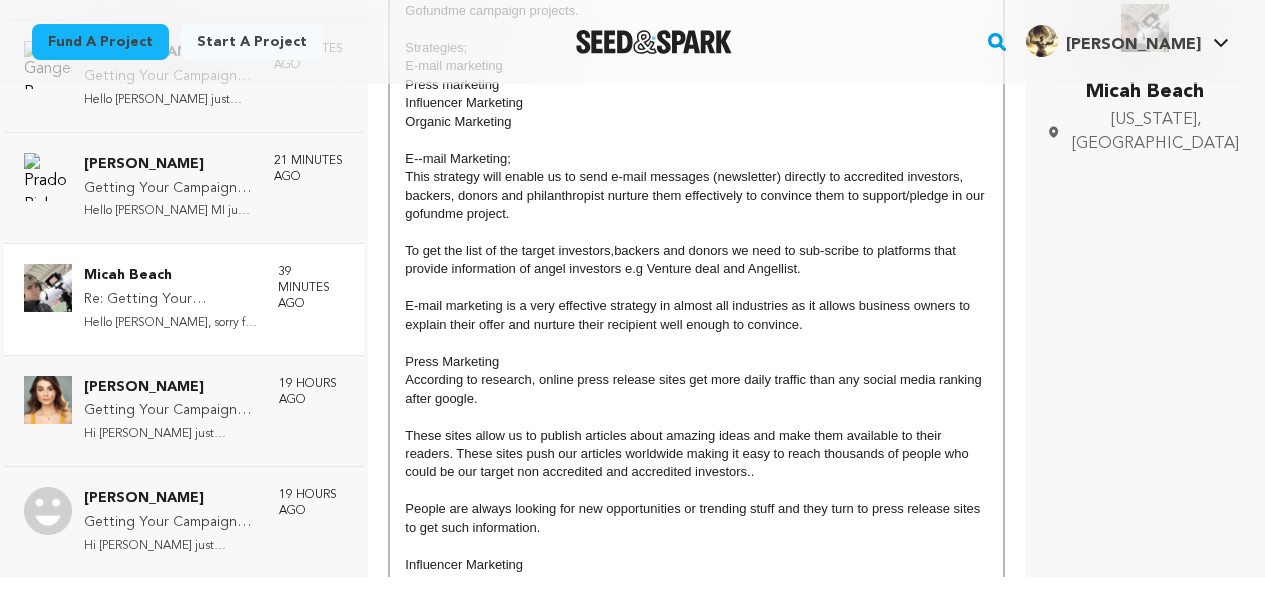 scroll, scrollTop: 1169, scrollLeft: 0, axis: vertical 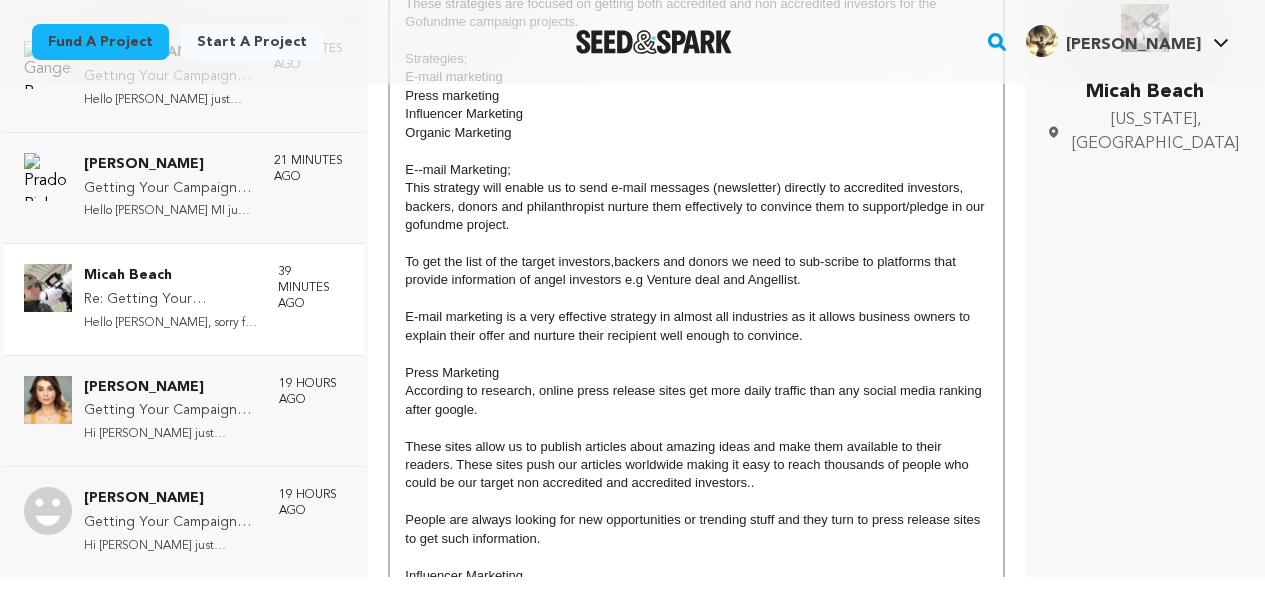 click on "To get the list of the target investors,backers and donors we need to sub-scribe to platforms that provide information of angel investors e.g Venture deal and Angellist." at bounding box center (696, 271) 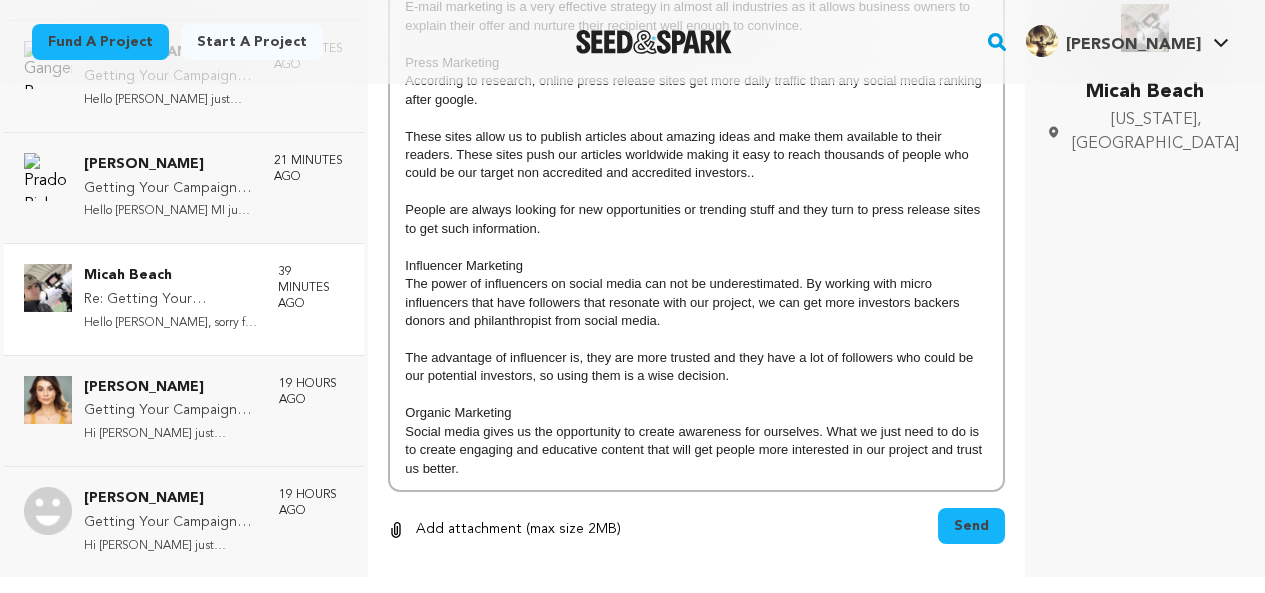 scroll, scrollTop: 1510, scrollLeft: 0, axis: vertical 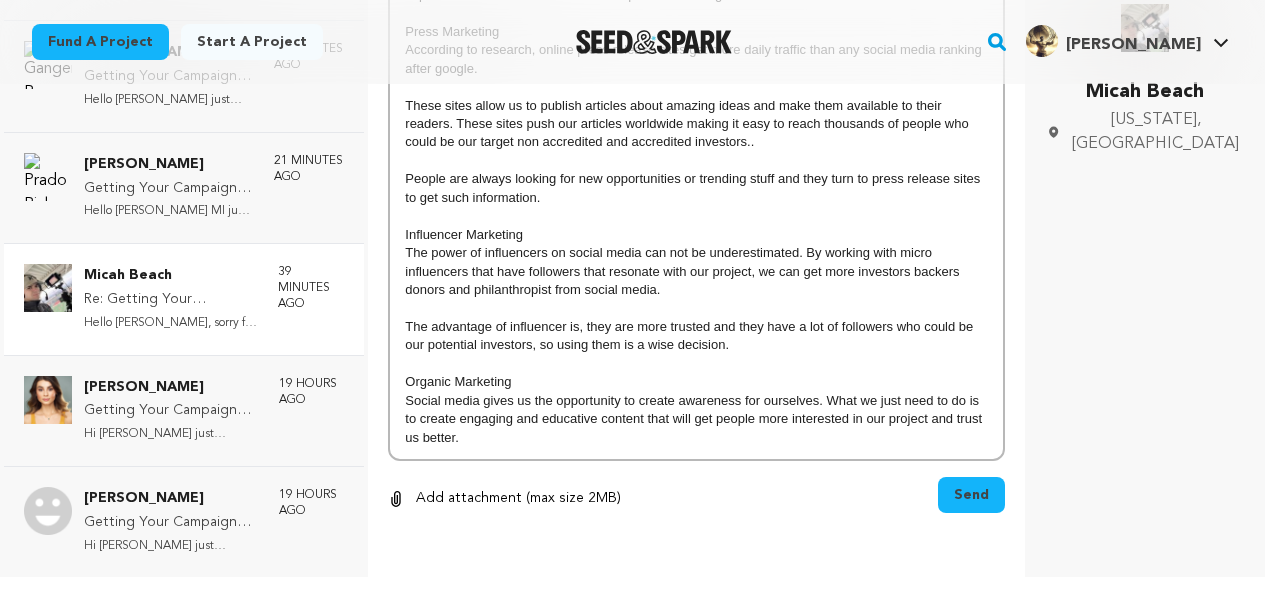 click on "Send" at bounding box center (971, 495) 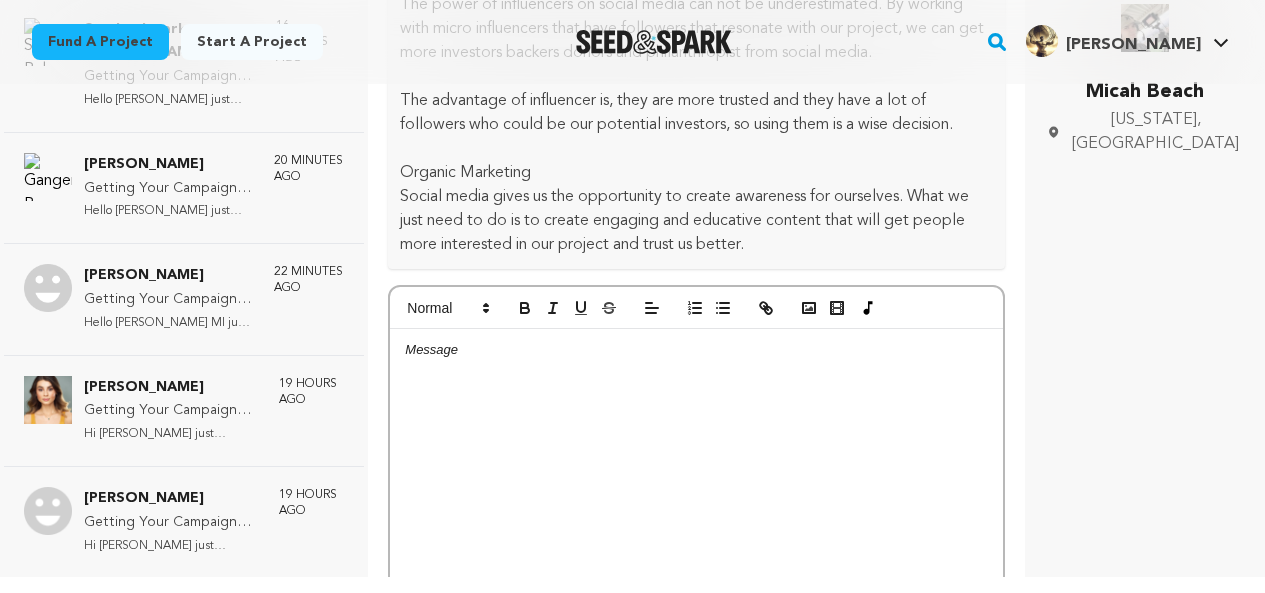 scroll, scrollTop: 2212, scrollLeft: 0, axis: vertical 